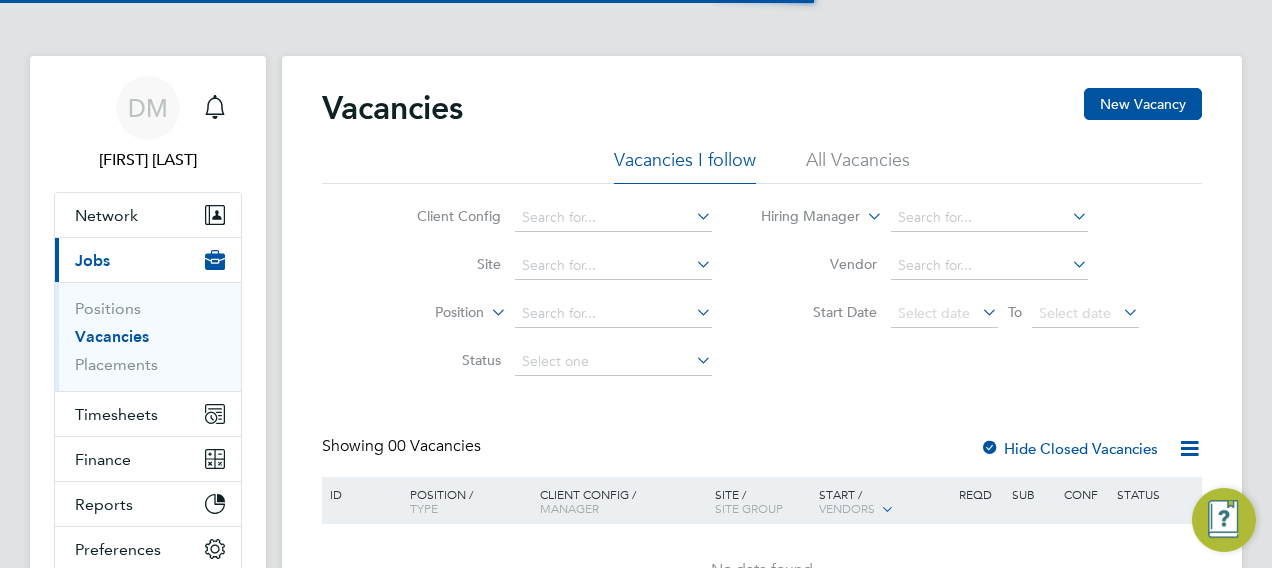 scroll, scrollTop: 0, scrollLeft: 0, axis: both 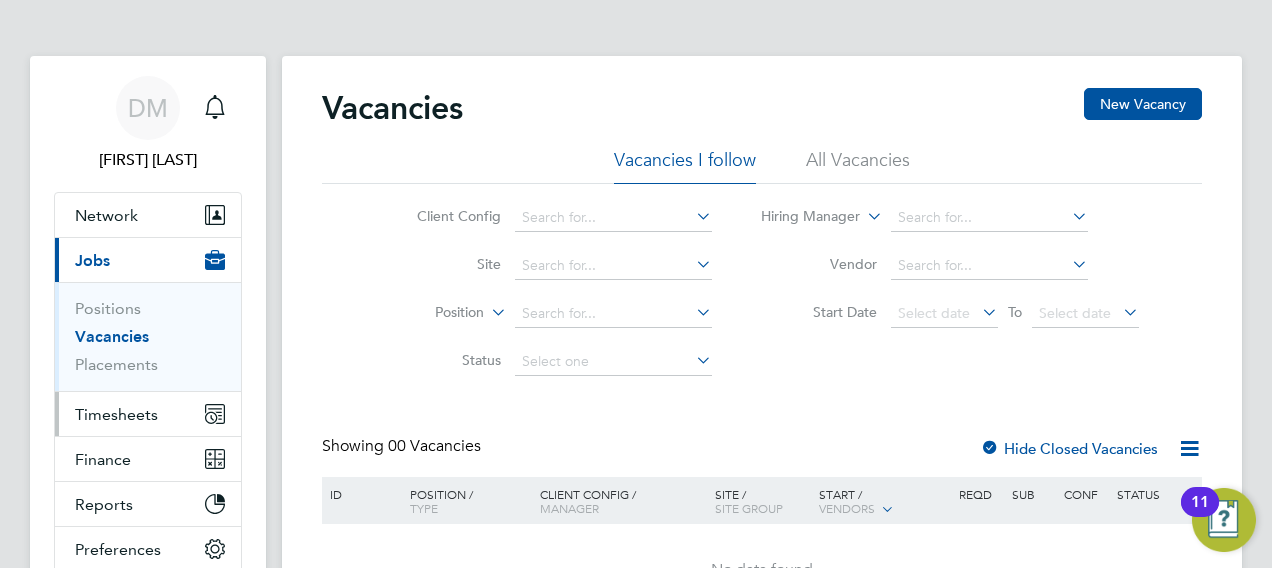 click on "Timesheets" at bounding box center (116, 414) 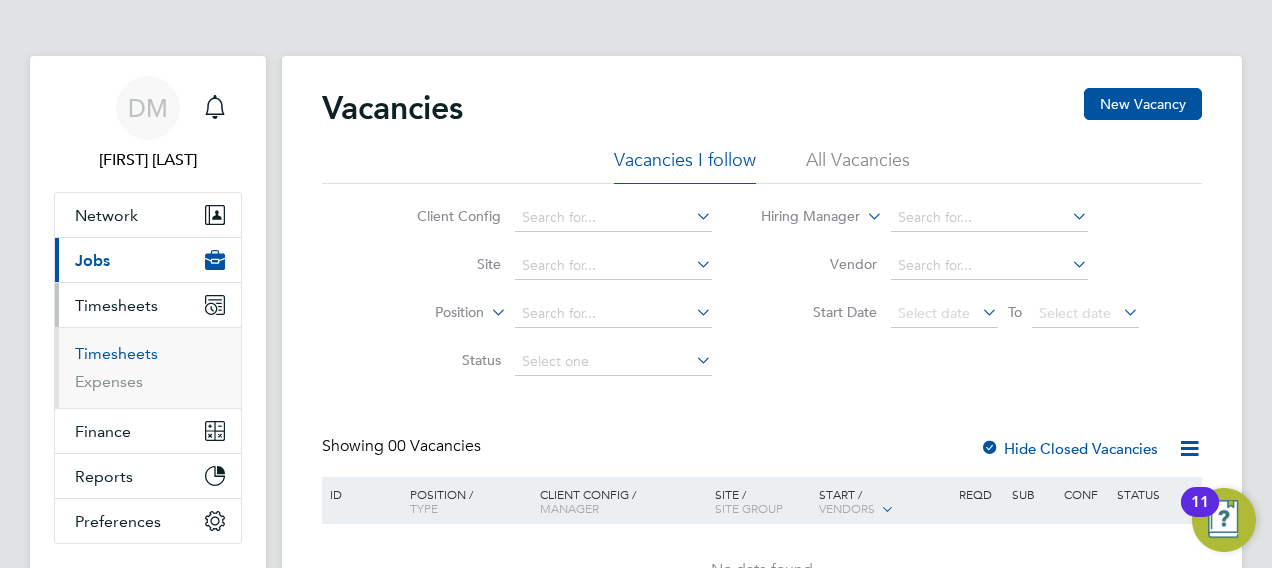 click on "Timesheets" at bounding box center (116, 353) 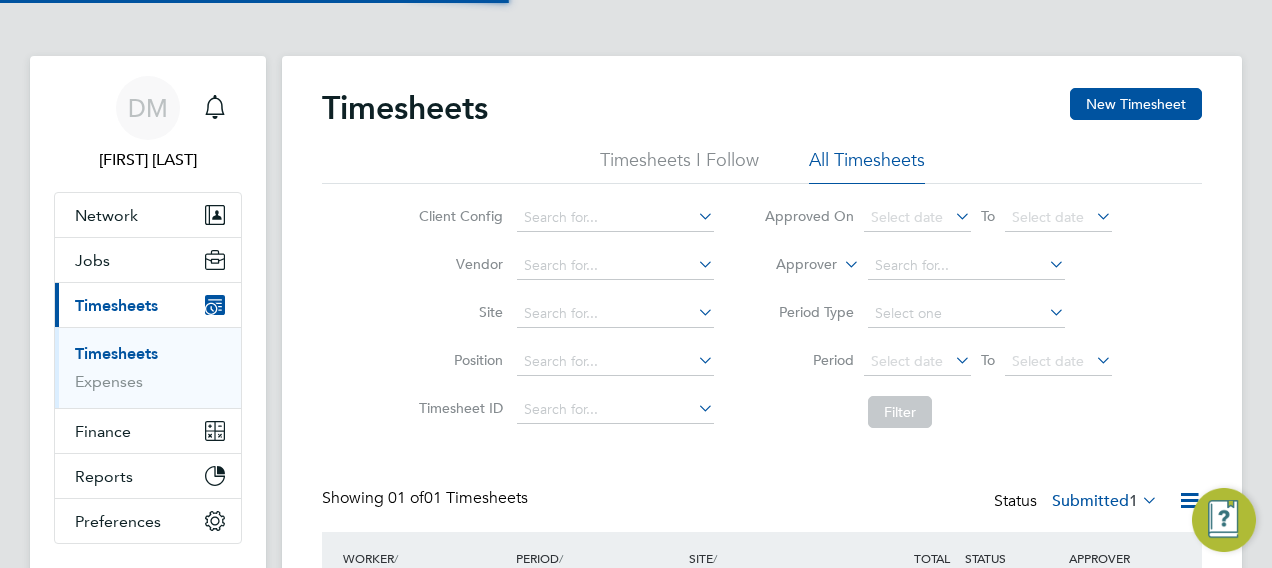 scroll, scrollTop: 10, scrollLeft: 10, axis: both 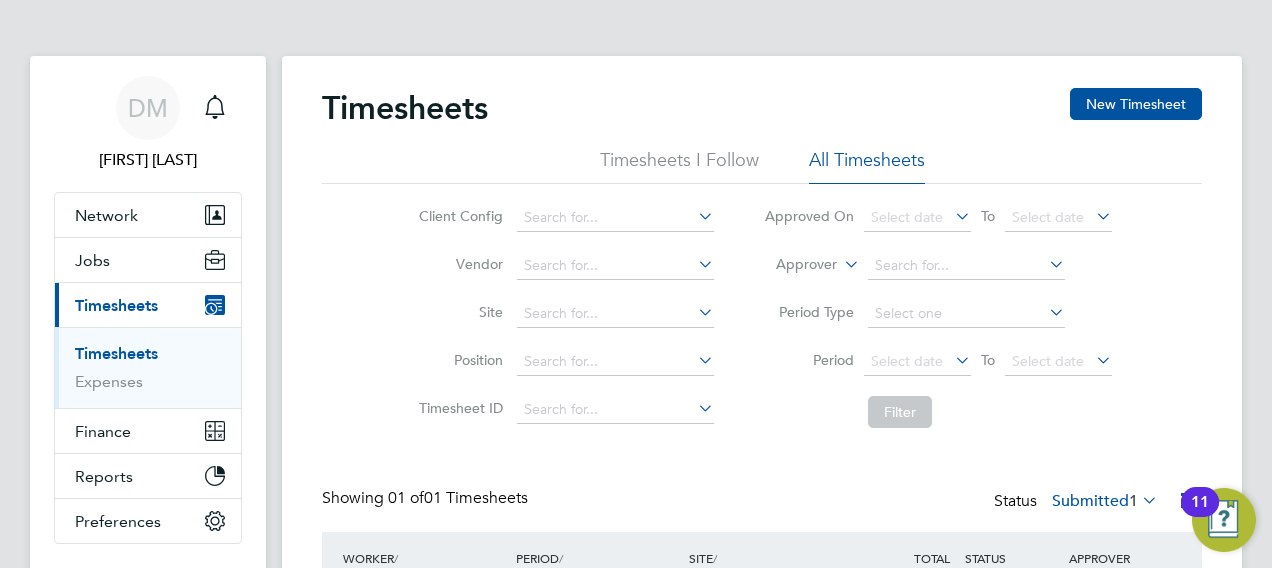 click on "DM   [FIRST] [LAST]   Notifications
Applications:   Network
Team Members   Businesses   Sites   Workers   Contacts   Jobs
Positions   Vacancies   Placements   Current page:   Timesheets
Timesheets   Expenses   Finance
Invoices & Credit Notes   Statements   Payments   Reports
Margin Report   Report Downloads   Preferences
My Business   Doc. Requirements   VMS Configurations   Notifications   Activity Logs
.st0{fill:#C0C1C2;}
Powered by Engage Timesheets New Timesheet Timesheets I Follow All Timesheets Client Config   Vendor   Site   Position   Timesheet ID   Approved On
Select date
To
Select date
Approver     Period Type   Period
Select date
To
Select date
Filter Showing   01 of  /" at bounding box center (636, 369) 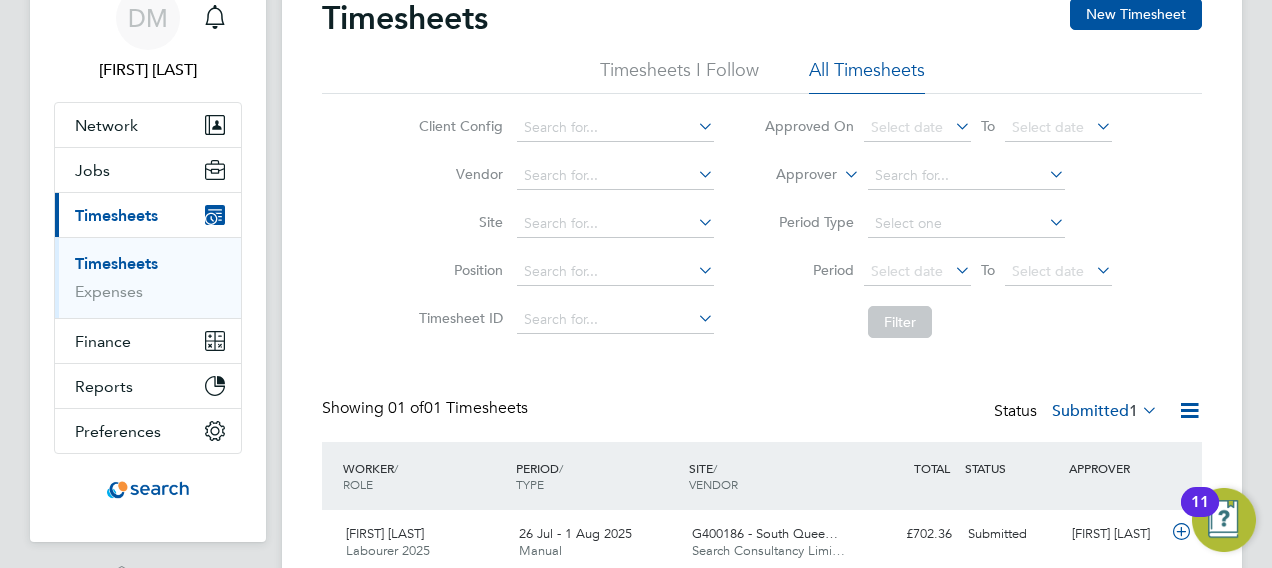 scroll, scrollTop: 50, scrollLeft: 0, axis: vertical 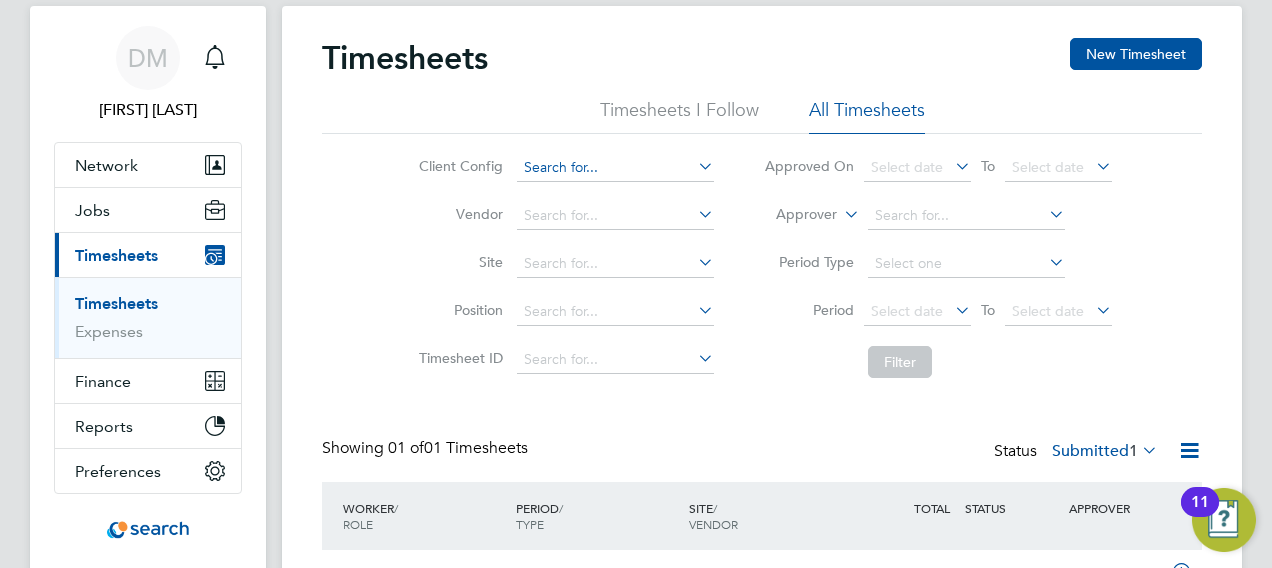 click 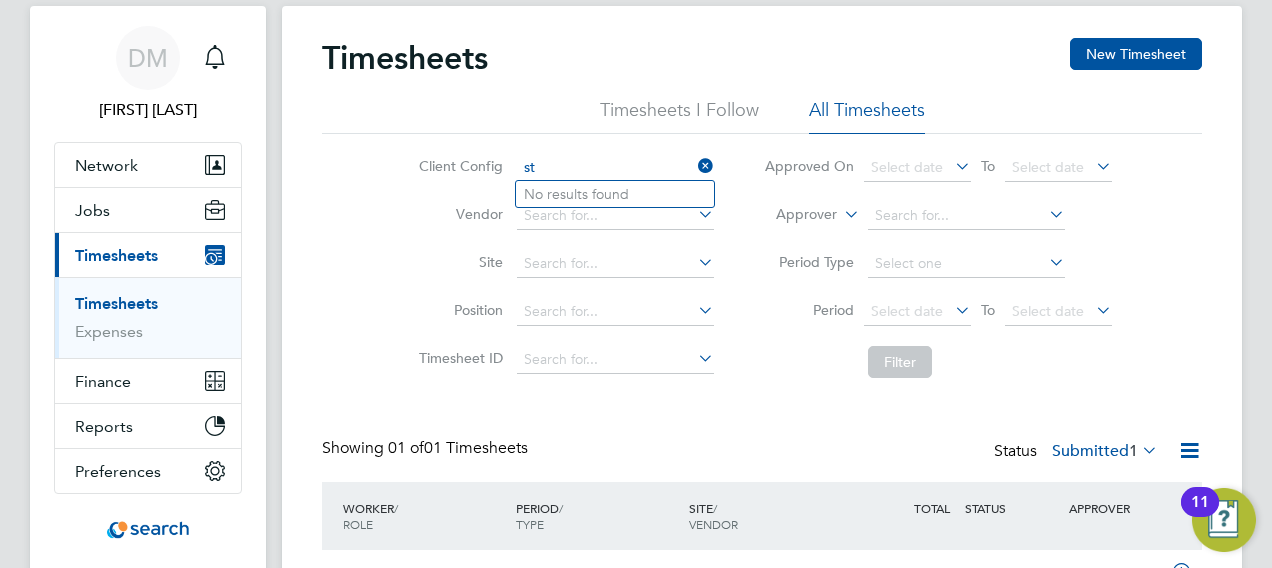 type on "s" 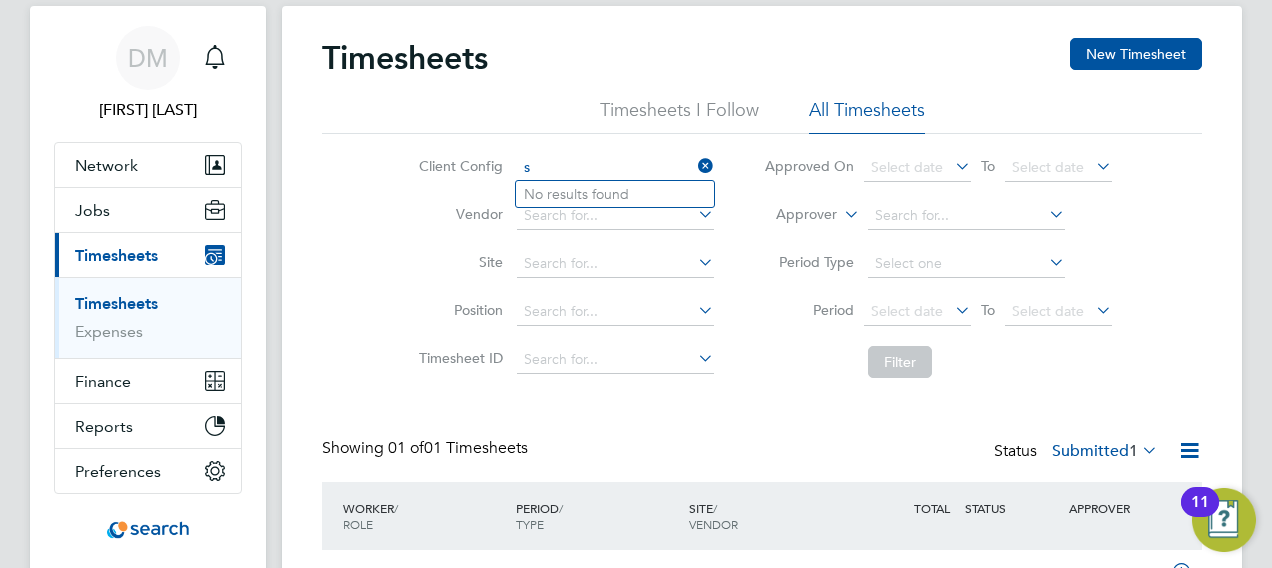 type 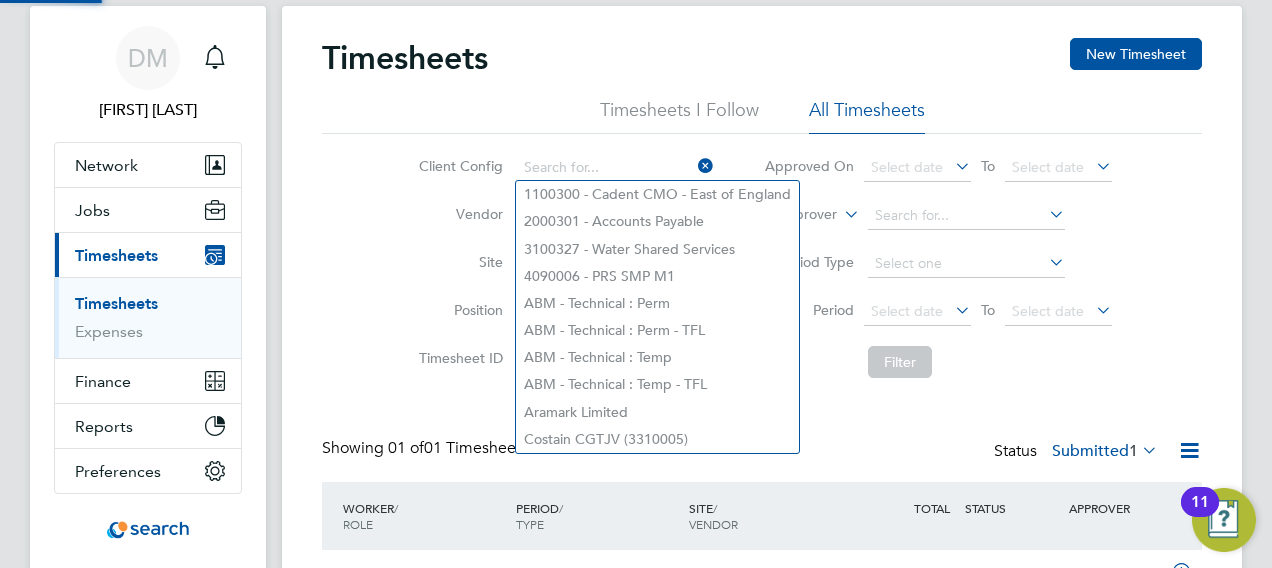 click on "Site" 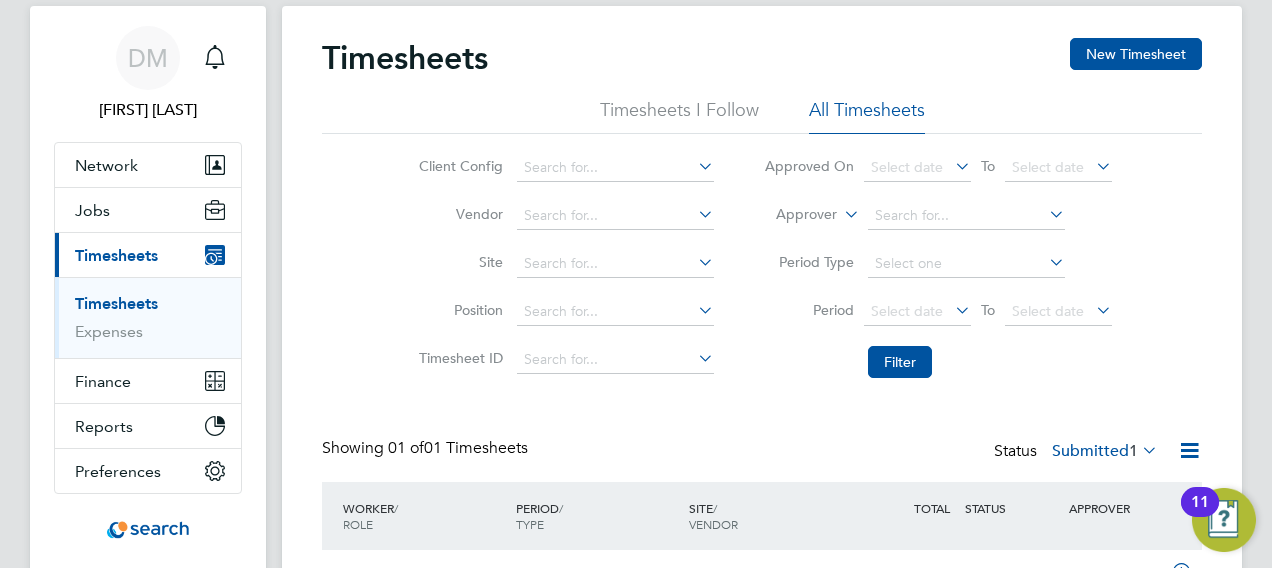 click on "Client Config   Vendor   Site   Position   Timesheet ID   Approved On
Select date
To
Select date
Approver     Period Type   Period
Select date
To
Select date
Filter" 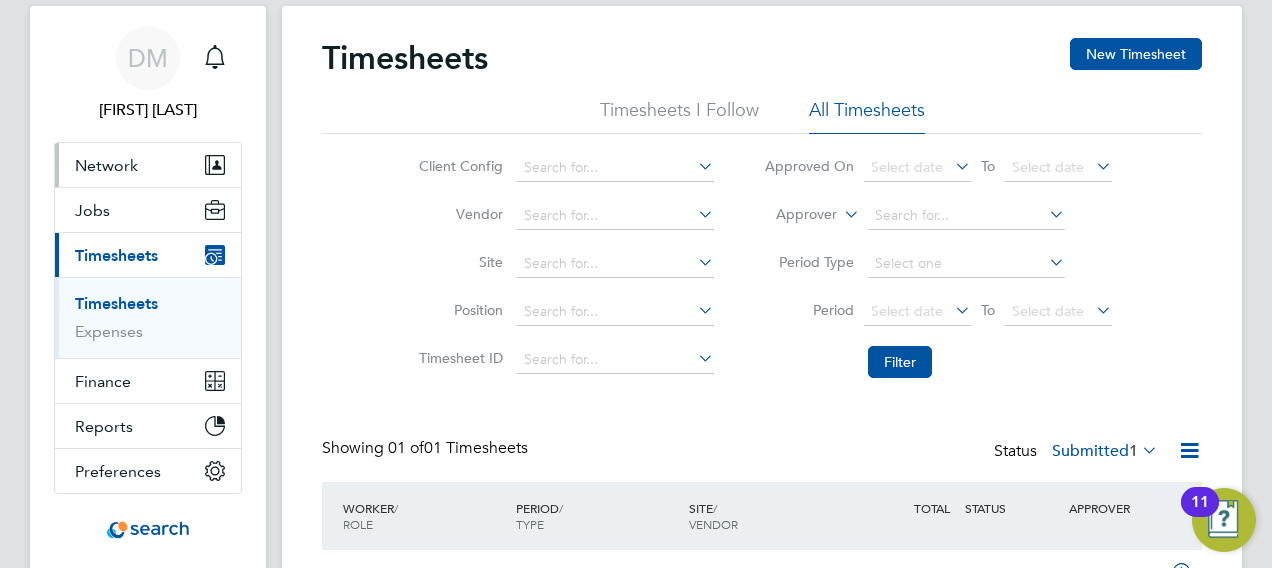 click on "Network" at bounding box center (148, 165) 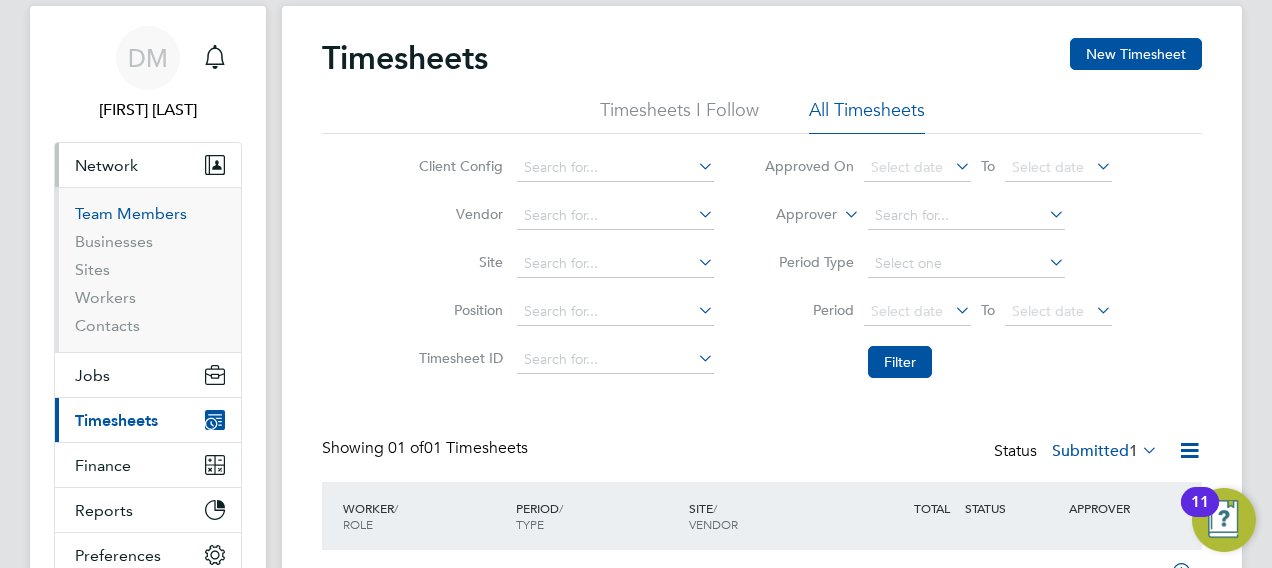 click on "Team Members" at bounding box center [131, 213] 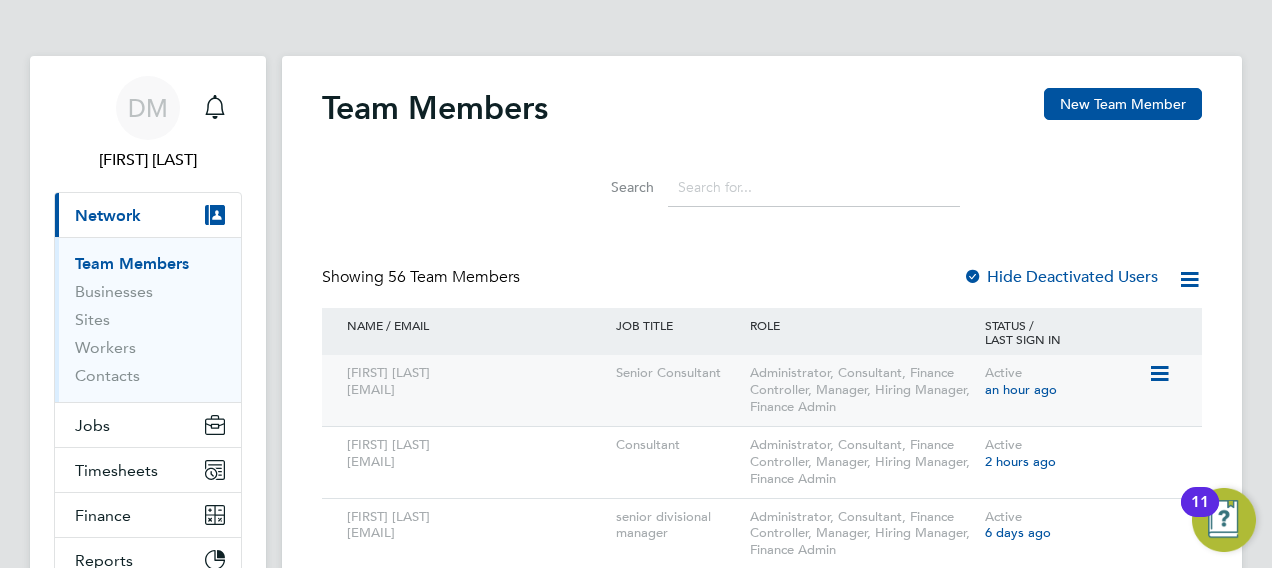 click on "Dale Moffat dale.moffat@search.co.uk" 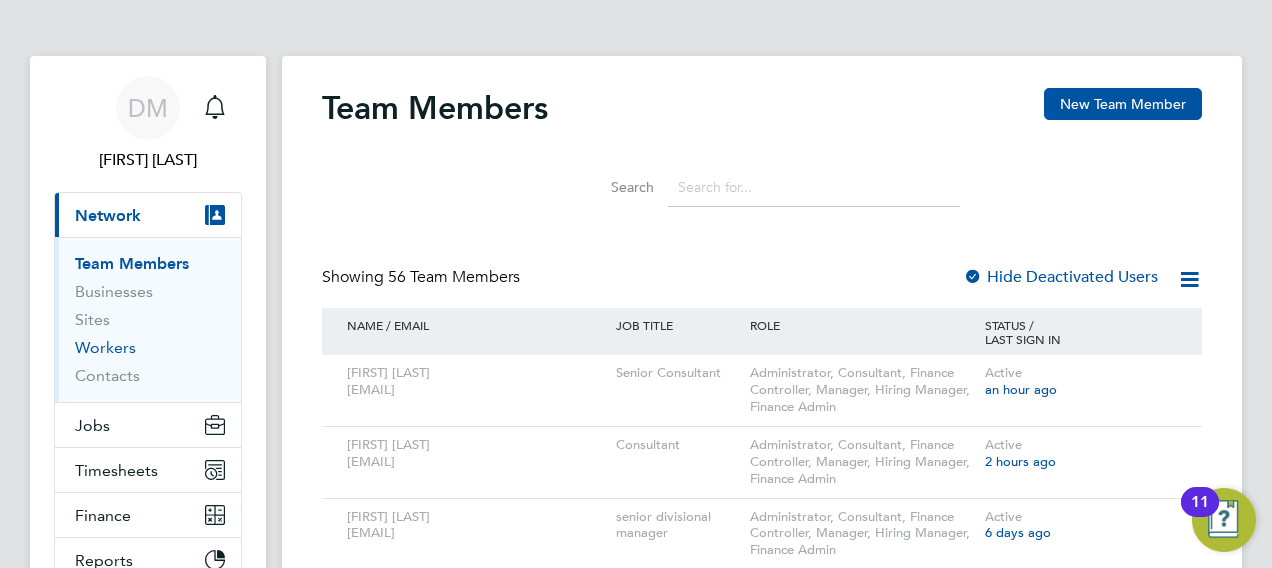 click on "Workers" at bounding box center [105, 347] 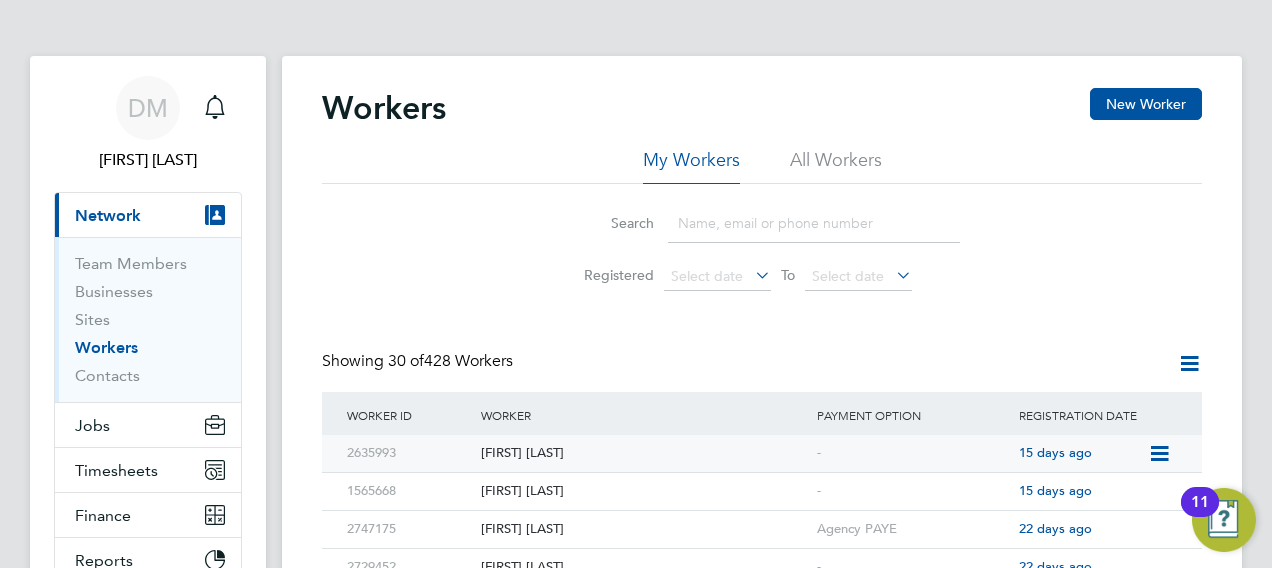 click on "[FIRST] [LAST]" 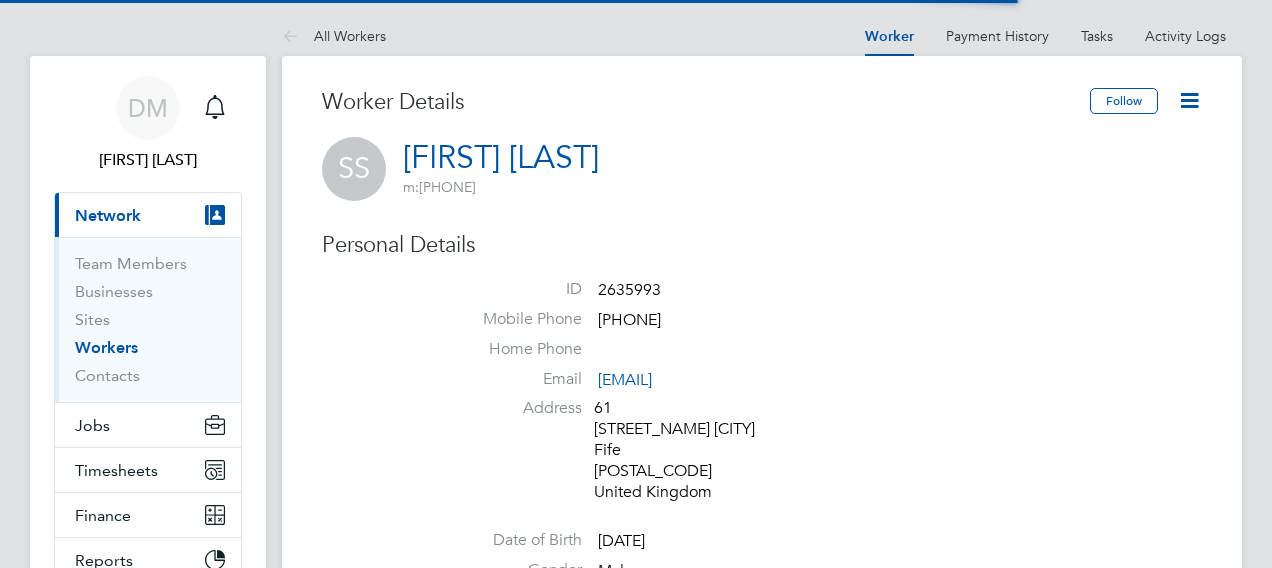 scroll, scrollTop: 0, scrollLeft: 0, axis: both 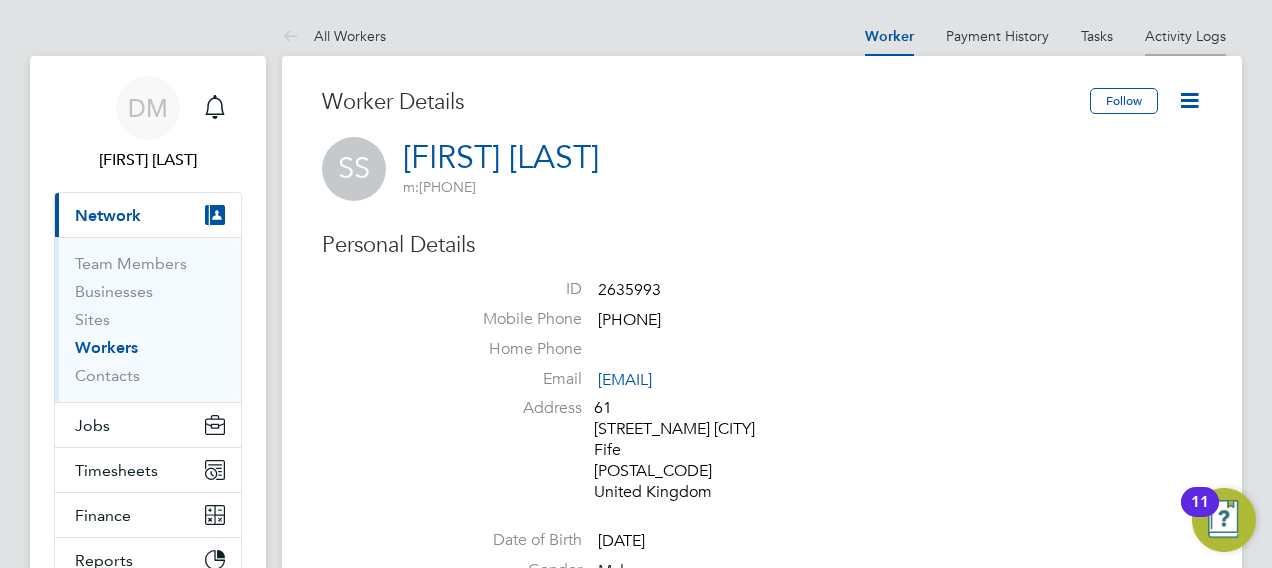 click on "Activity Logs" at bounding box center (1185, 36) 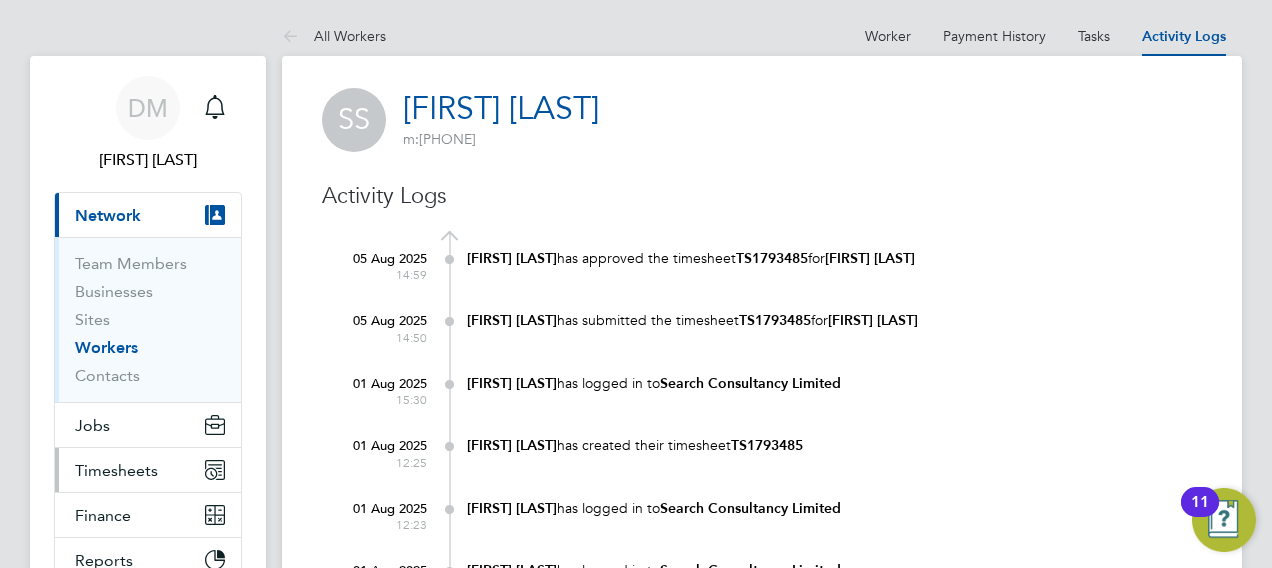 click on "Timesheets" at bounding box center (116, 470) 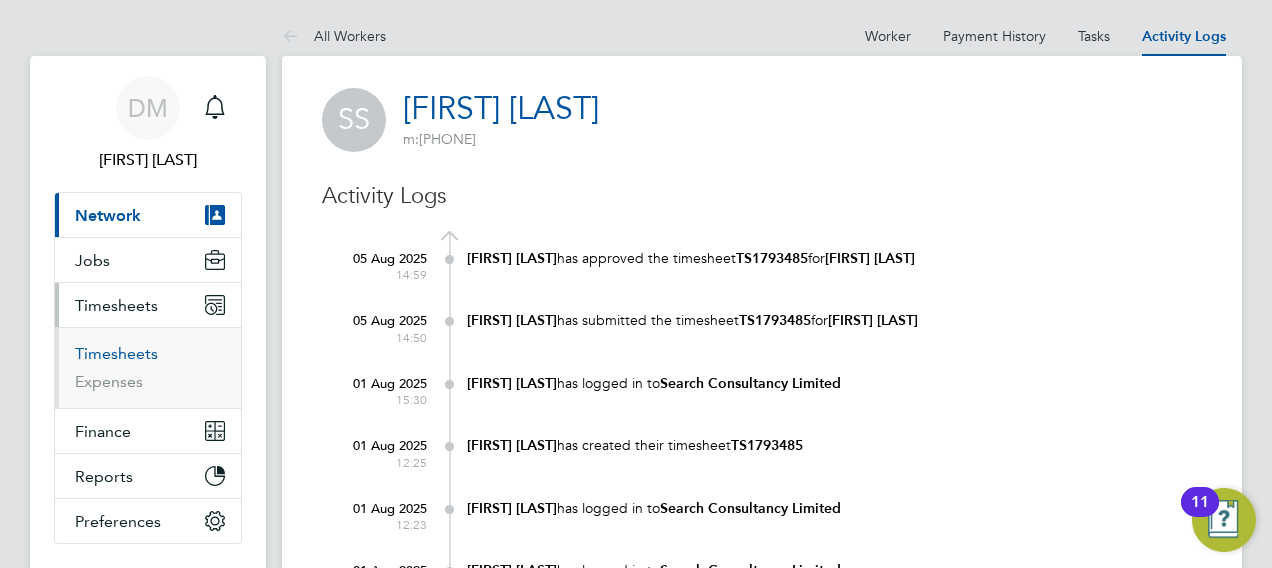 click on "Timesheets" at bounding box center (116, 353) 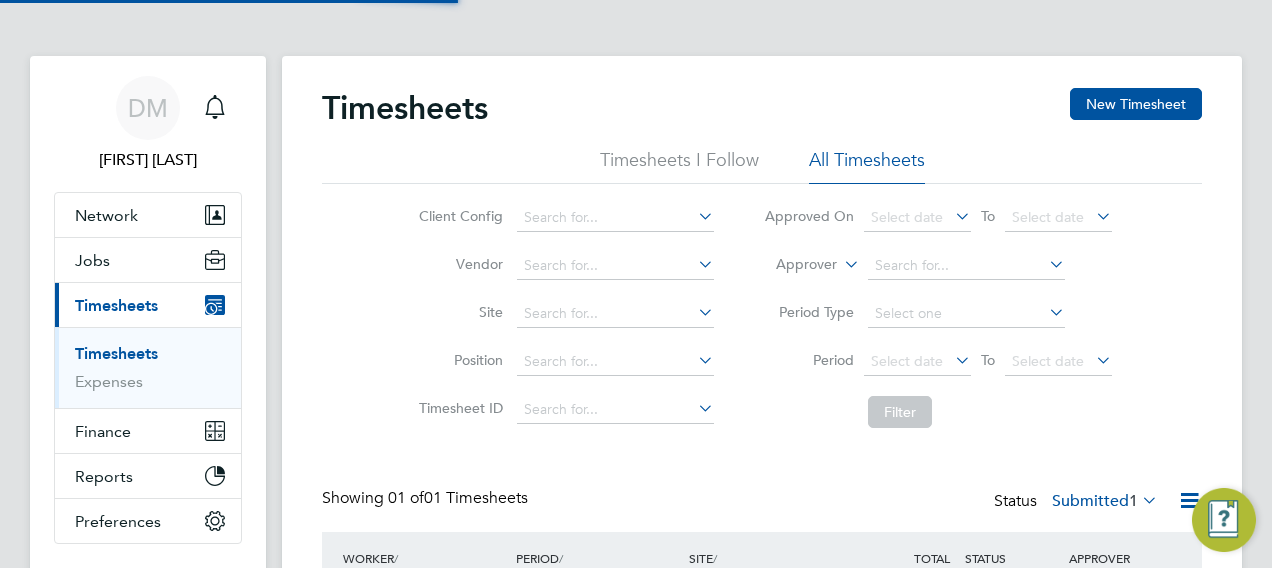 scroll, scrollTop: 10, scrollLeft: 10, axis: both 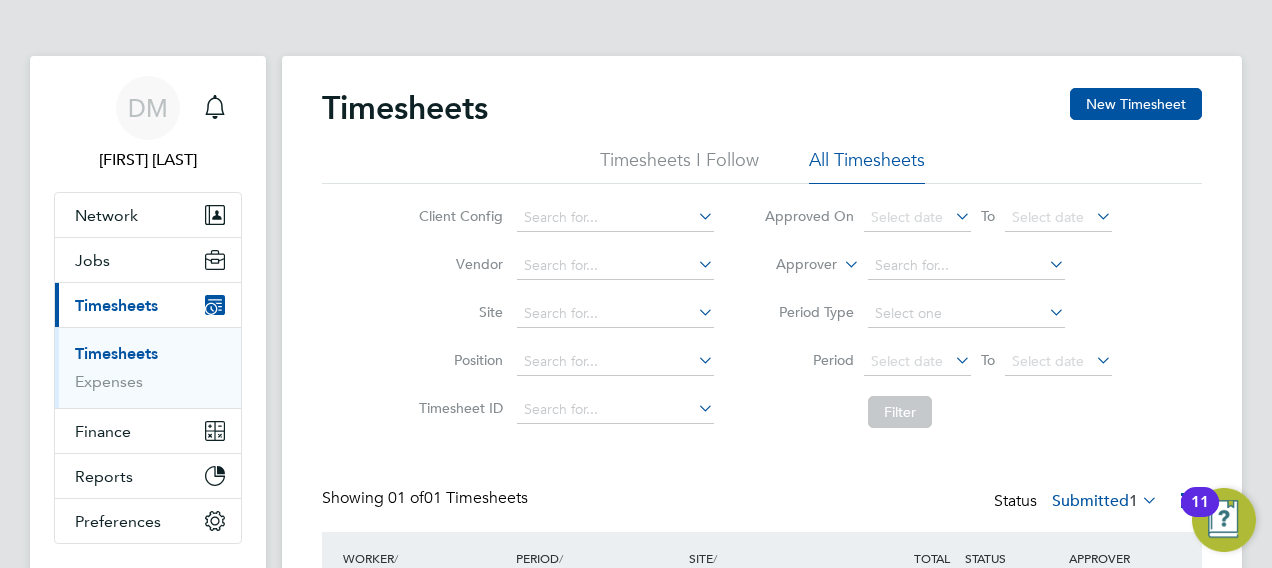 click on "Timesheets New Timesheet Timesheets I Follow All Timesheets Client Config   Vendor   Site   Position   Timesheet ID   Approved On
Select date
To
Select date
Approver     Period Type   Period
Select date
To
Select date
Filter Showing   01 of  01 Timesheets Status  Submitted  1  WORKER  / ROLE WORKER  / PERIOD PERIOD  / TYPE SITE  / VENDOR TOTAL   TOTAL  / STATUS STATUS APPROVER [FIRST] [LAST] Labourer 2025   26 Jul - 1 Aug 2025 26 Jul - 1 Aug 2025 Manual G400186 - South Quee… Search Consultancy Limi… £702.36 Submitted Submitted [FIRST] [LAST] Show   more" 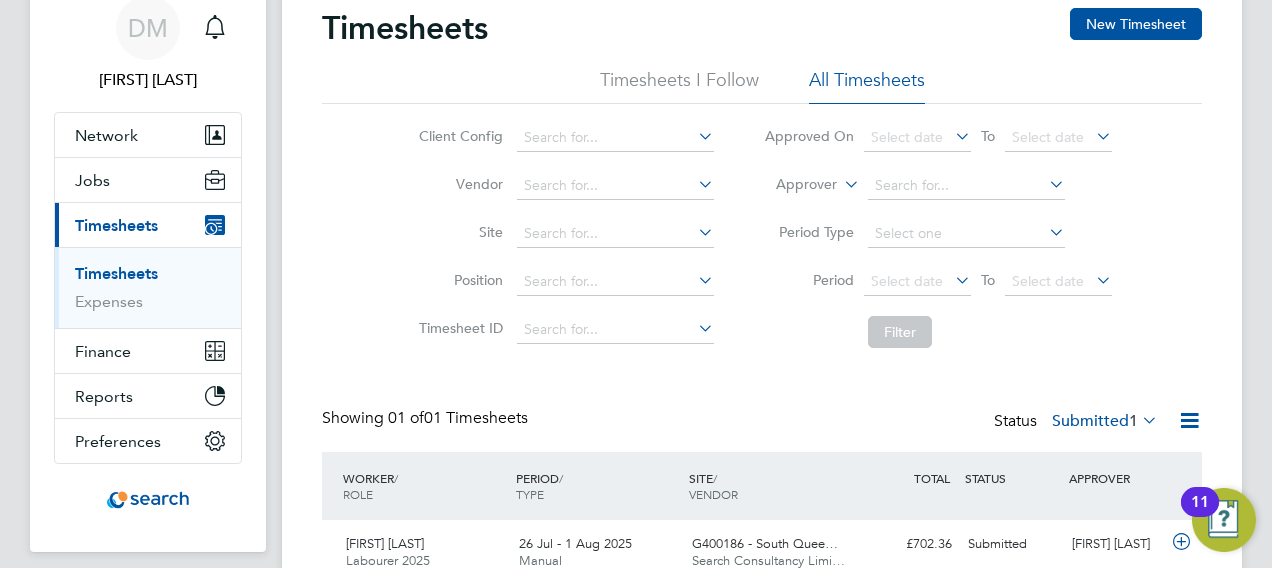 scroll, scrollTop: 120, scrollLeft: 0, axis: vertical 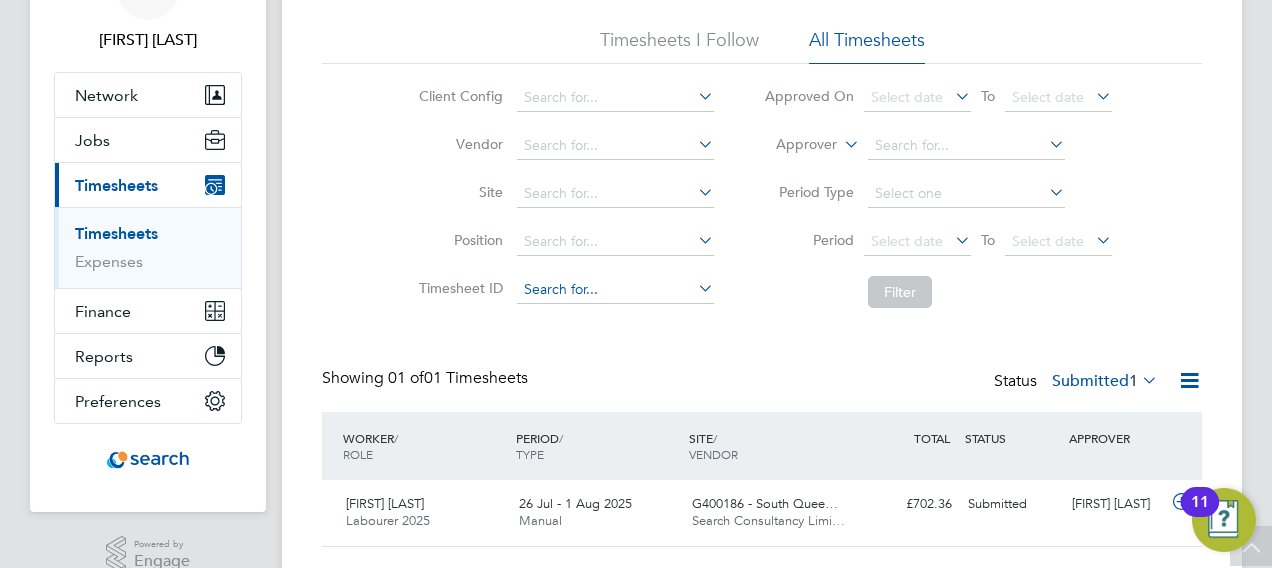 click 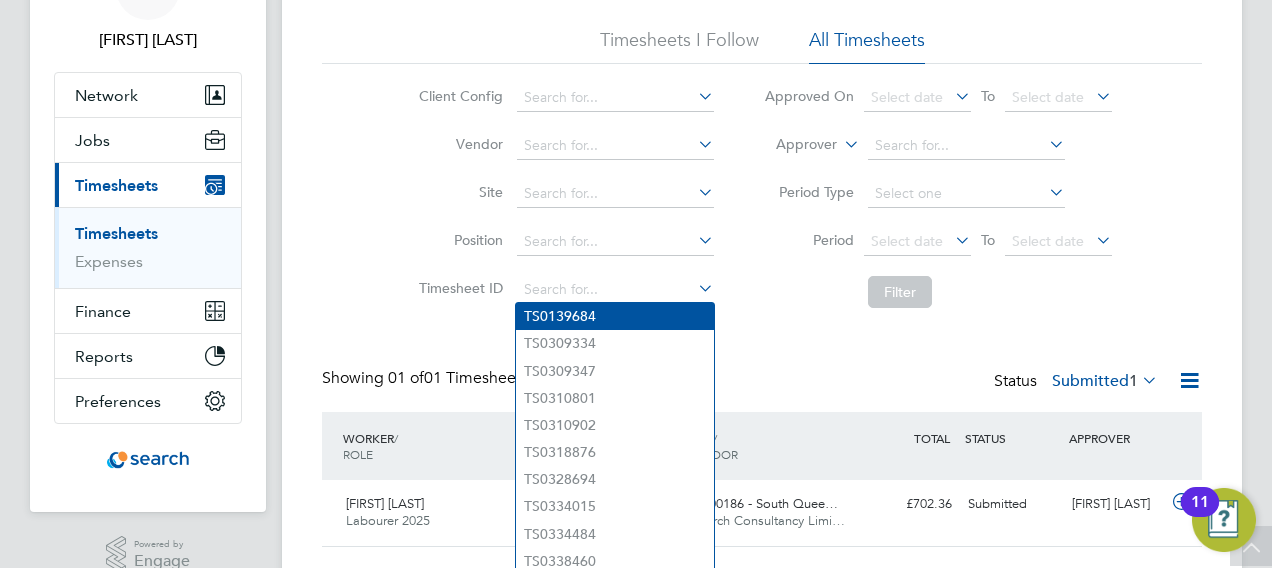 click on "TS0139684" 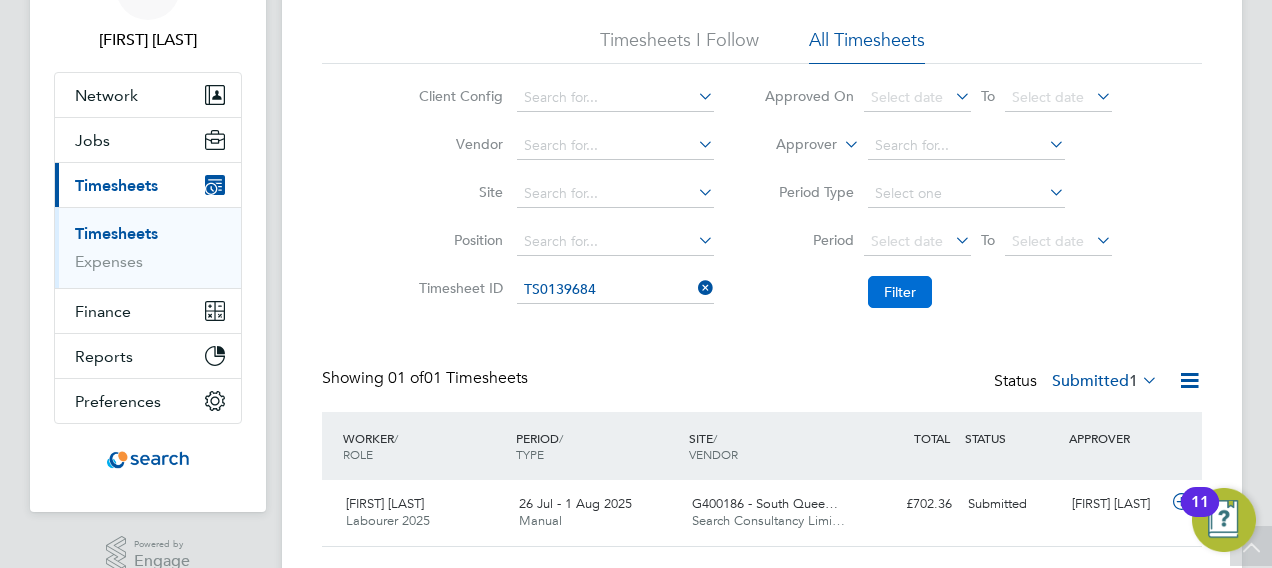 click on "Filter" 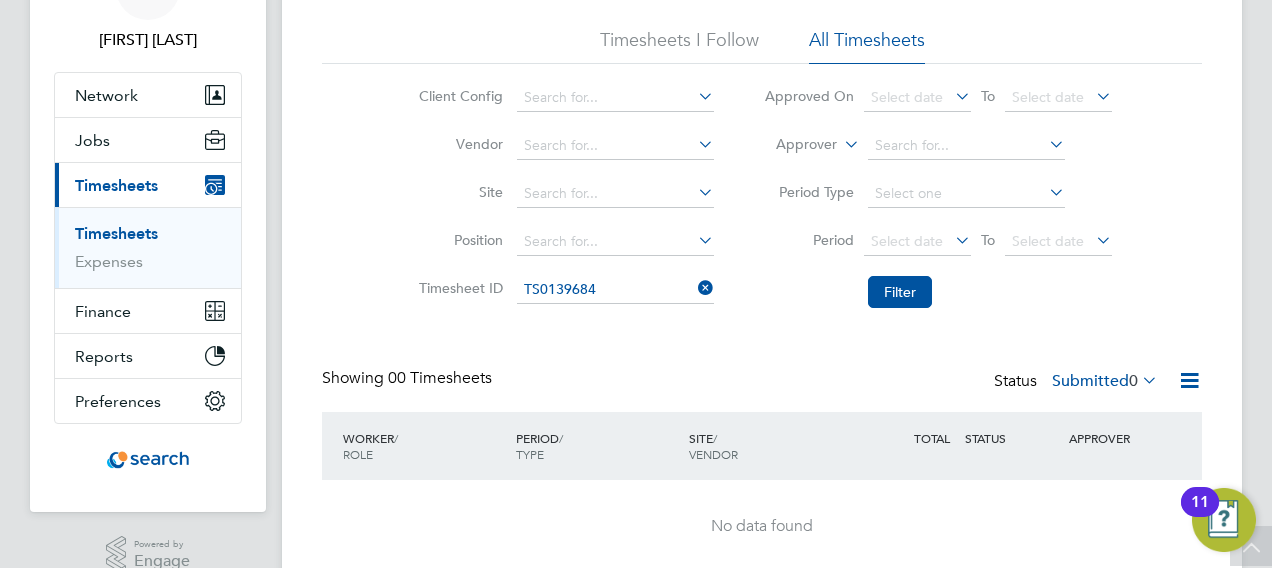 click on "Timesheets I Follow" 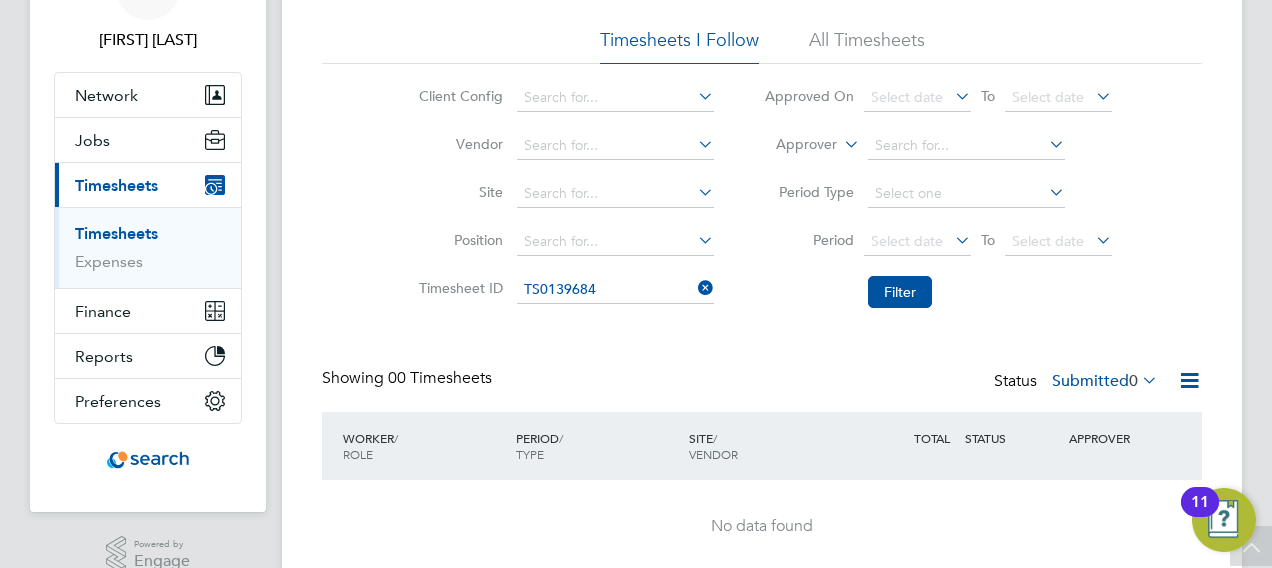 click on "Timesheets" at bounding box center [116, 233] 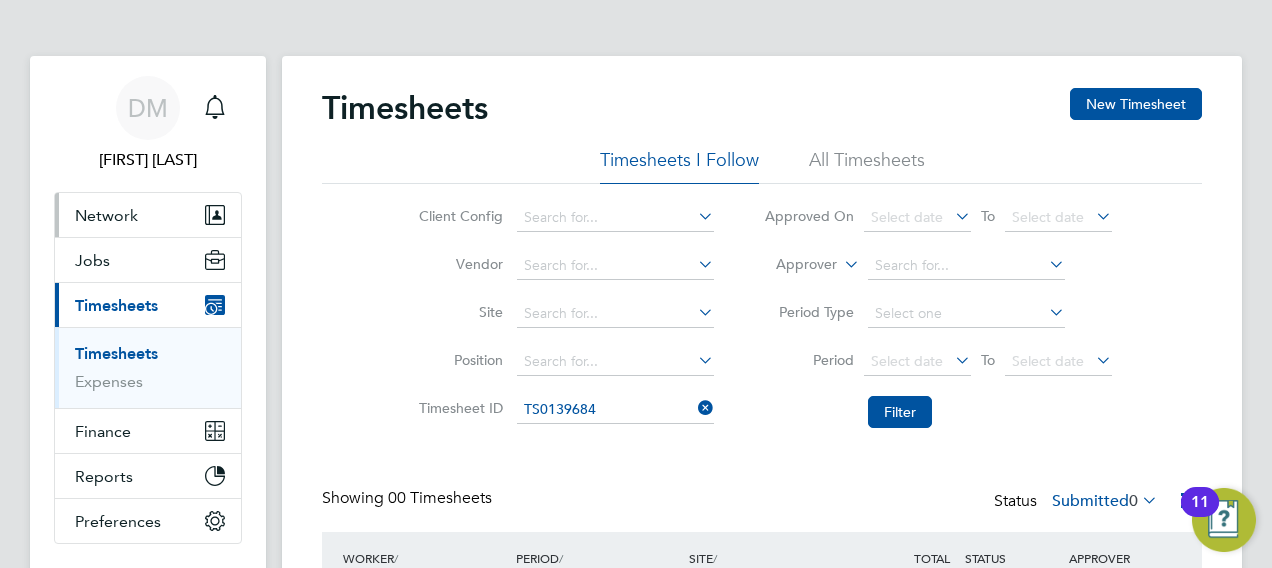 click on "Network" at bounding box center [106, 215] 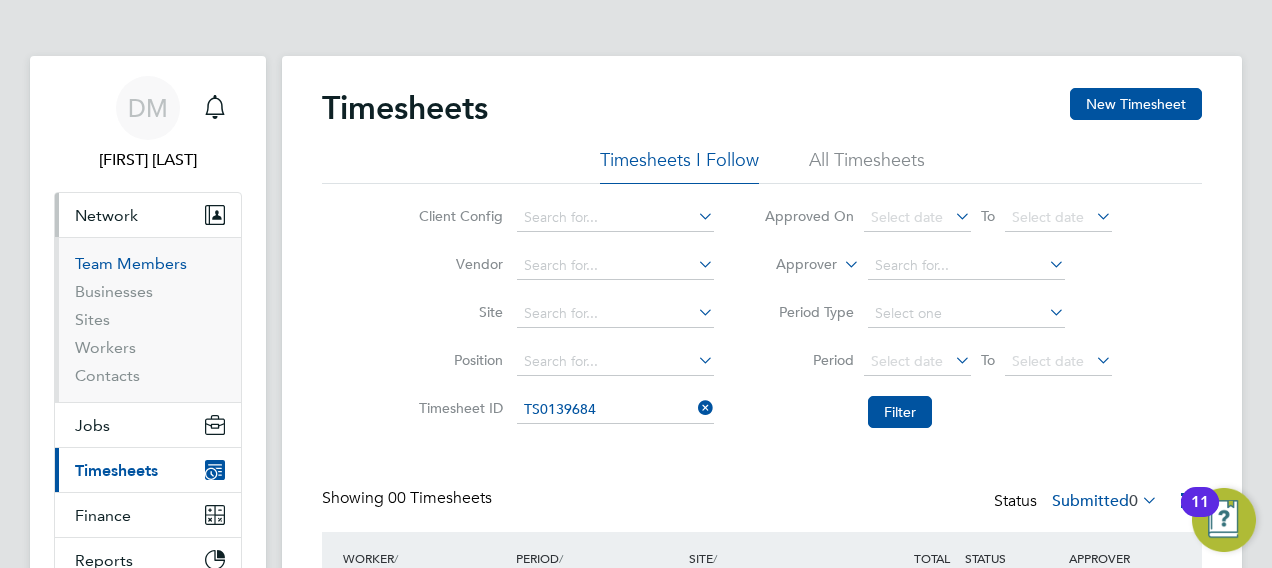 click on "Team Members" at bounding box center (131, 263) 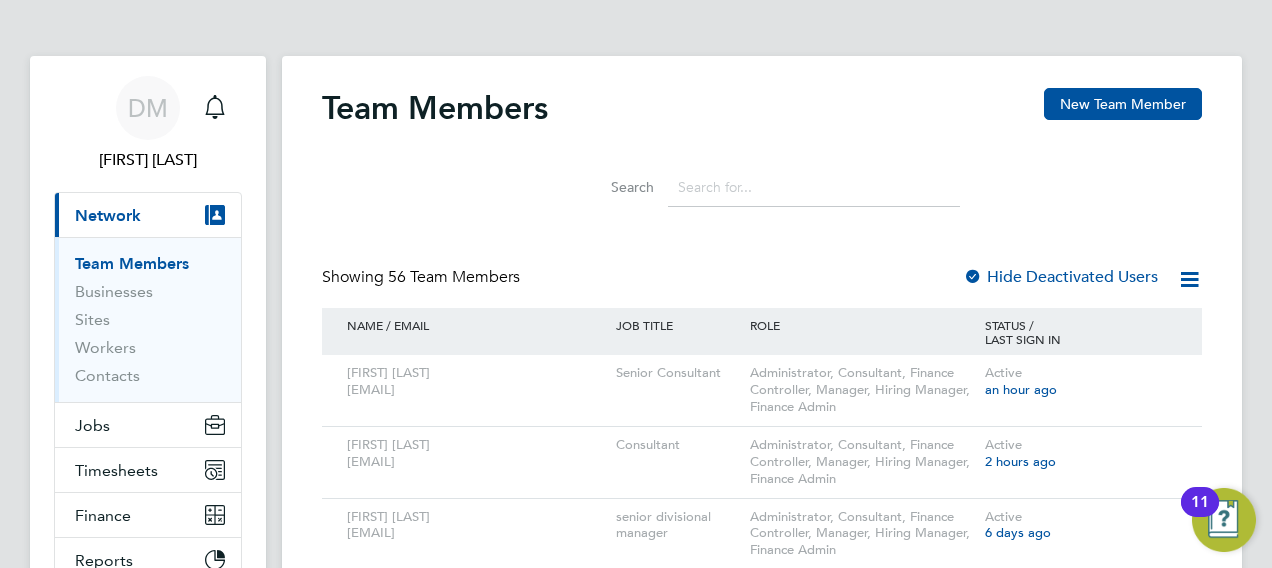 click on "Team Members" at bounding box center (132, 263) 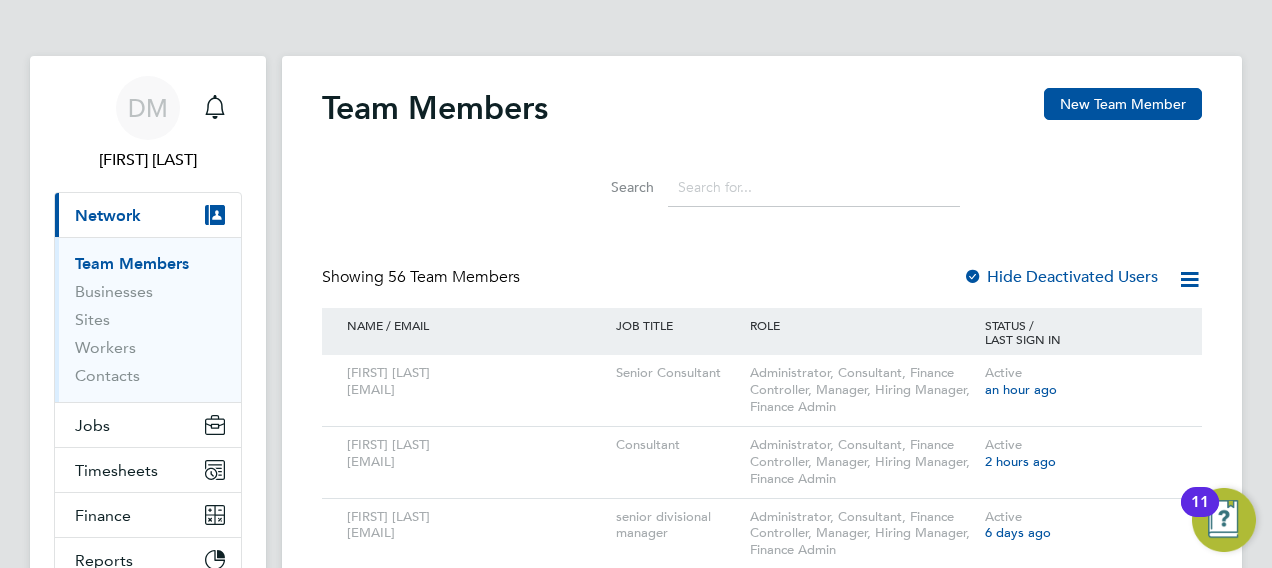 click 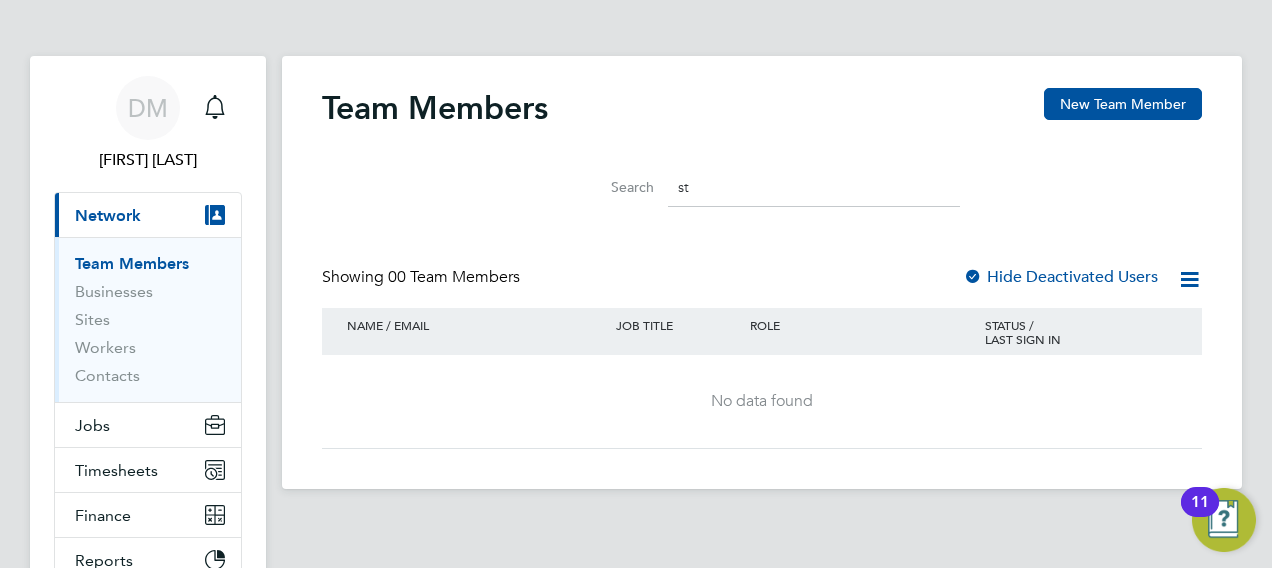 type on "s" 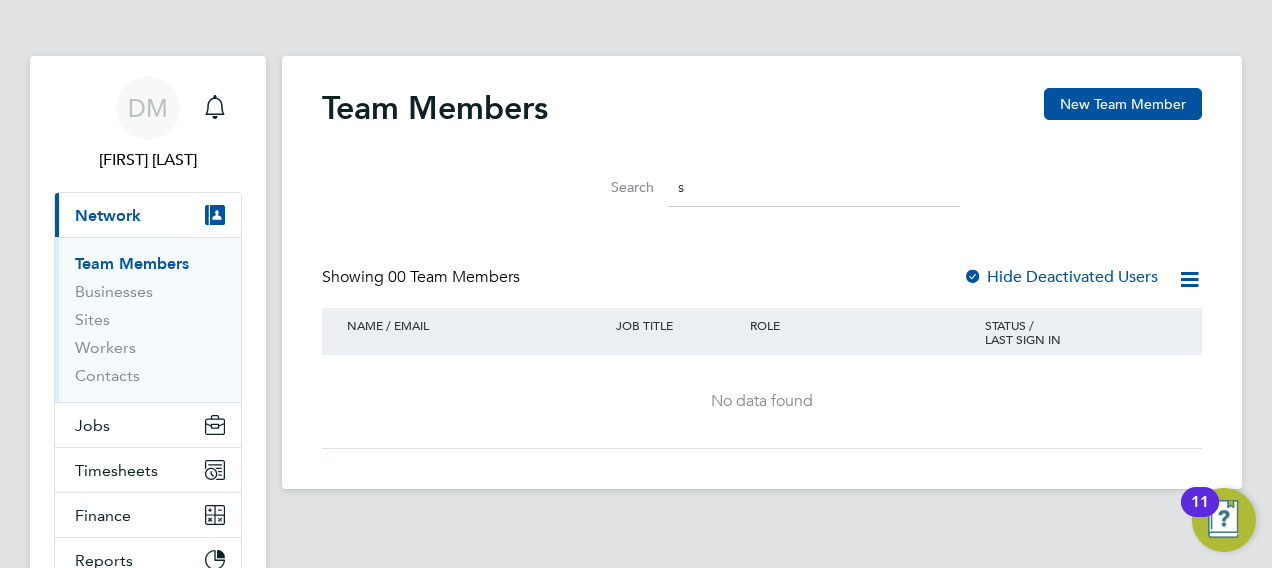 type 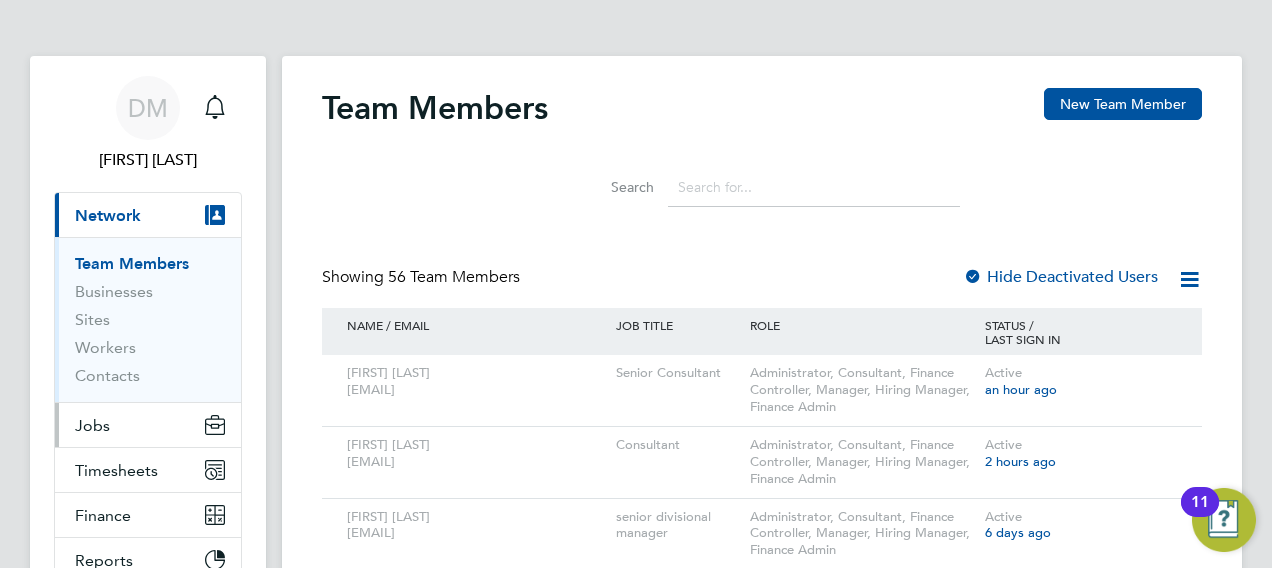 click on "Jobs" at bounding box center [148, 425] 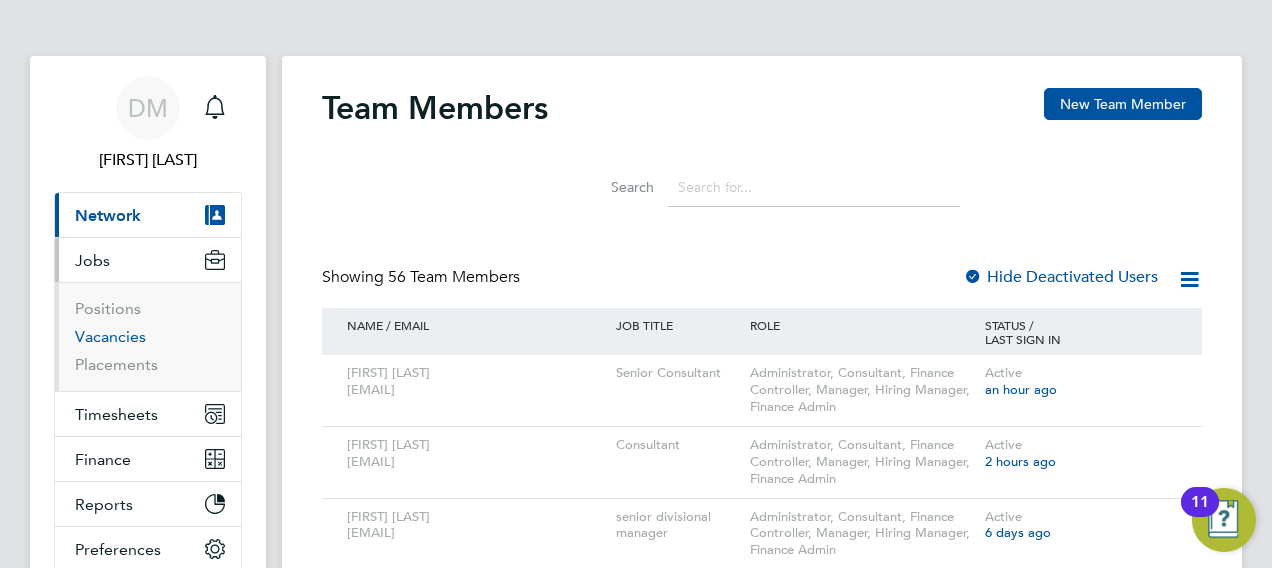 click on "Vacancies" at bounding box center (110, 336) 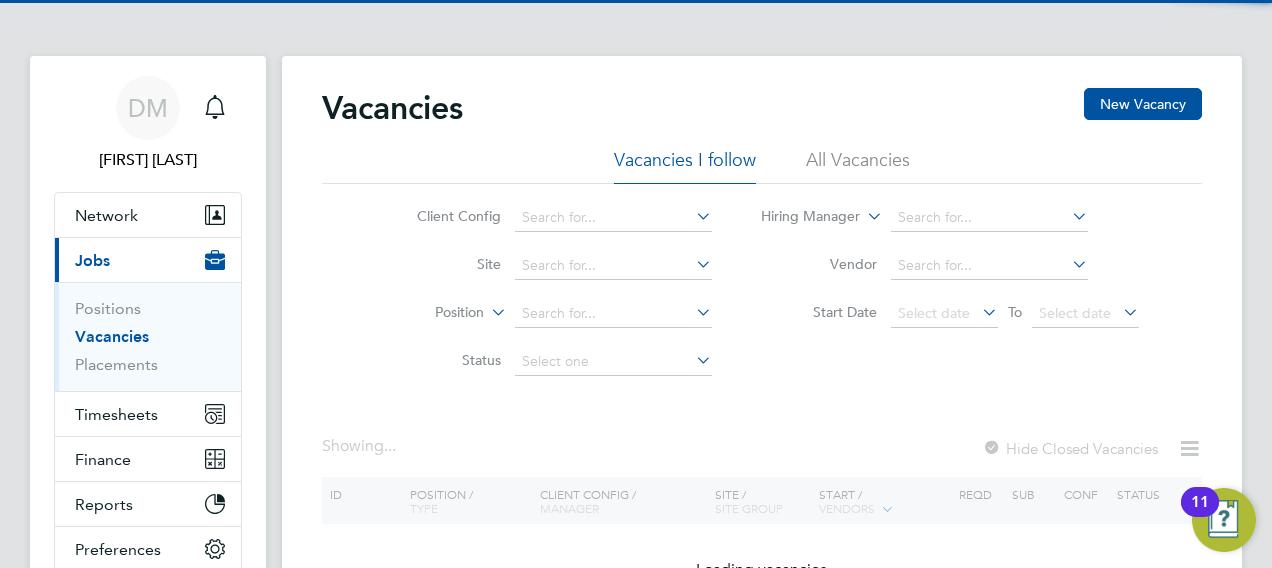 click on "Vacancies" at bounding box center [150, 341] 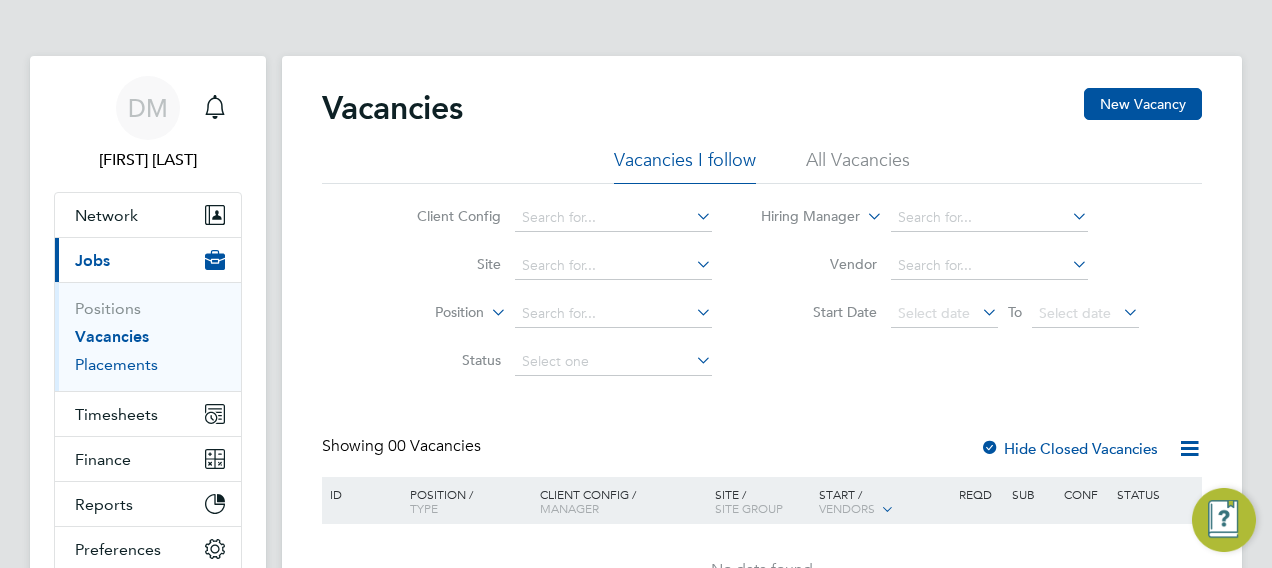 click on "Placements" at bounding box center (116, 364) 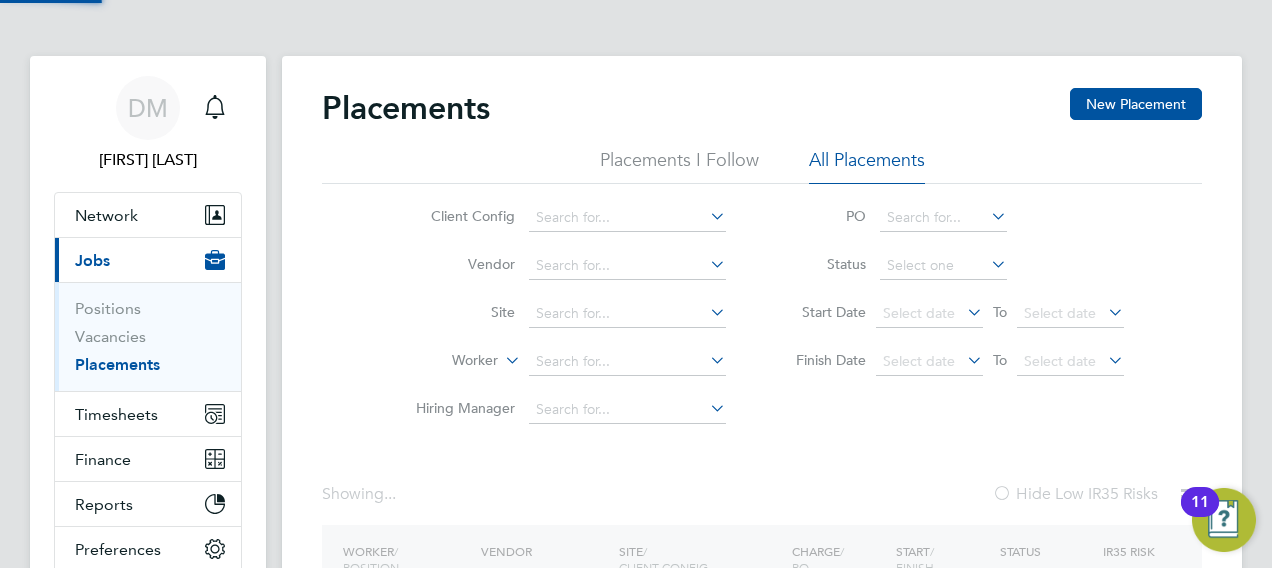 click on "Client Config   Vendor     Site     Worker     Hiring Manager   PO   Status   Start Date
Select date
To
Select date
Finish Date
Select date
To
Select date" 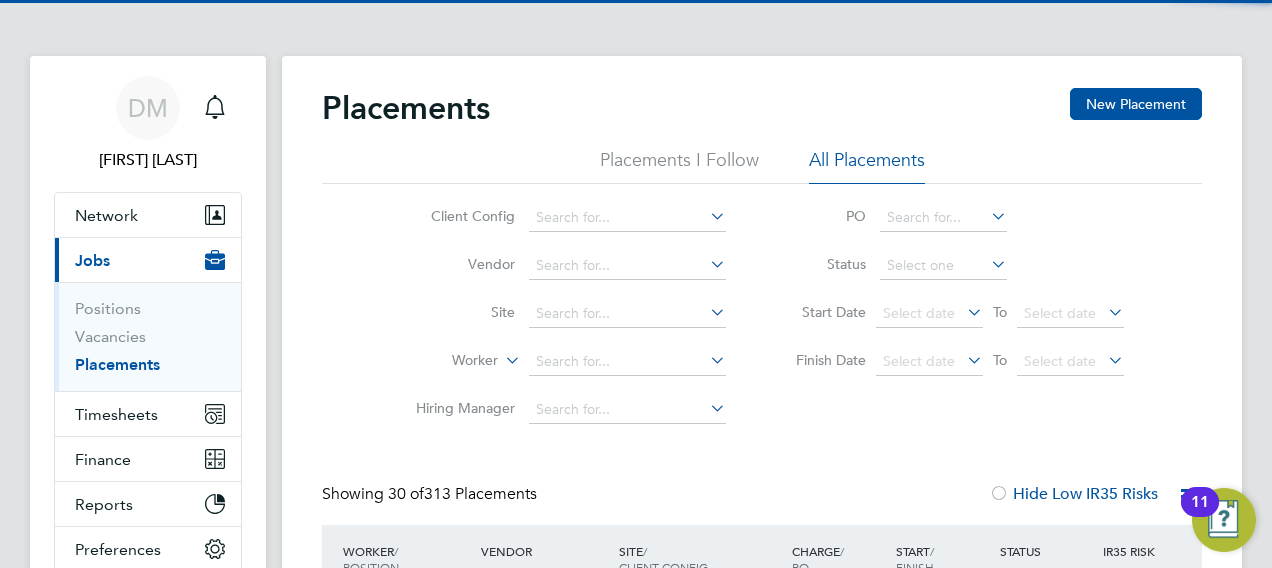 scroll, scrollTop: 240, scrollLeft: 0, axis: vertical 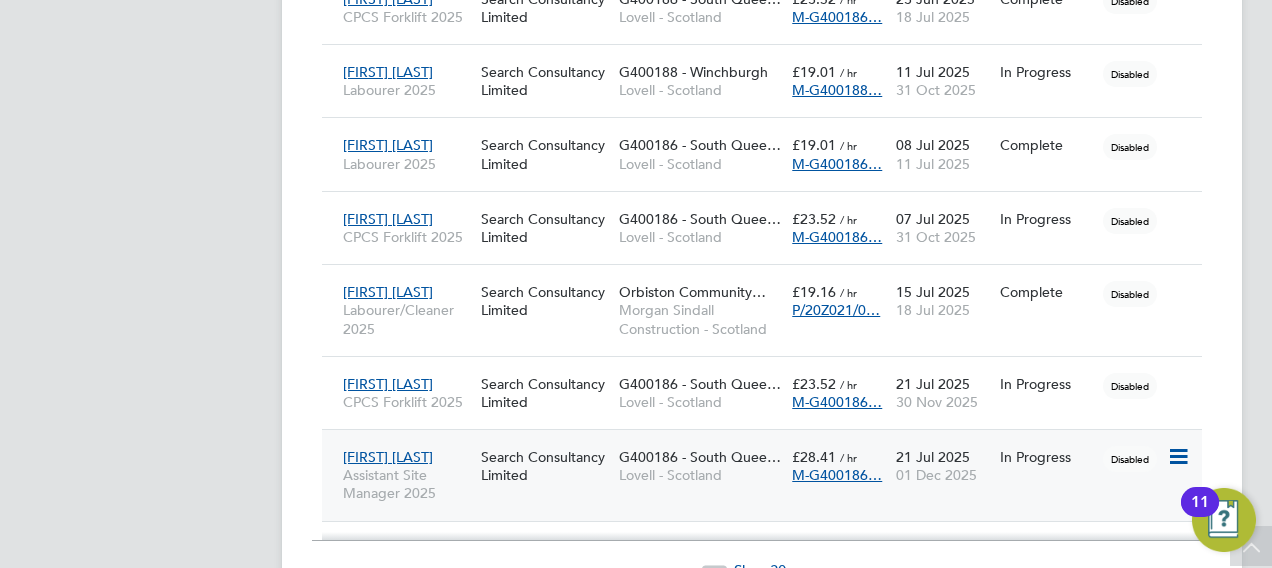 click on "[FIRST] [LAST]" 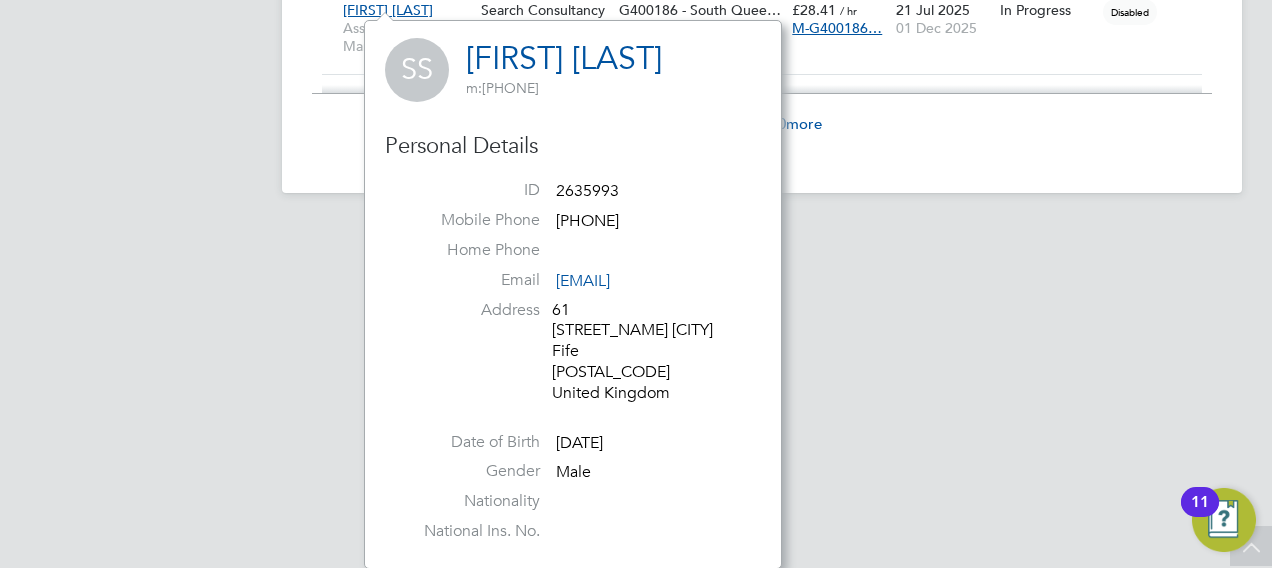 click on "DM   [FIRST] [LAST]   Notifications
Applications:   Network
Team Members   Businesses   Sites   Workers   Contacts   Current page:   Jobs
Positions   Vacancies   Placements   Timesheets
Timesheets   Expenses   Finance
Invoices & Credit Notes   Statements   Payments   Reports
Margin Report   Report Downloads   Preferences
My Business   Doc. Requirements   VMS Configurations   Notifications   Activity Logs
.st0{fill:#C0C1C2;}
Powered by Engage" at bounding box center [148, -1383] 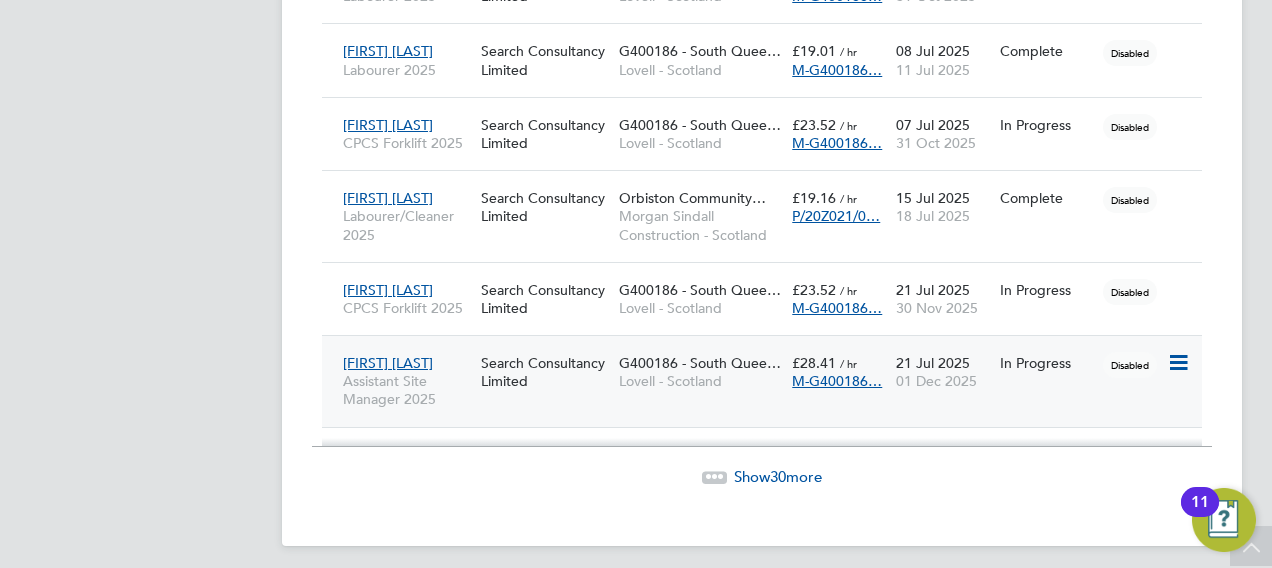 click on "[FIRST] [LAST] Assistant Site Manager 2025 Search Consultancy Limited G400186 - South Quee… Lovell - Scotland £28.41   / hr M-G400186… 21 Jul 2025 01 Dec 2025 In Progress Disabled" 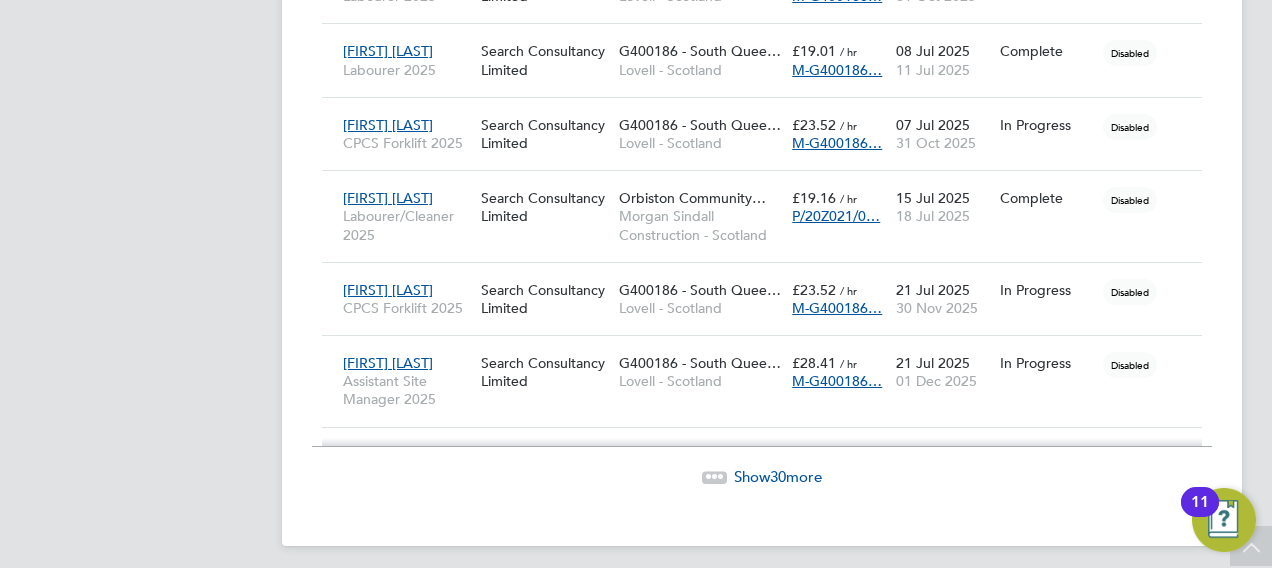 click on "11" at bounding box center (1200, 502) 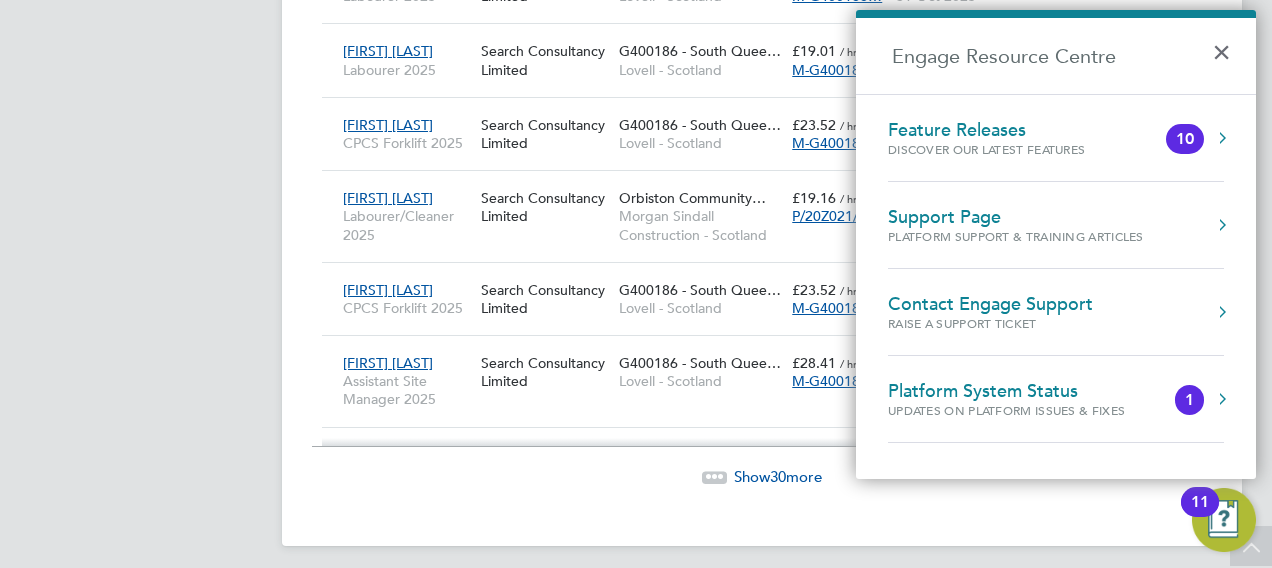 click on "DM   [FIRST] [LAST]   Notifications
Applications:   Network
Team Members   Businesses   Sites   Workers   Contacts   Current page:   Jobs
Positions   Vacancies   Placements   Timesheets
Timesheets   Expenses   Finance
Invoices & Credit Notes   Statements   Payments   Reports
Margin Report   Report Downloads   Preferences
My Business   Doc. Requirements   VMS Configurations   Notifications   Activity Logs
.st0{fill:#C0C1C2;}
Powered by Engage" at bounding box center (148, -1030) 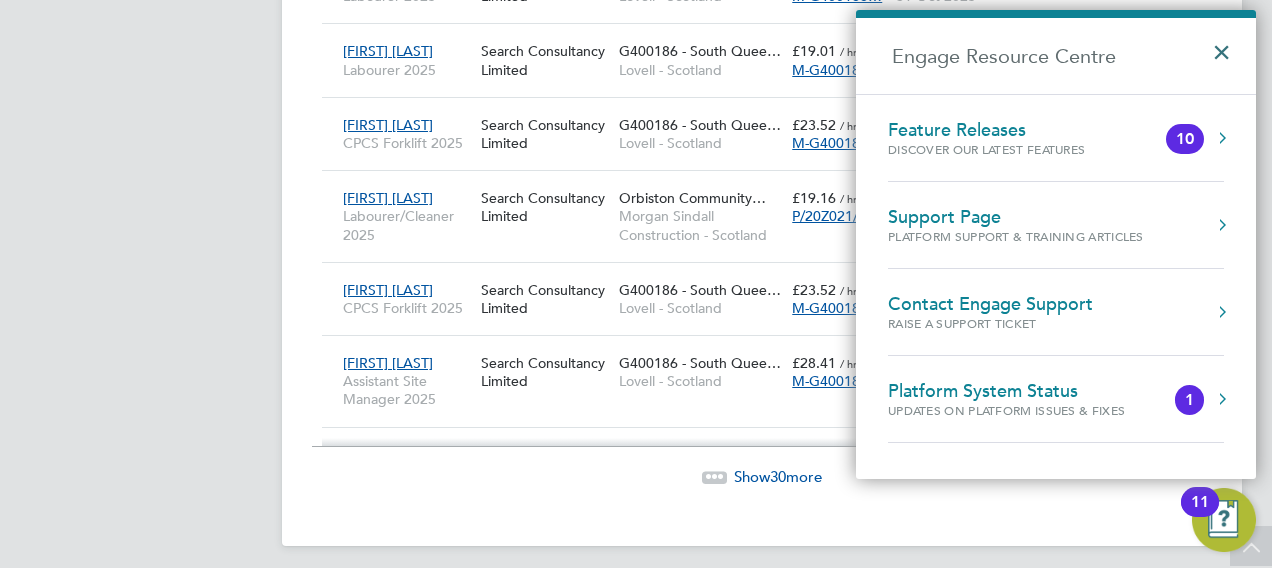 click on "×" at bounding box center [1226, 46] 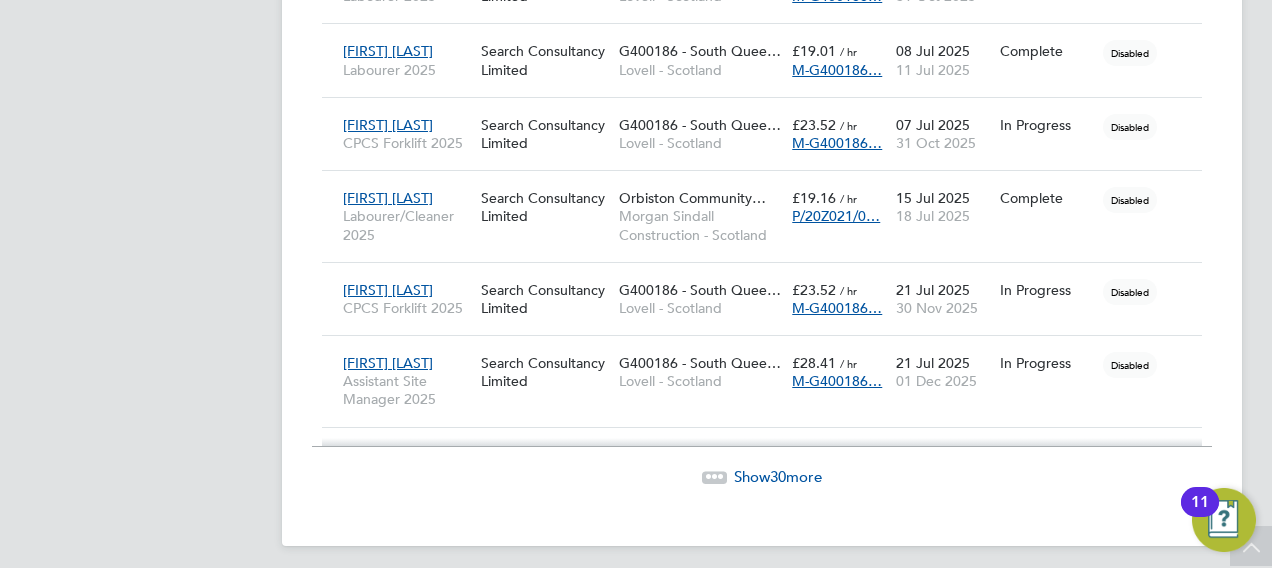 click on "DM   [FIRST] [LAST]   Notifications
Applications:   Network
Team Members   Businesses   Sites   Workers   Contacts   Current page:   Jobs
Positions   Vacancies   Placements   Timesheets
Timesheets   Expenses   Finance
Invoices & Credit Notes   Statements   Payments   Reports
Margin Report   Report Downloads   Preferences
My Business   Doc. Requirements   VMS Configurations   Notifications   Activity Logs
.st0{fill:#C0C1C2;}
Powered by Engage" at bounding box center (148, -1030) 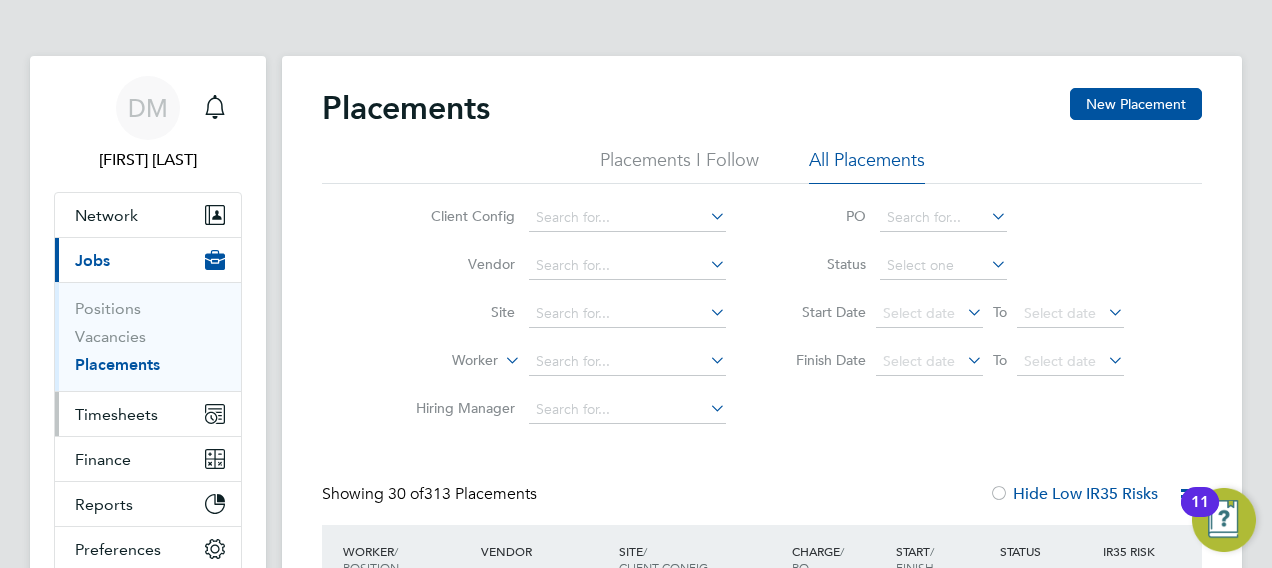 click on "Timesheets" at bounding box center [116, 414] 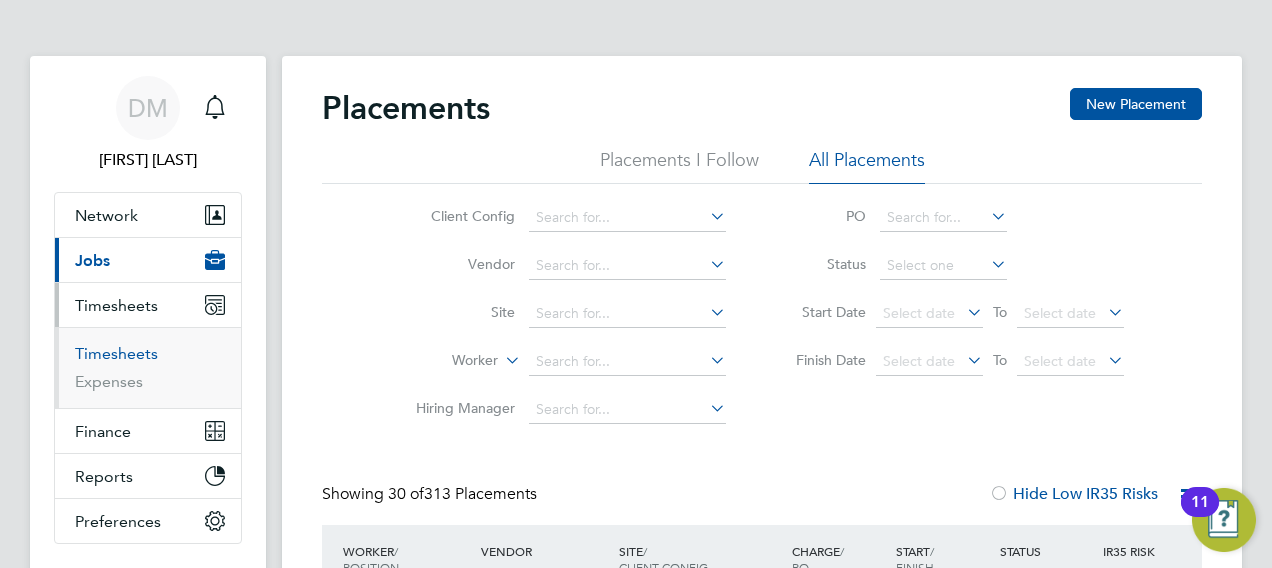 click on "Timesheets" at bounding box center [116, 353] 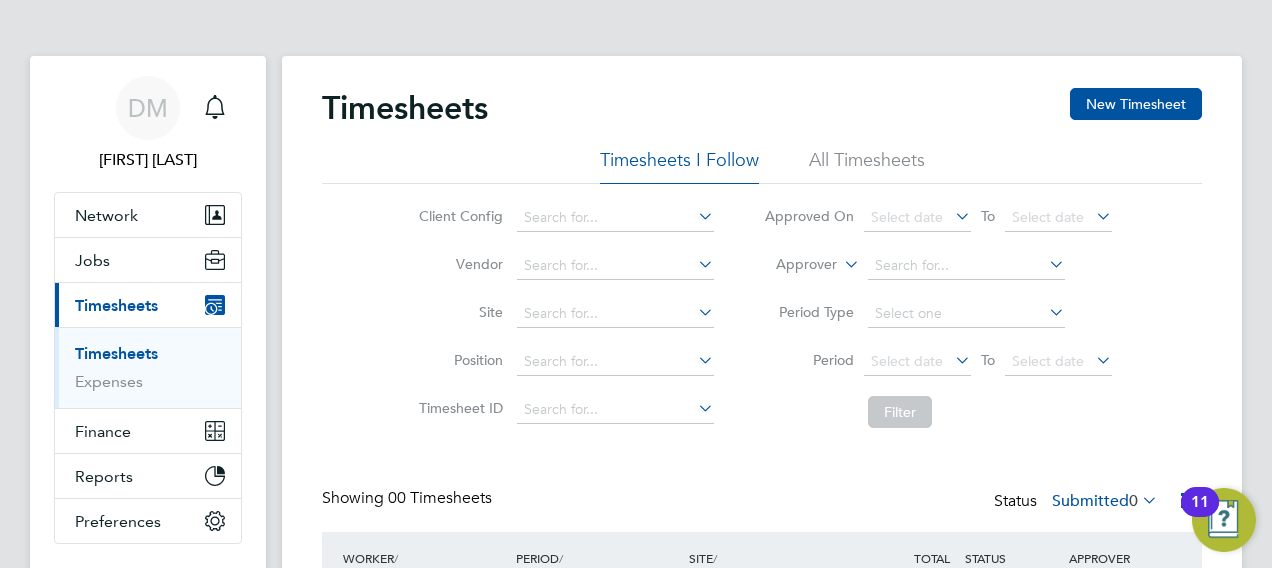 click on "All Timesheets" 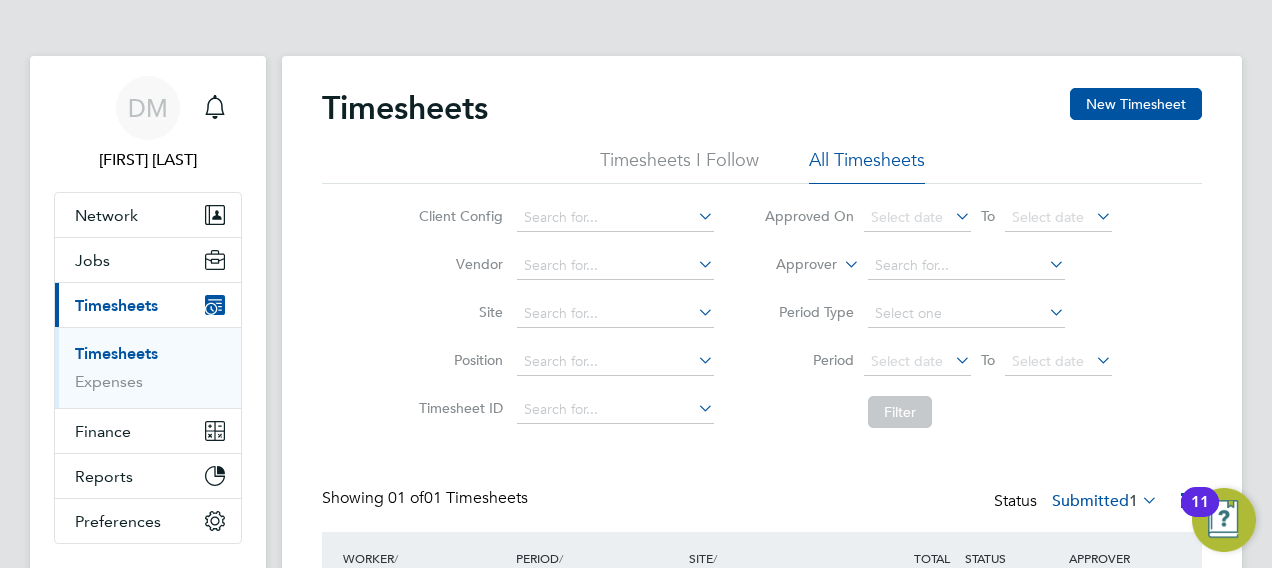 click on "Timesheets   Expenses" at bounding box center [148, 367] 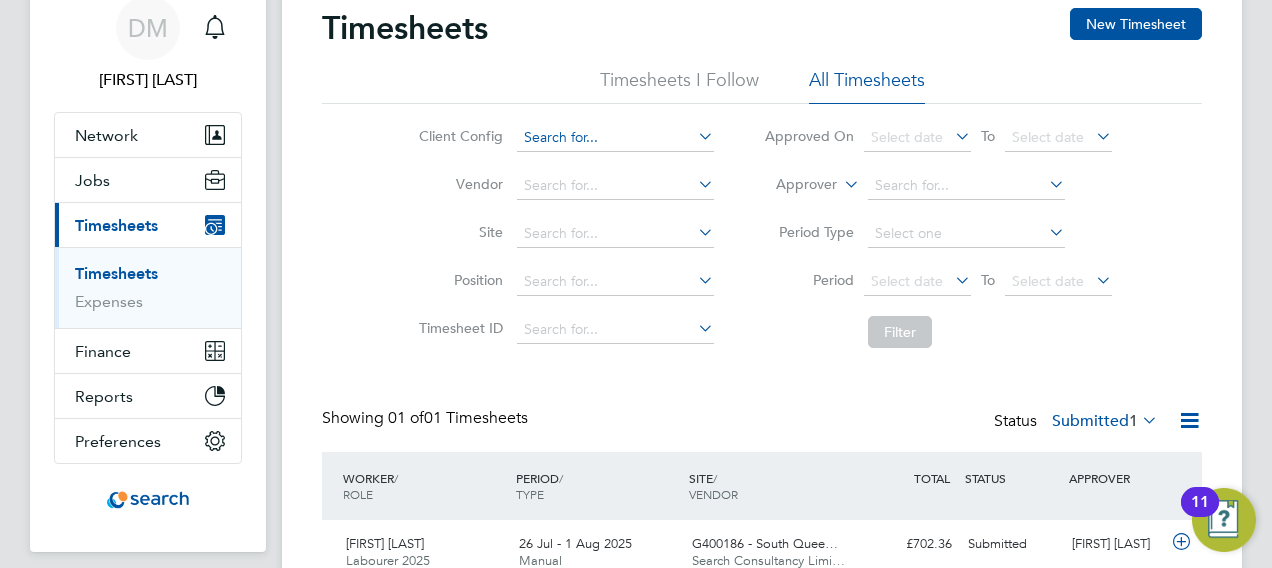 click 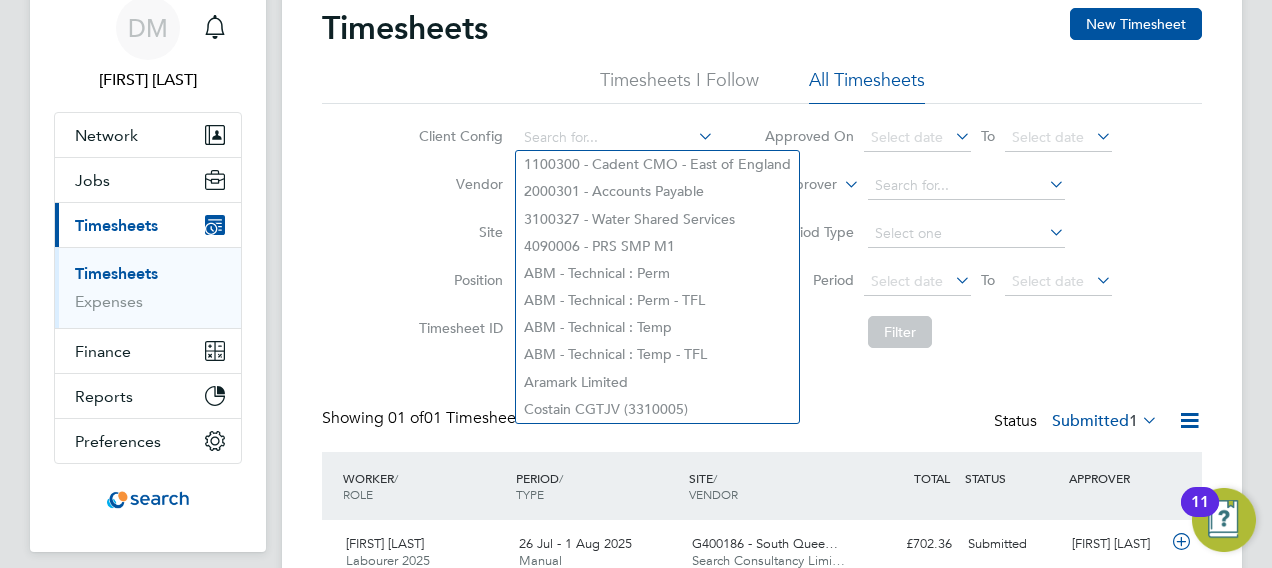 click on "Site" 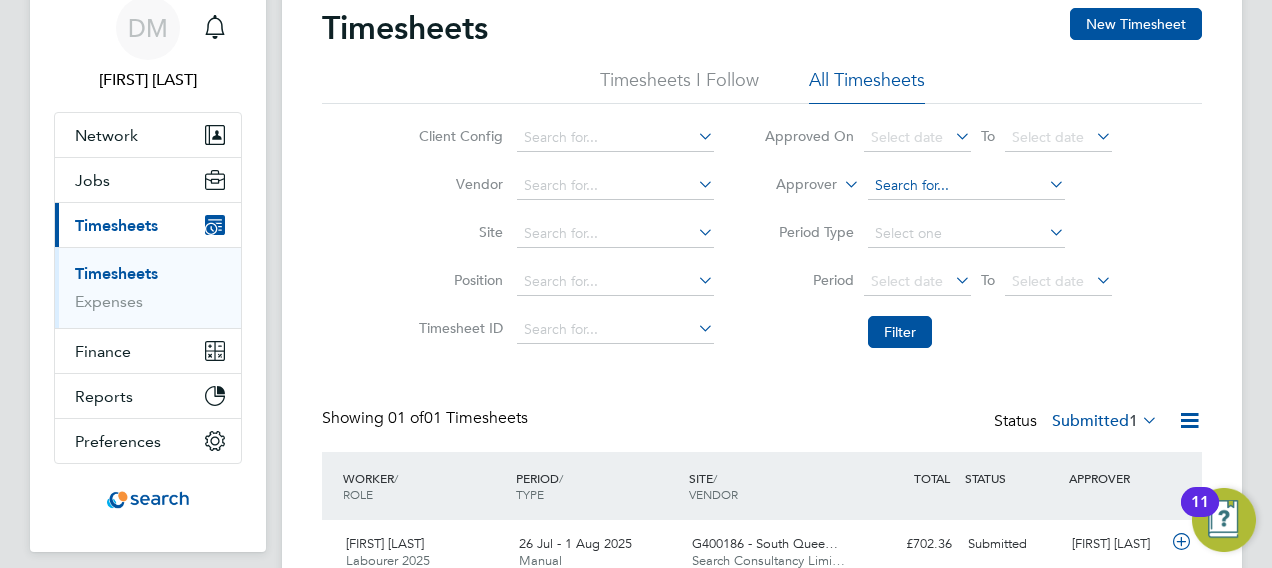 click 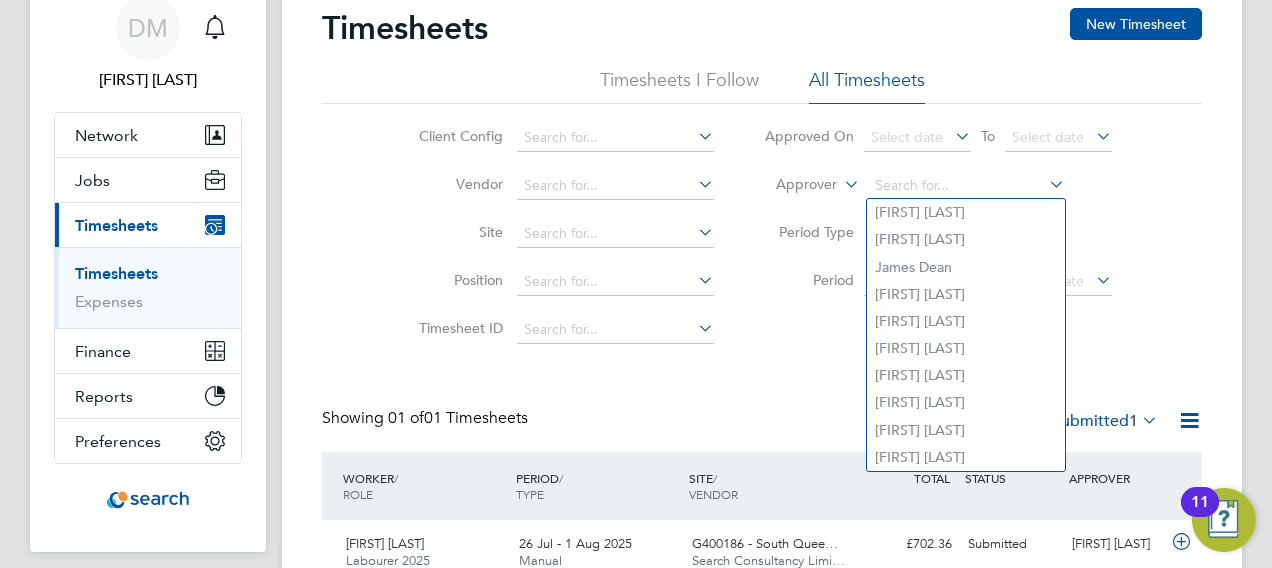 click on "Showing   01 of  01 Timesheets Status  Submitted  1" 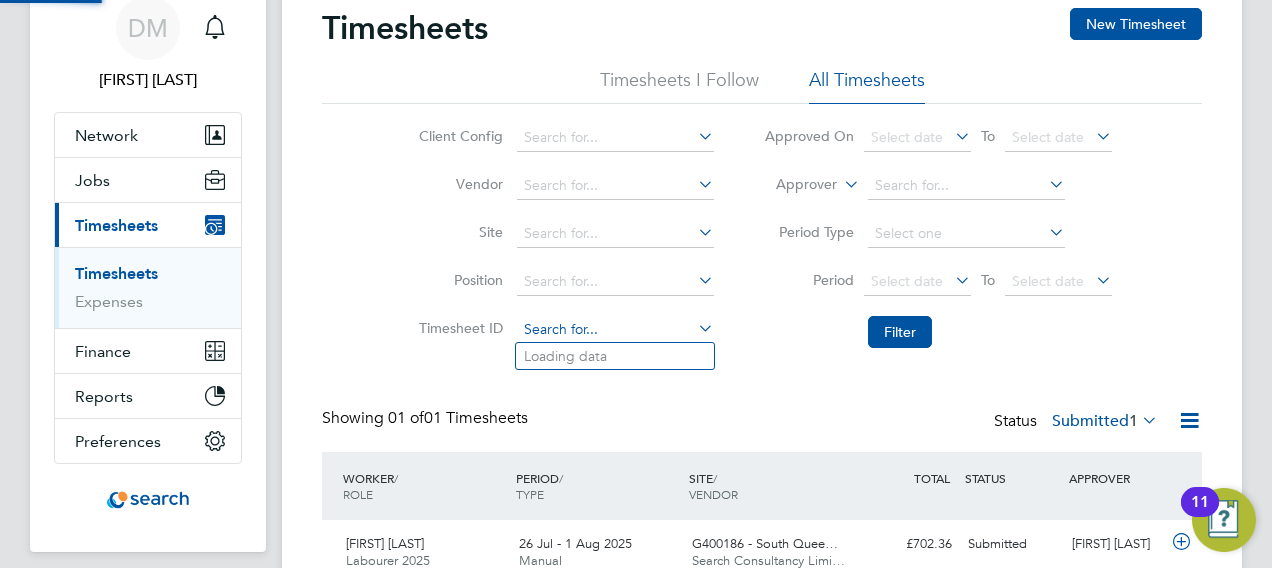 click 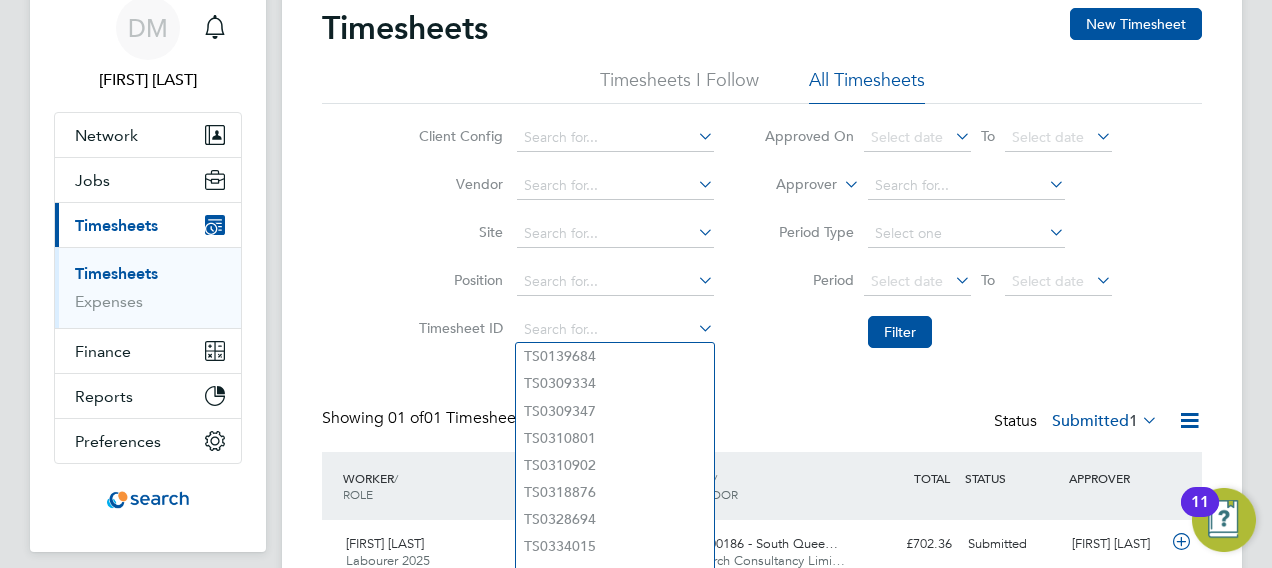 click on "Site" 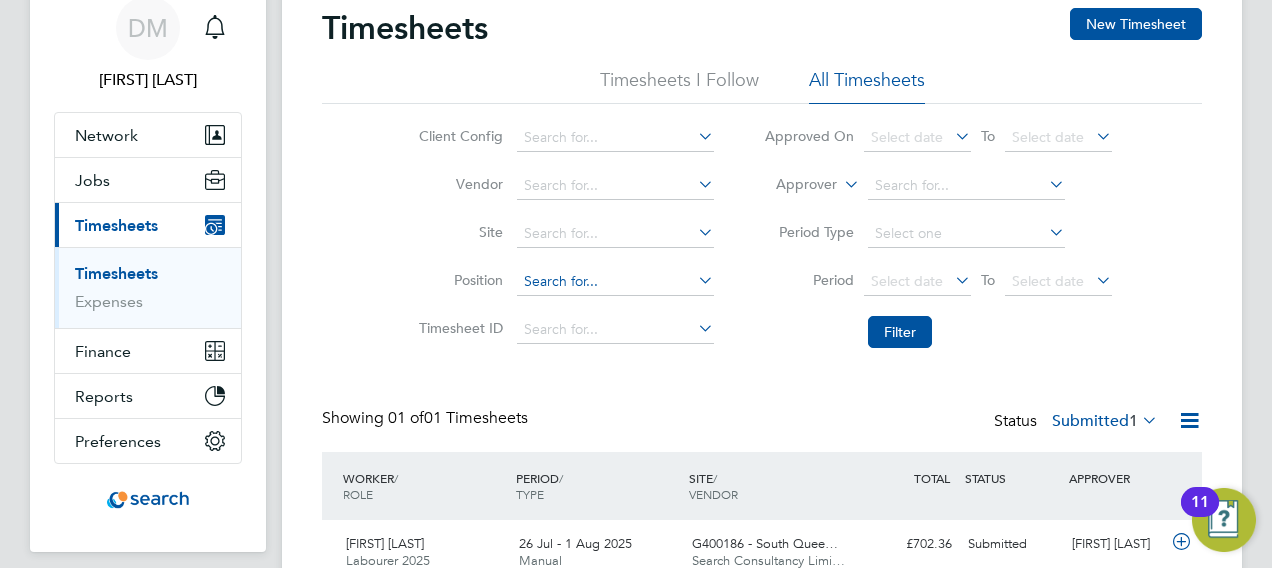click 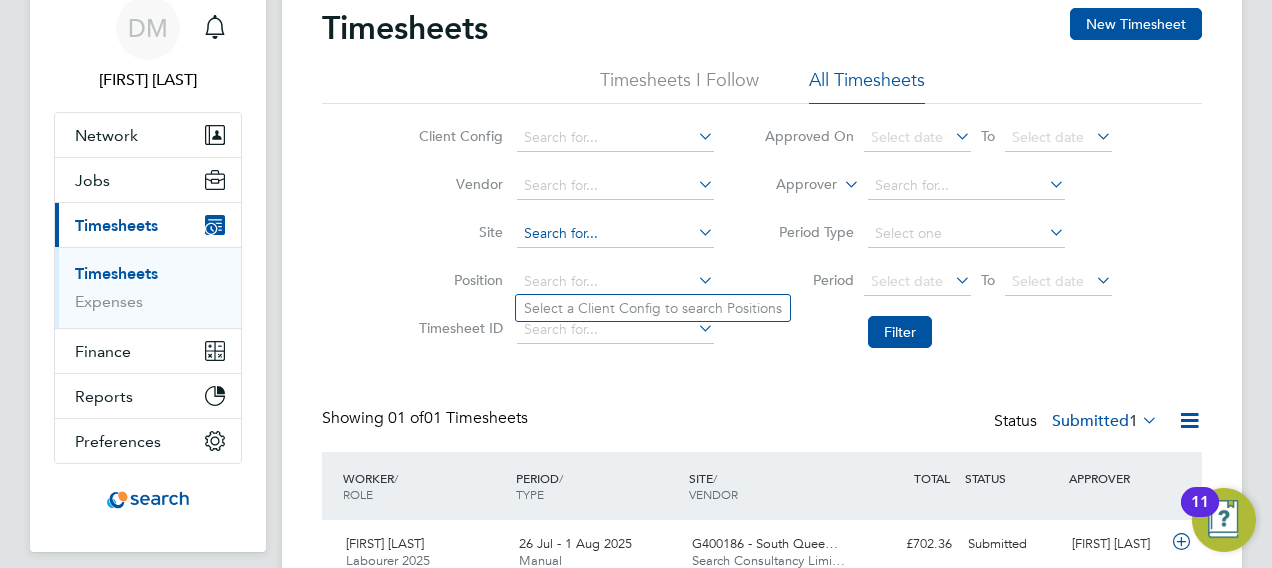 click 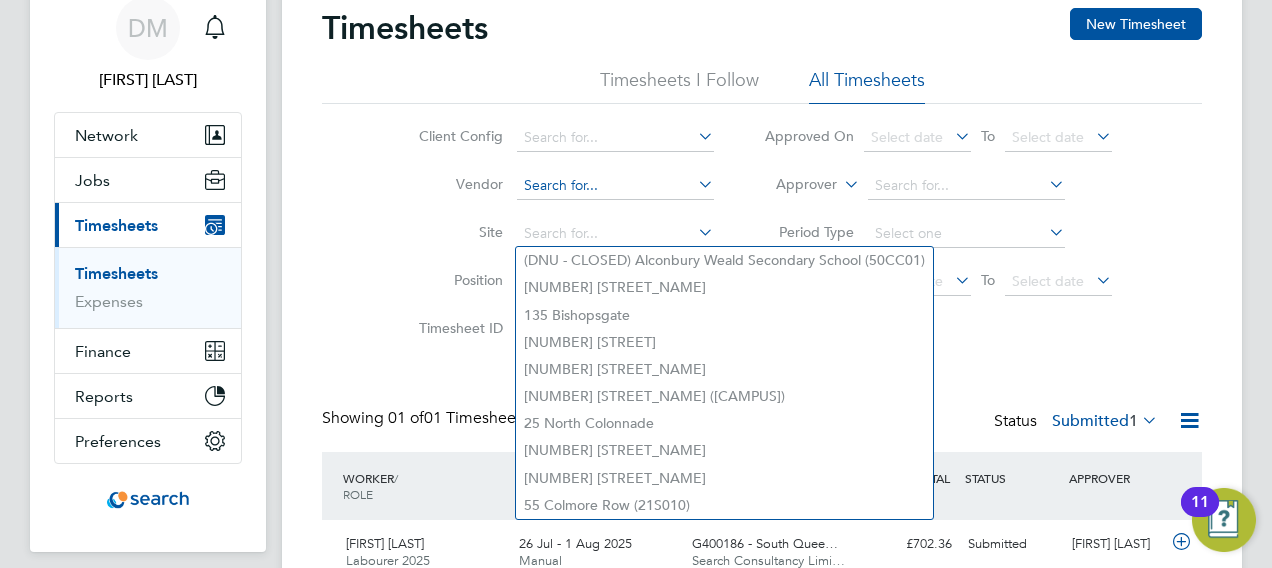 click 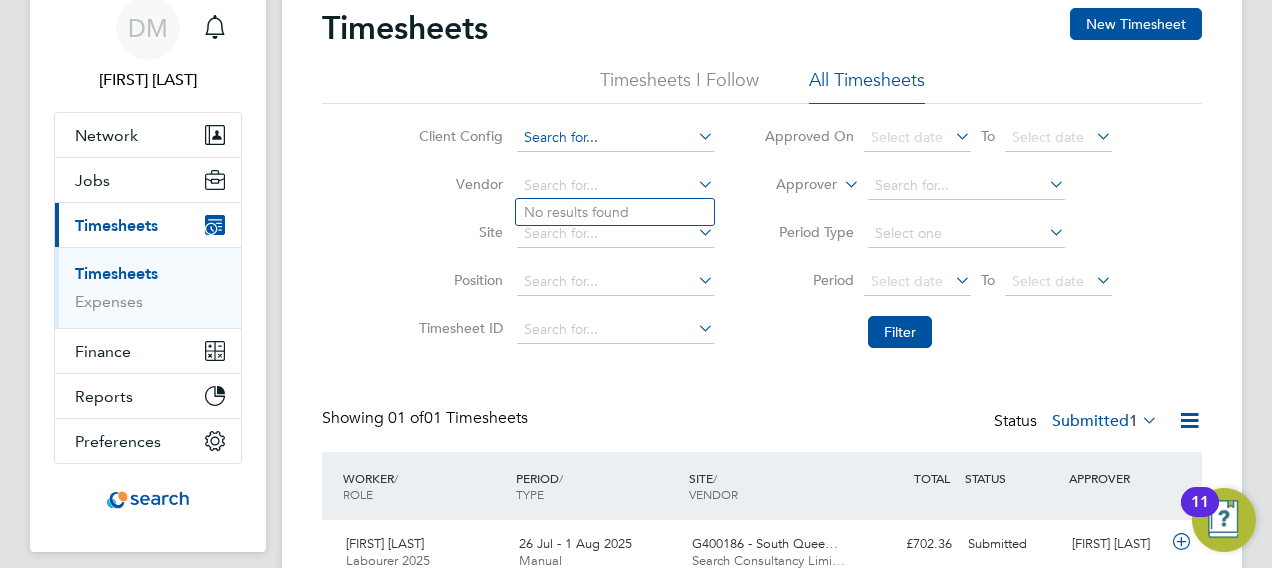 click on "Timesheets New Timesheet Timesheets I Follow All Timesheets Client Config   Vendor   Site   Position   Timesheet ID   Approved On
Select date
To
Select date
Approver     Period Type   Period
Select date
To
Select date
Filter Showing   01 of  01 Timesheets Status  Submitted  1  WORKER  / ROLE WORKER  / PERIOD PERIOD  / TYPE SITE  / VENDOR TOTAL   TOTAL  / STATUS STATUS APPROVER [FIRST] [LAST] Labourer 2025   26 Jul - 1 Aug 2025 26 Jul - 1 Aug 2025 Manual G400186 - South Quee… Search Consultancy Limi… £702.36 Submitted Submitted [FIRST] [LAST] Show   more
No contacts found
TS0139684 TS0309334 TS0309347 TS0310801 TS0310902 TS0318876 TS0328694 TS0334015 TS0334484 TS0338460 Loading data No results found (DNU - CLOSED) Alconbury Weald Secondary School (50CC01) [NUMBER] [STREET_NAME] [NUMBER] [STREET_NAME] [NUMBER] [STREET_NAME] [NUMBER] [STREET_NAME] [NUMBER] [STREET_NAME] [NUMBER] [STREET_NAME] [NUMBER] [STREET_NAME] [NUMBER] [STREET_NAME] TS0139684 M T" 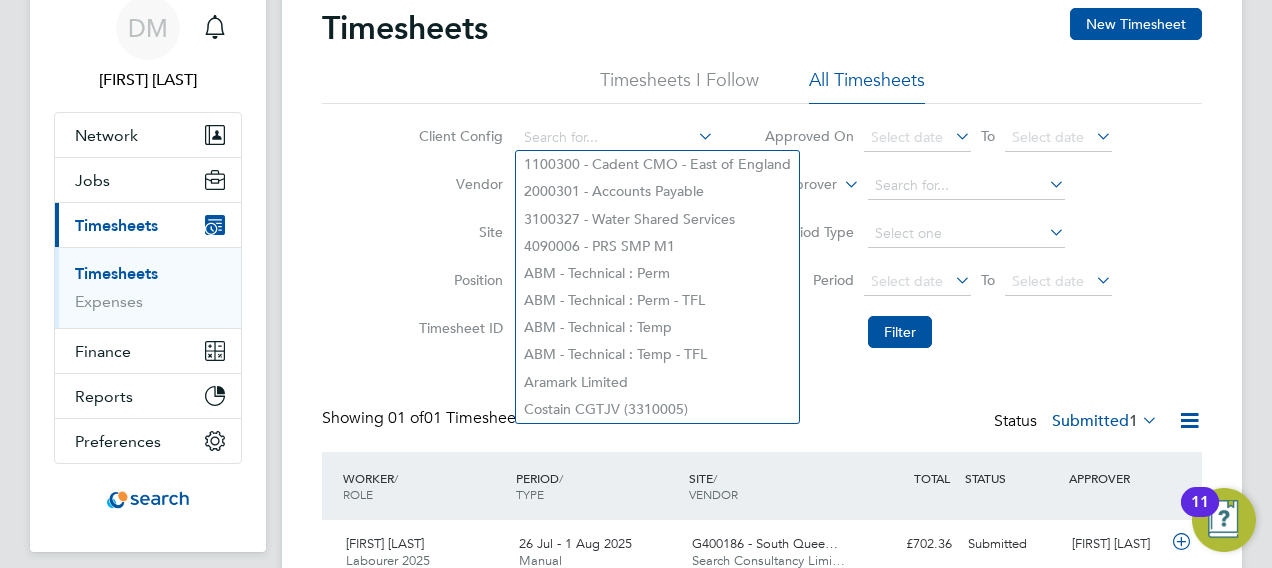 click on "Timesheets I Follow All Timesheets" 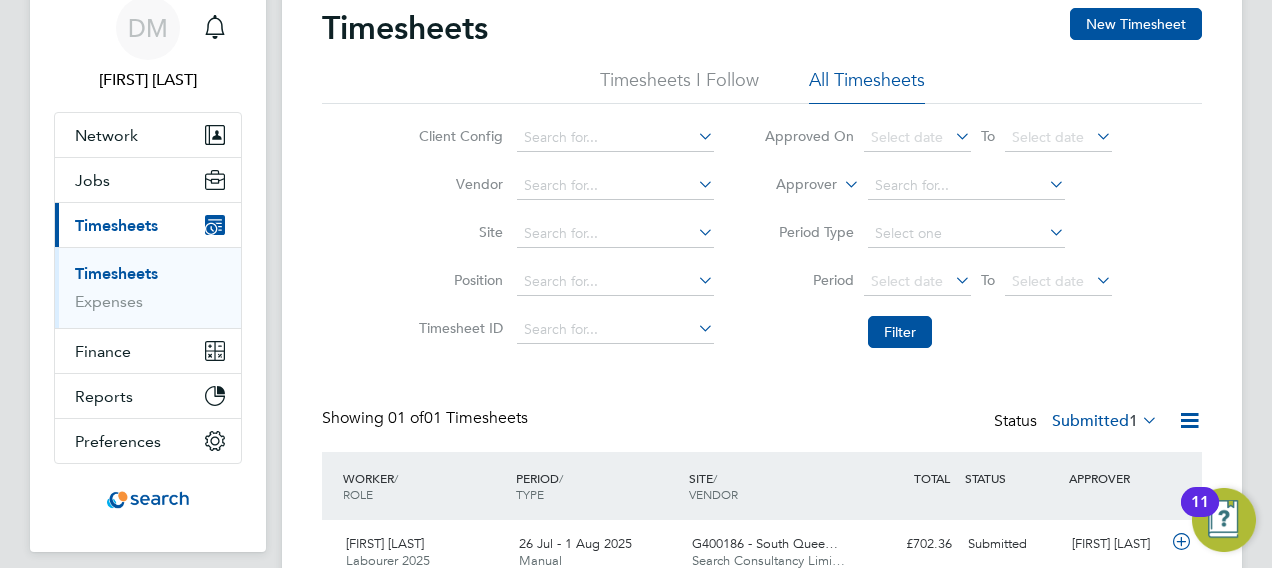 click on "Timesheets New Timesheet Timesheets I Follow All Timesheets Client Config   Vendor   Site   Position   Timesheet ID   Approved On
Select date
To
Select date
Approver     Period Type   Period
Select date
To
Select date
Filter Showing   01 of  01 Timesheets Status  Submitted  1  WORKER  / ROLE WORKER  / PERIOD PERIOD  / TYPE SITE  / VENDOR TOTAL   TOTAL  / STATUS STATUS APPROVER [FIRST] [LAST] Labourer 2025   26 Jul - 1 Aug 2025 26 Jul - 1 Aug 2025 Manual G400186 - South Quee… Search Consultancy Limi… £702.36 Submitted Submitted [FIRST] [LAST] Show   more" 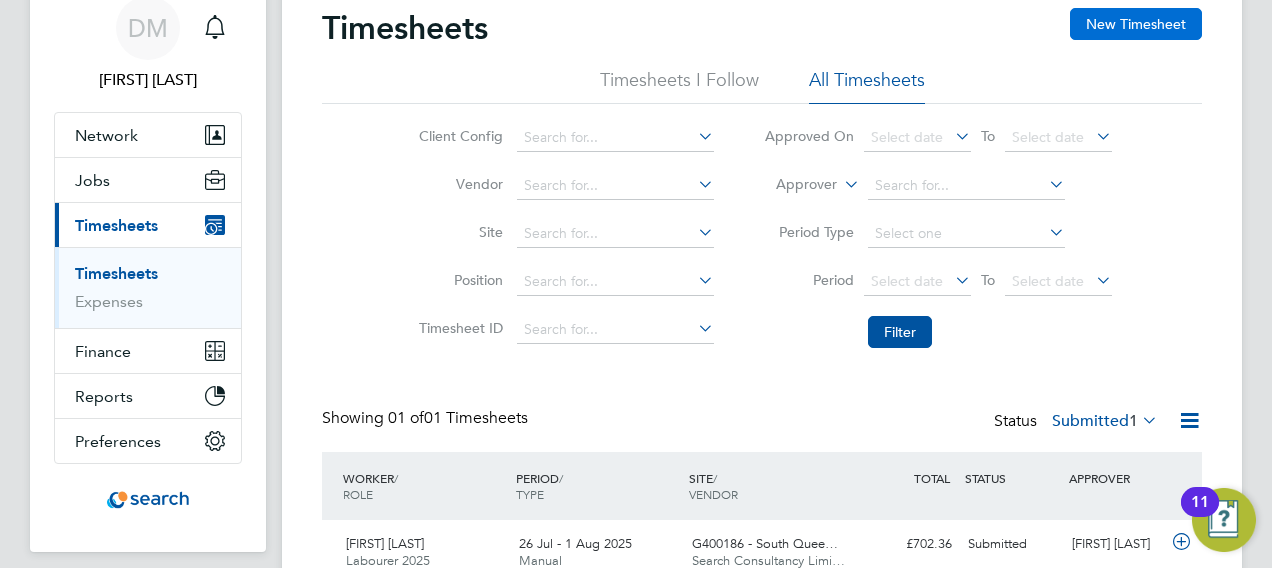 click on "New Timesheet" 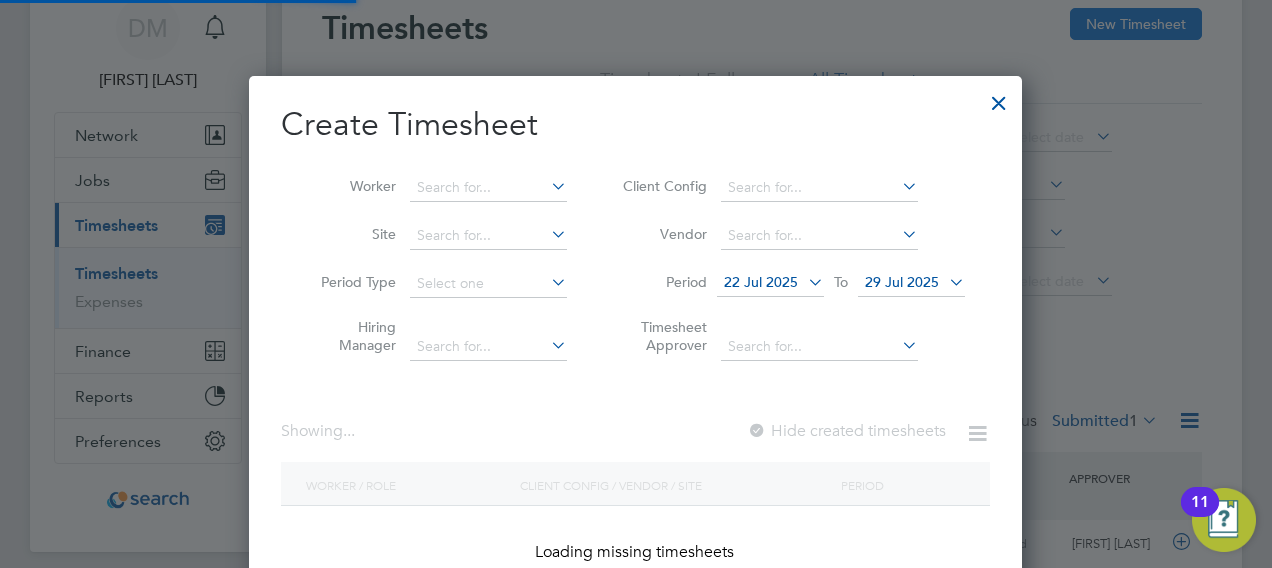 scroll, scrollTop: 102, scrollLeft: 9, axis: both 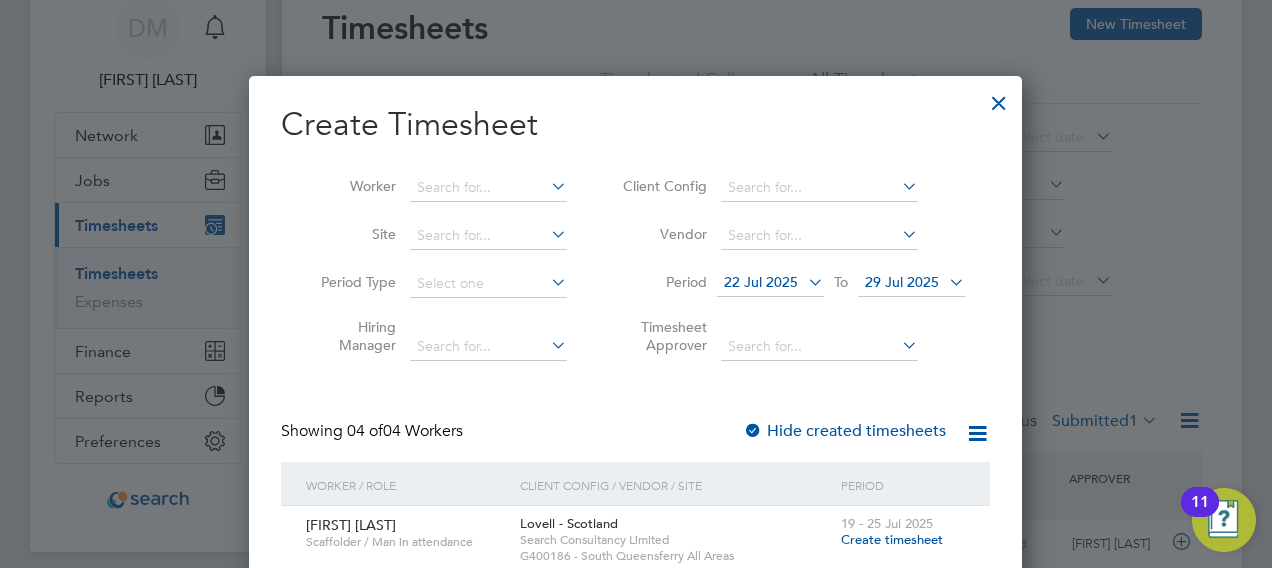 click on "Worker" at bounding box center (436, 188) 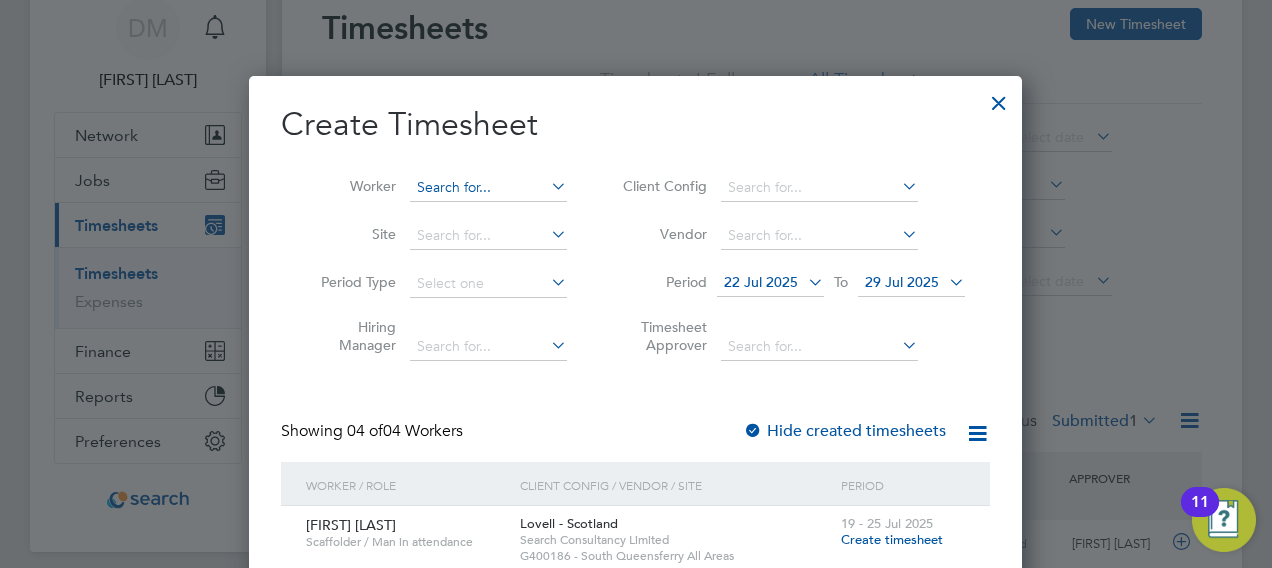 click at bounding box center (488, 188) 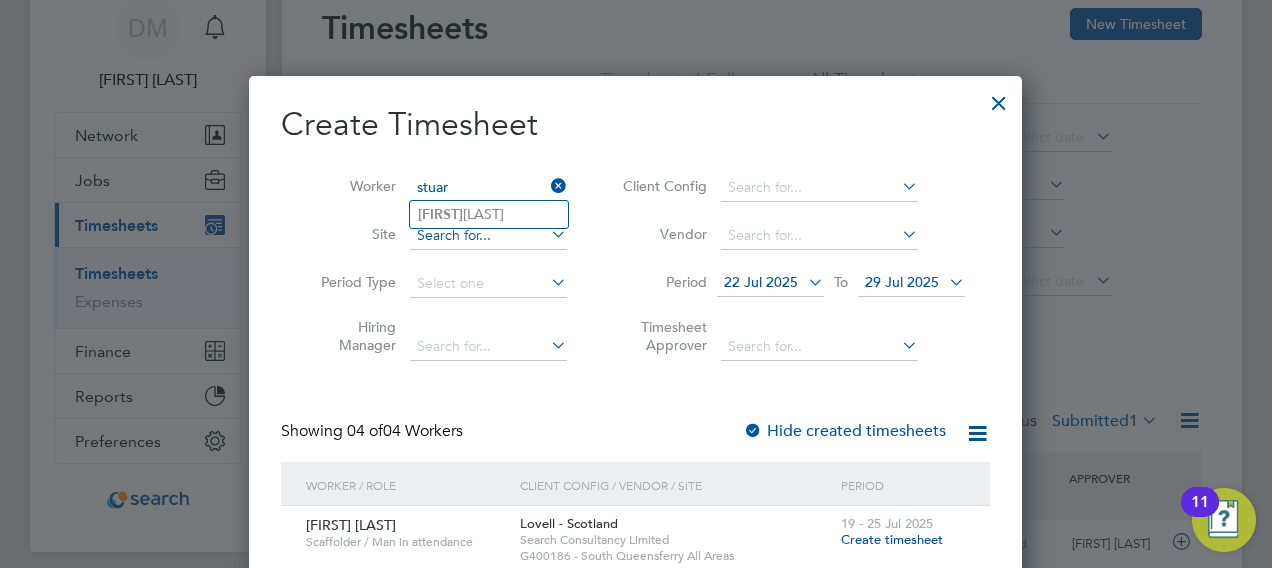 type on "stuar" 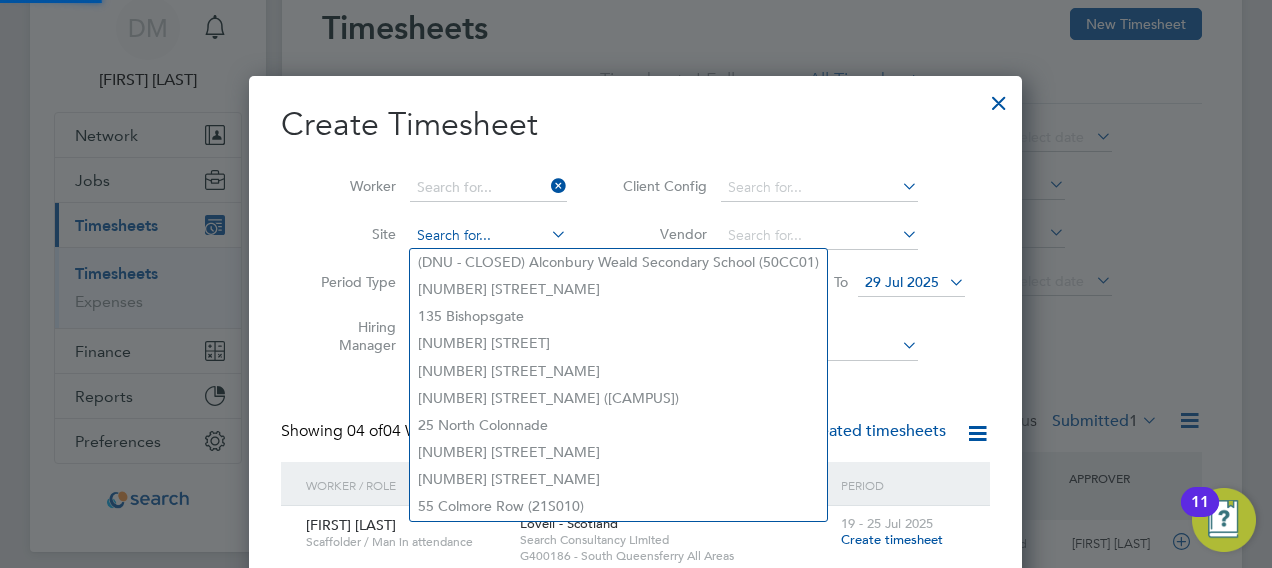 scroll, scrollTop: 10, scrollLeft: 9, axis: both 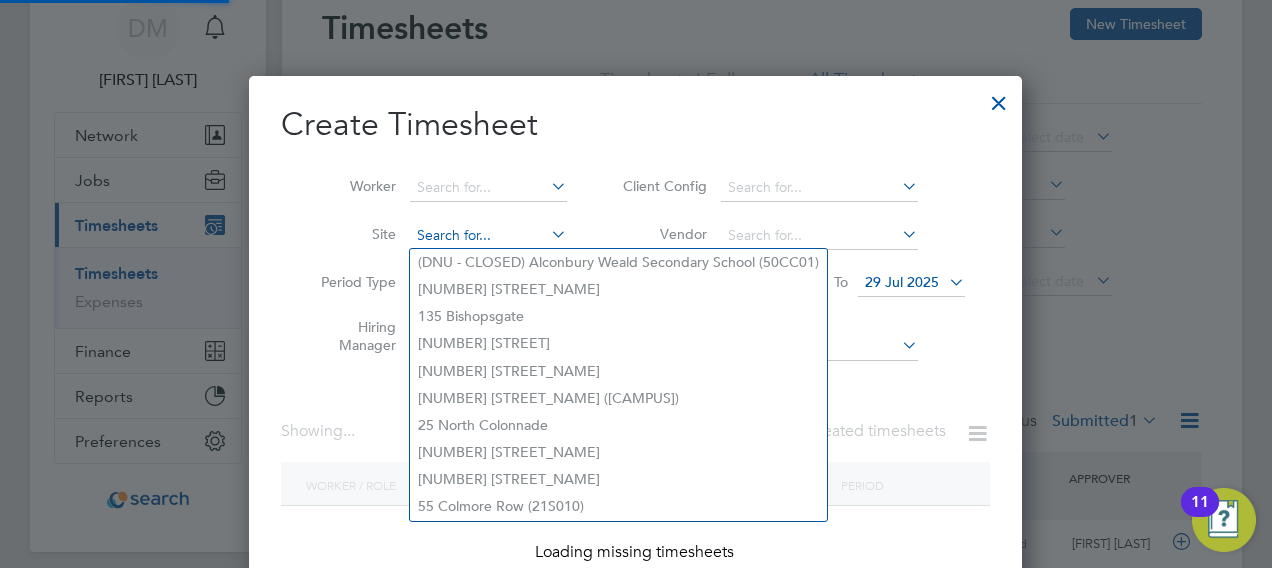 click at bounding box center [488, 236] 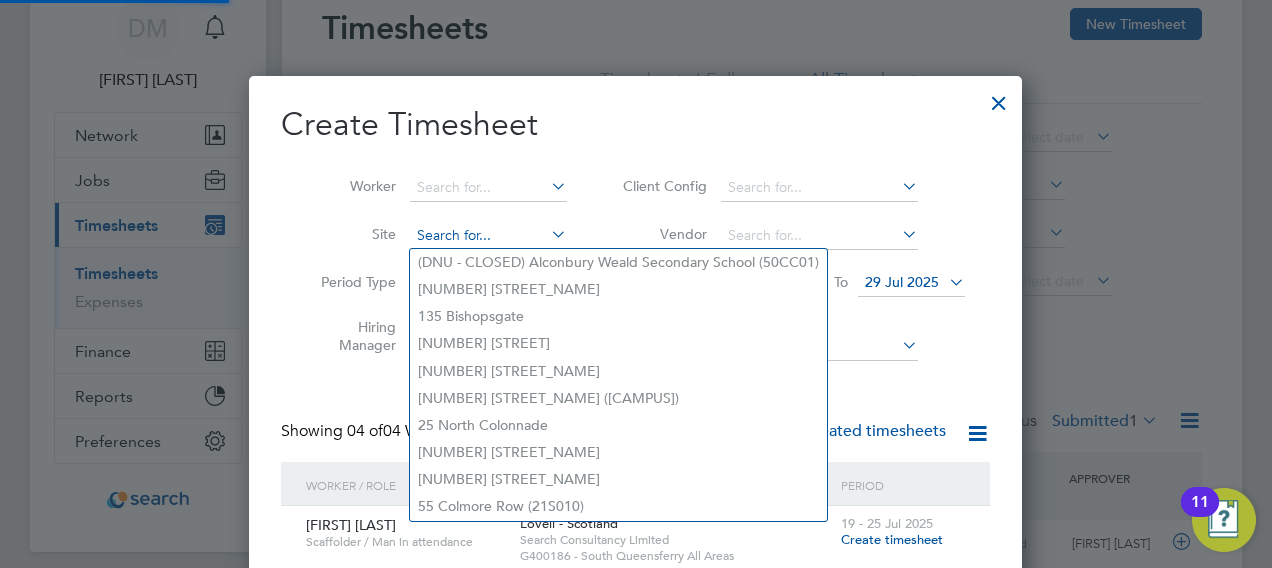 scroll, scrollTop: 10, scrollLeft: 9, axis: both 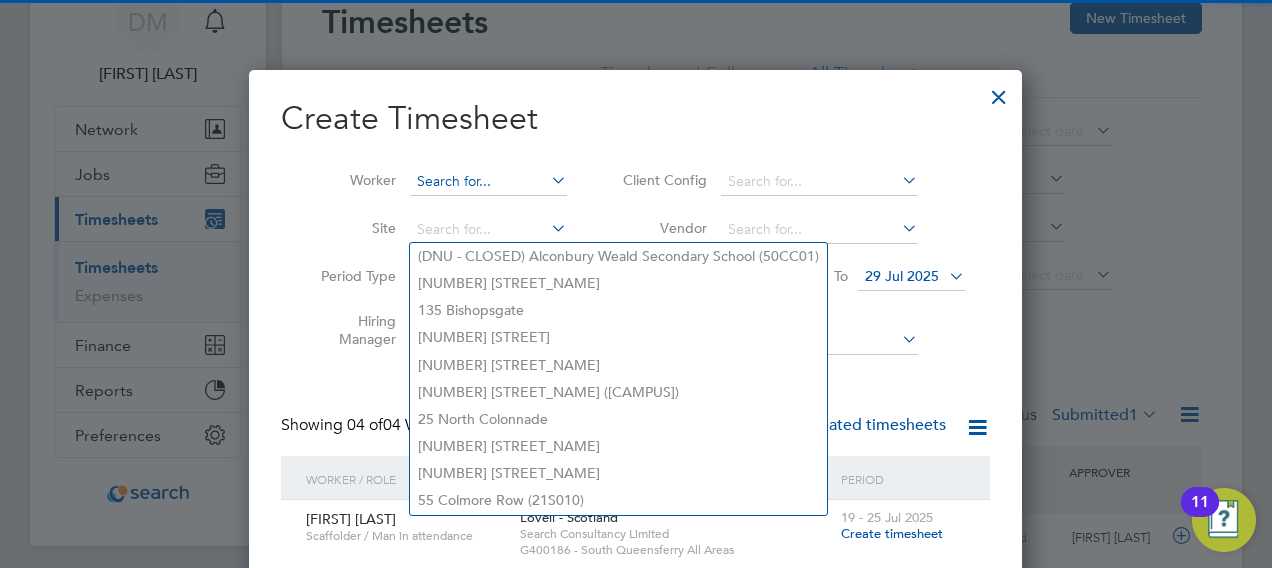 click at bounding box center [488, 182] 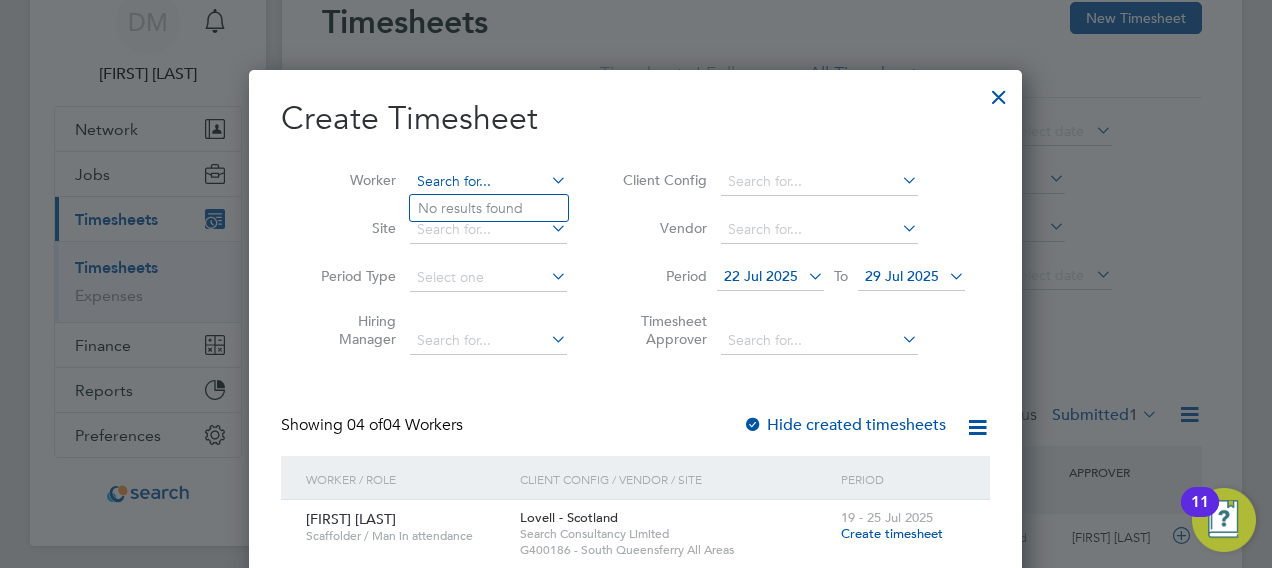 scroll, scrollTop: 10, scrollLeft: 9, axis: both 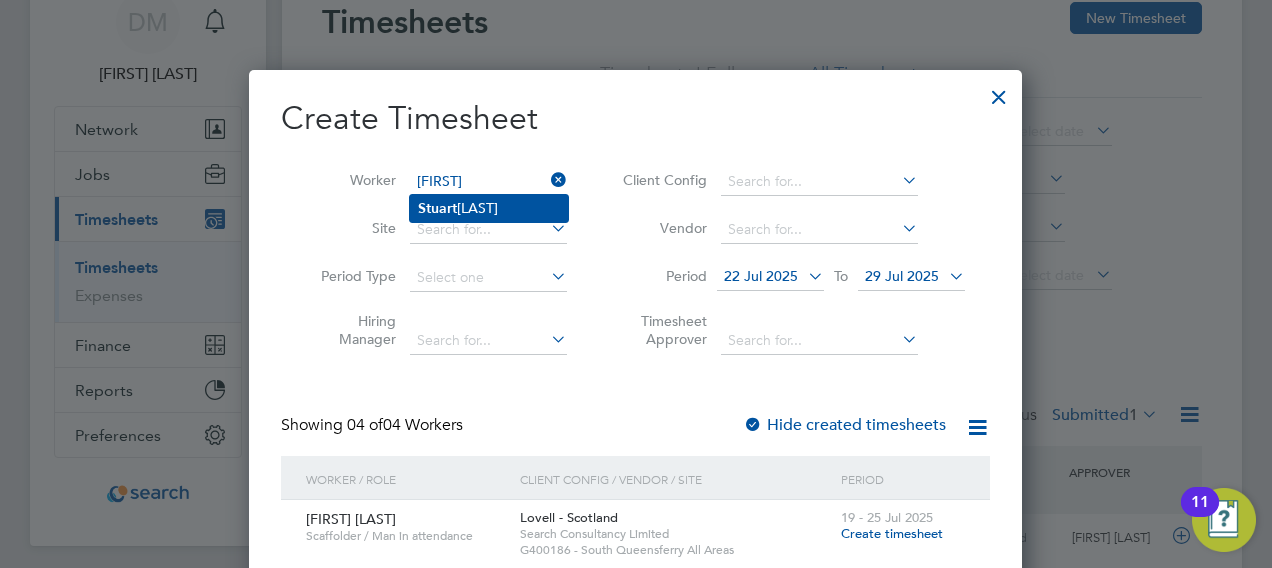 click on "[FIRST] [LAST]" 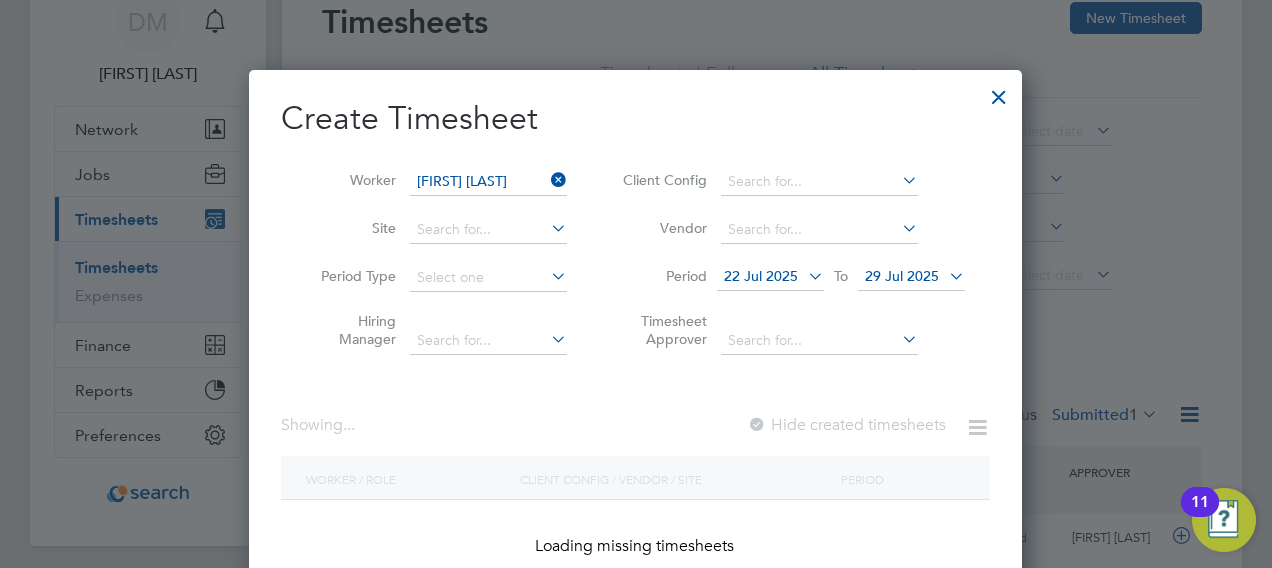 scroll, scrollTop: 10, scrollLeft: 9, axis: both 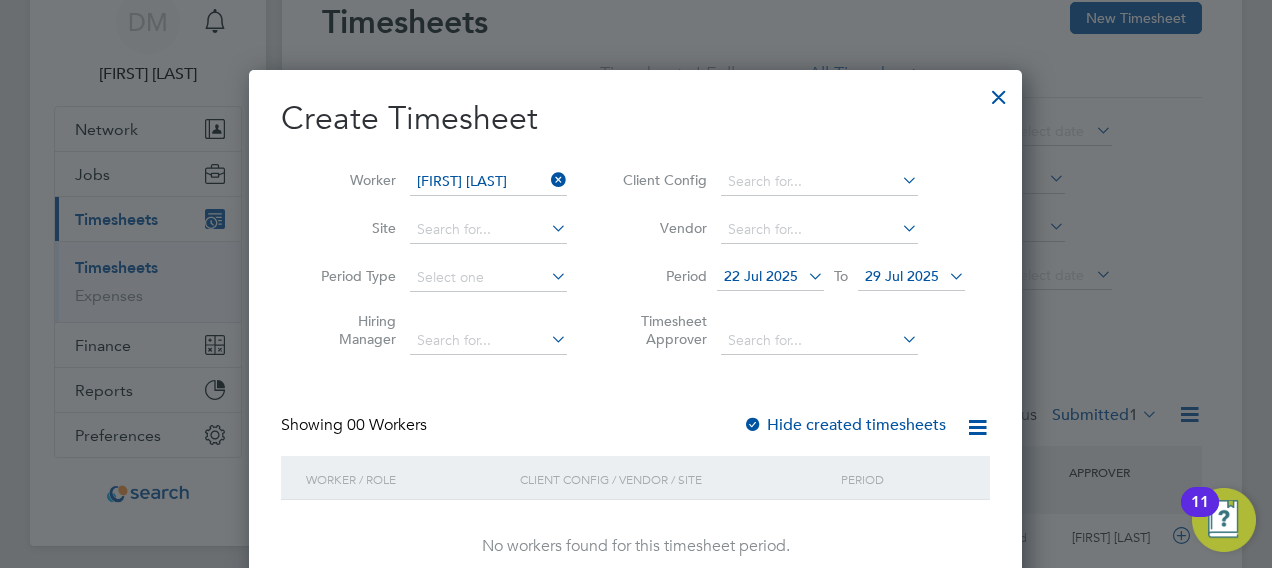 click at bounding box center (804, 276) 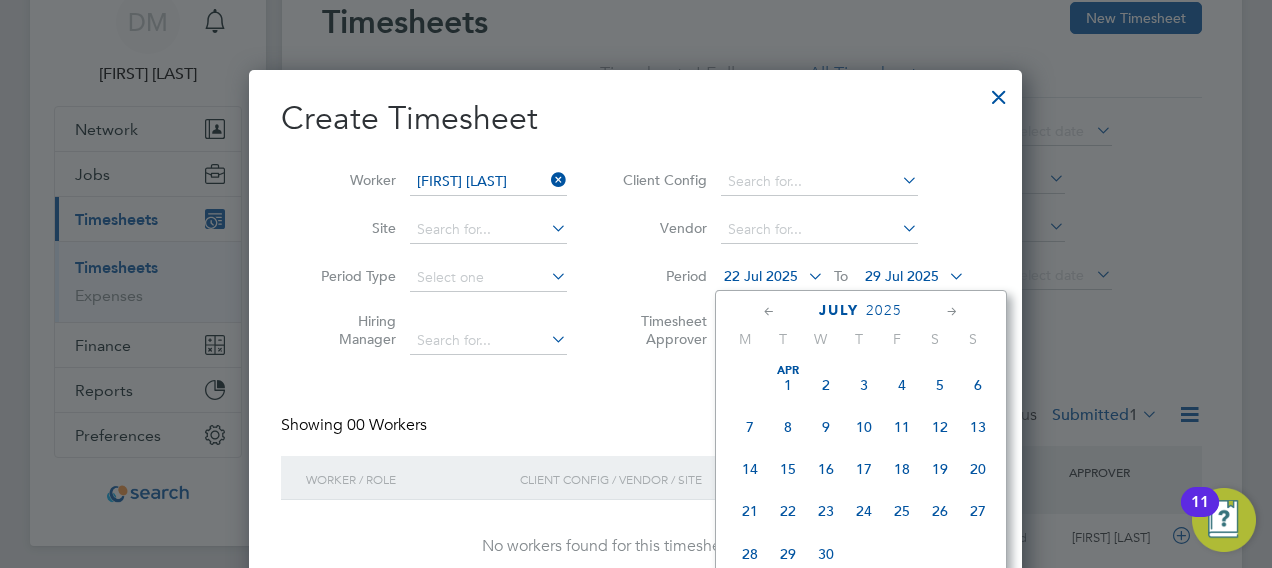 scroll, scrollTop: 729, scrollLeft: 0, axis: vertical 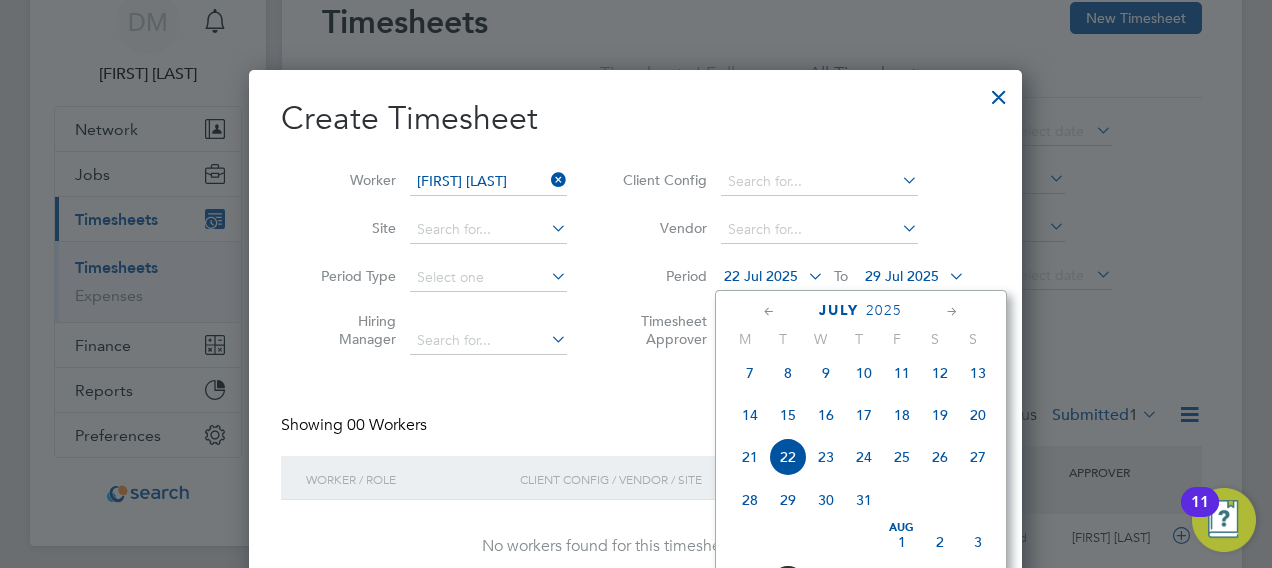 click on "28" 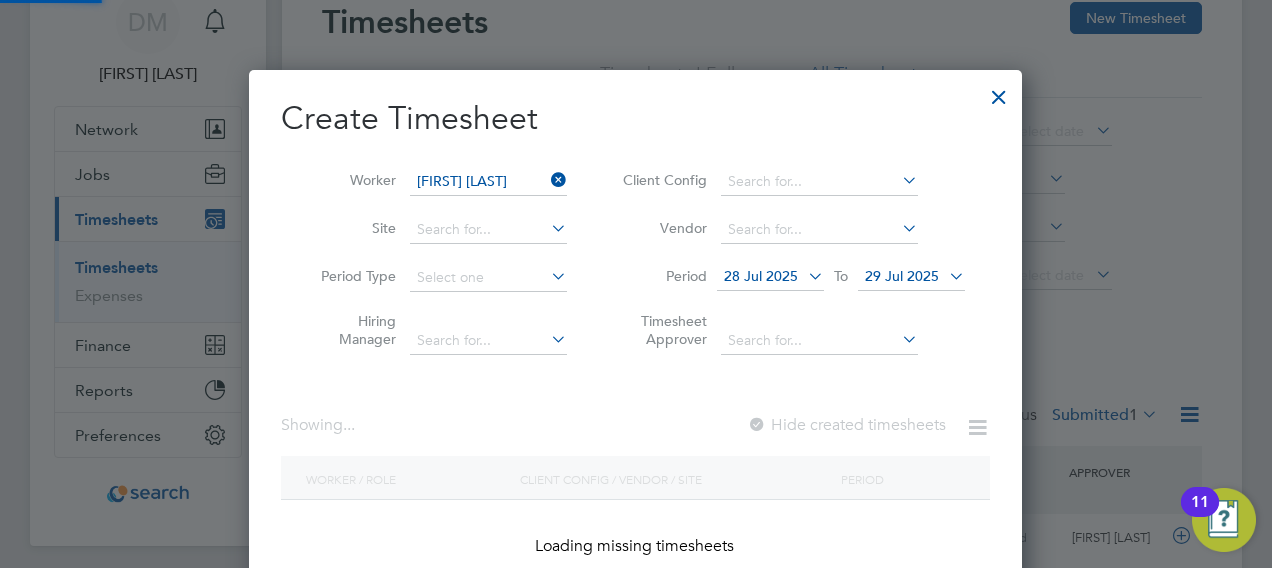 scroll, scrollTop: 10, scrollLeft: 9, axis: both 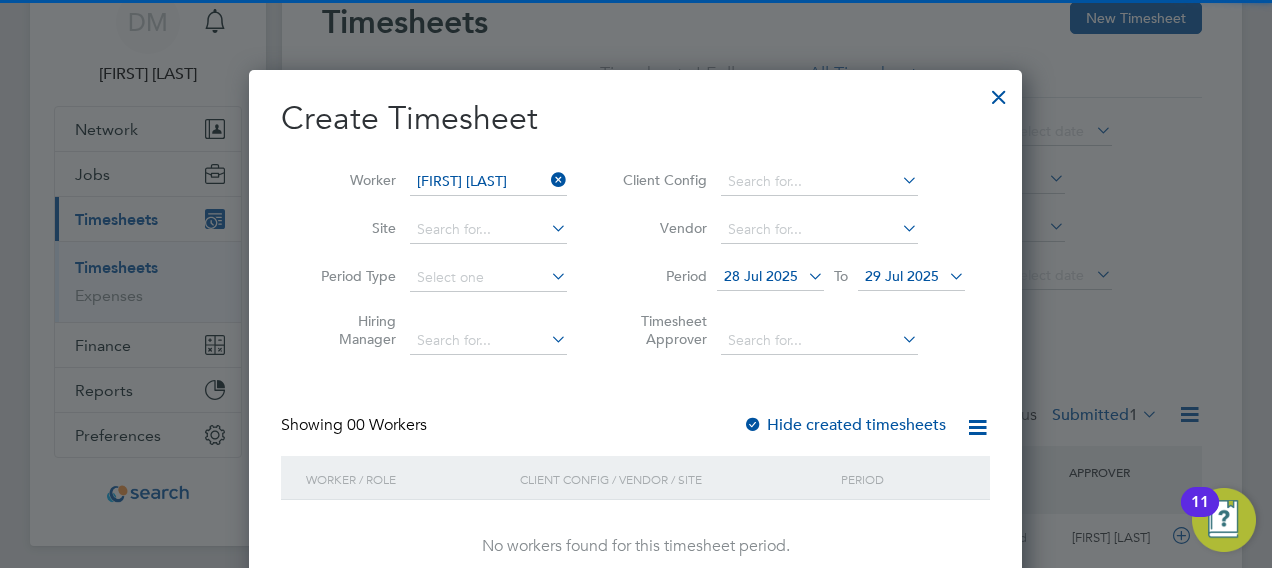 click at bounding box center [945, 276] 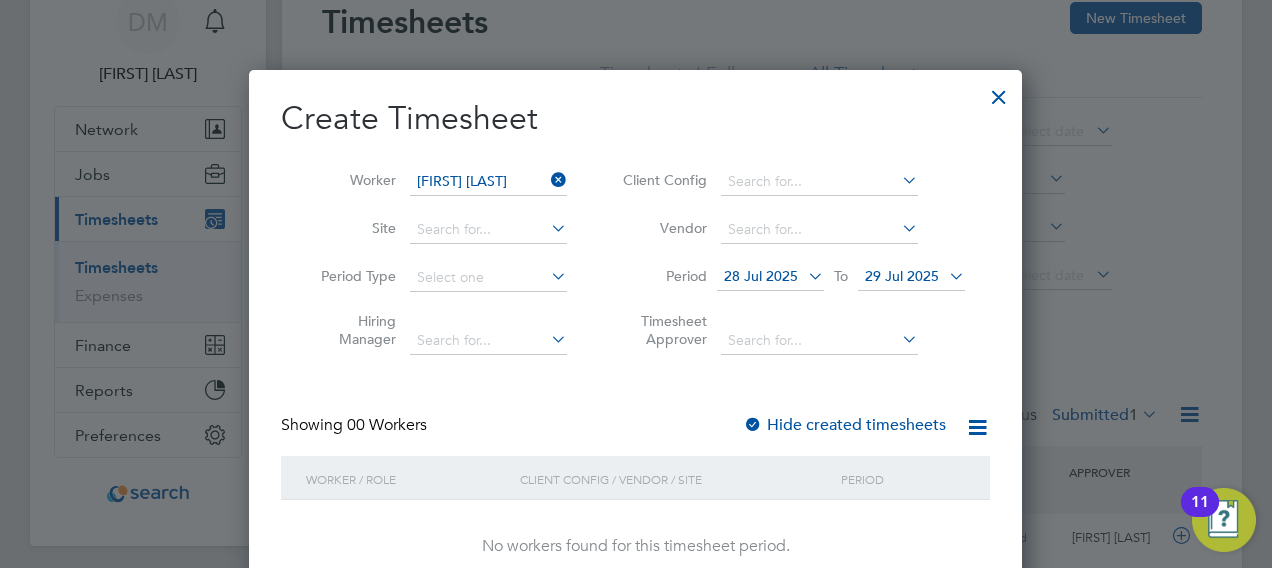 scroll, scrollTop: 772, scrollLeft: 0, axis: vertical 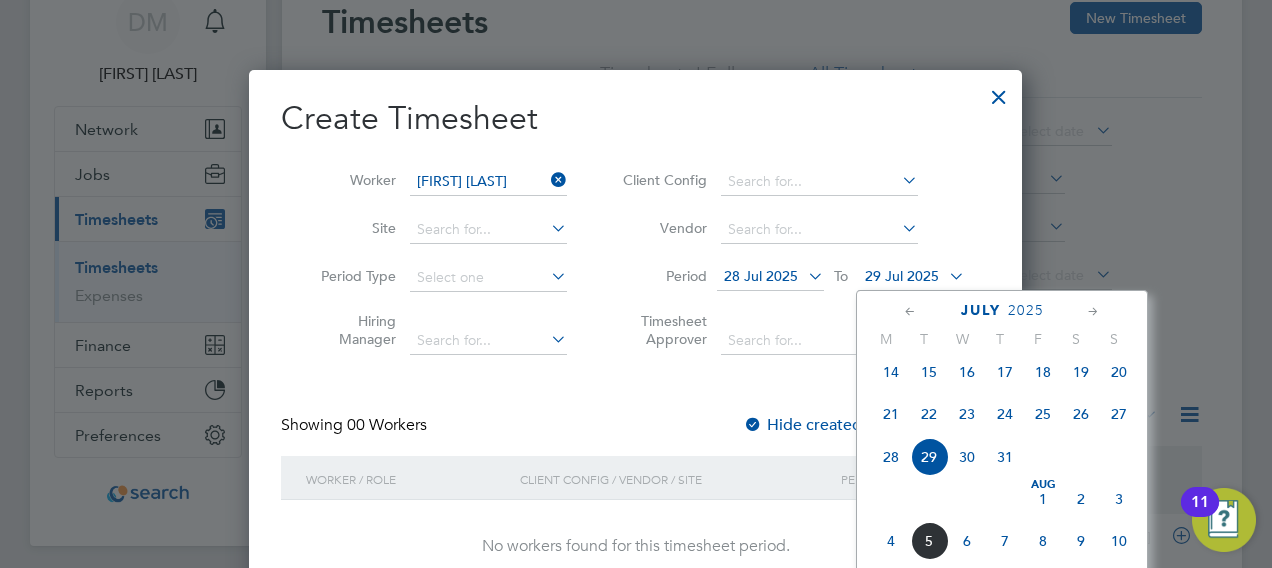 click on "3" 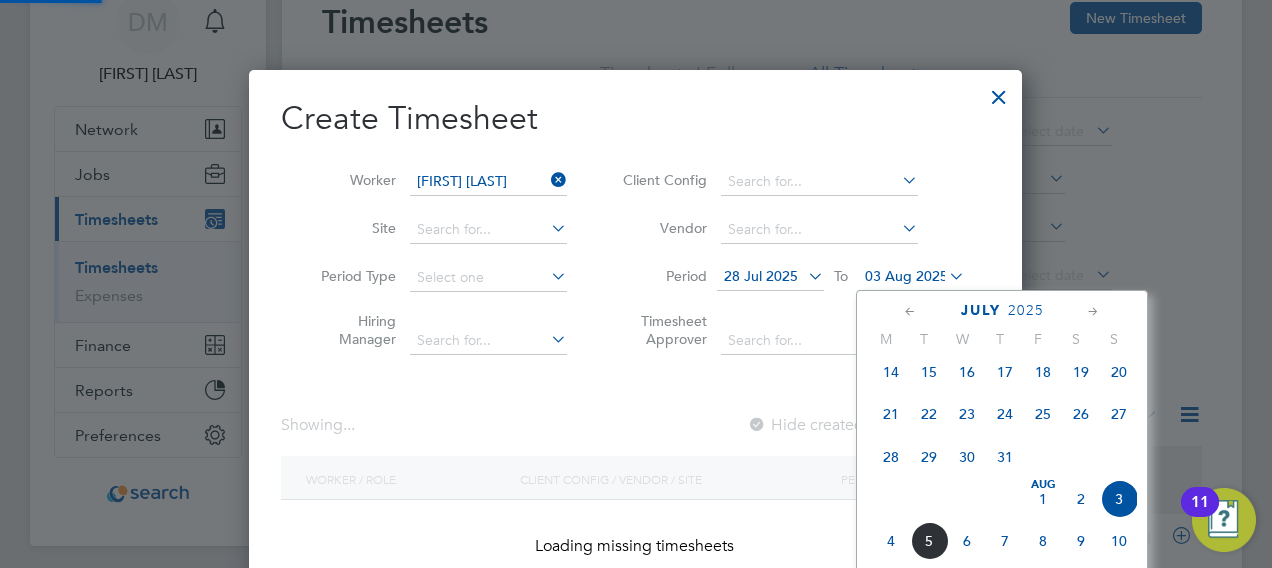 scroll, scrollTop: 10, scrollLeft: 9, axis: both 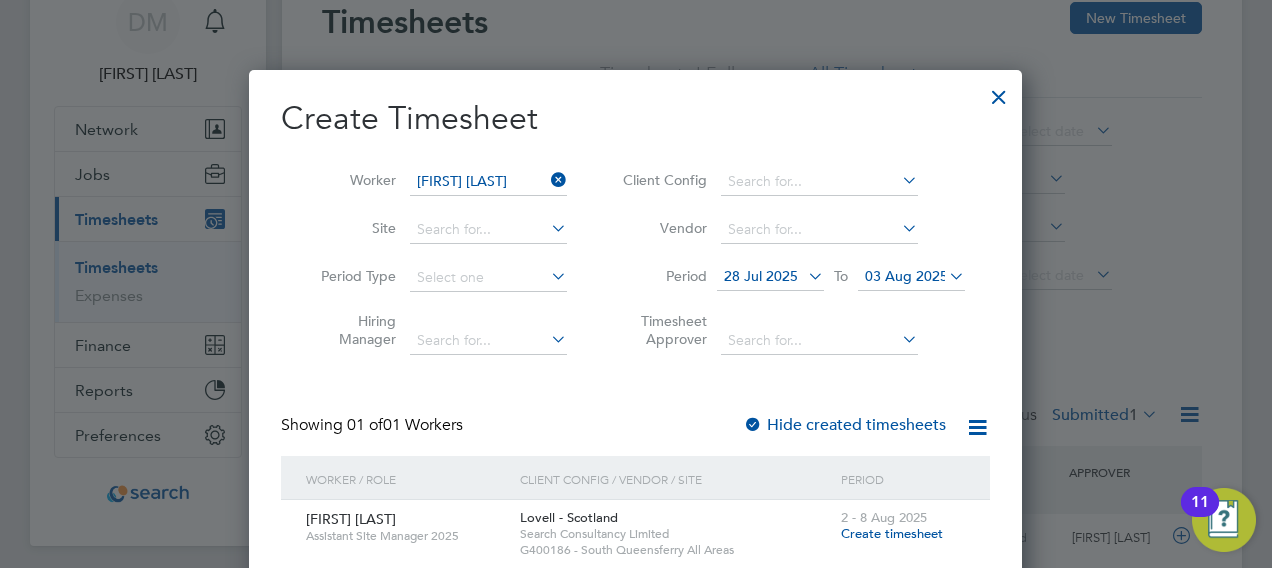 click on "Create Timesheet Worker   [FIRST] [LAST] Site   Period Type   Hiring Manager   Client Config   Vendor   Period
28 Jul 2025
To
03 Aug 2025
Timesheet Approver   Showing   01 of  01 Workers Hide created timesheets Worker / Role Client Config / Vendor / Site Period [FIRST] [LAST]   Assistant Site Manager 2025 Lovell - [REGION] Search Consultancy Limited   G400186 - South Queensferry All Areas   2 - 8 Aug 2025   Create timesheet Show   more" at bounding box center [635, 334] 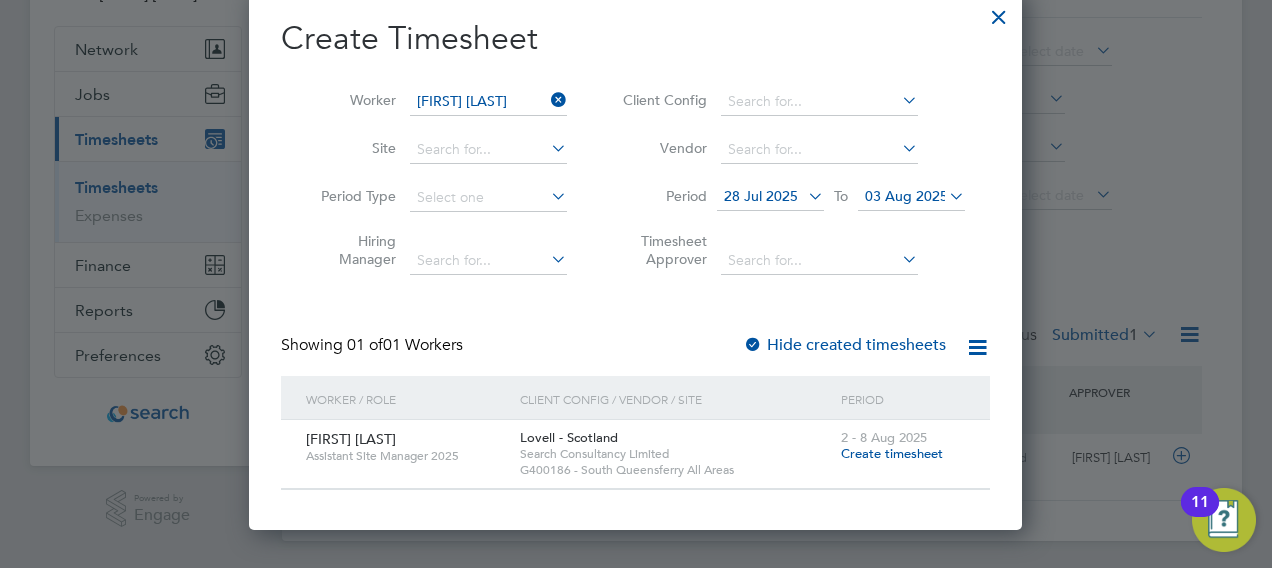 scroll, scrollTop: 170, scrollLeft: 0, axis: vertical 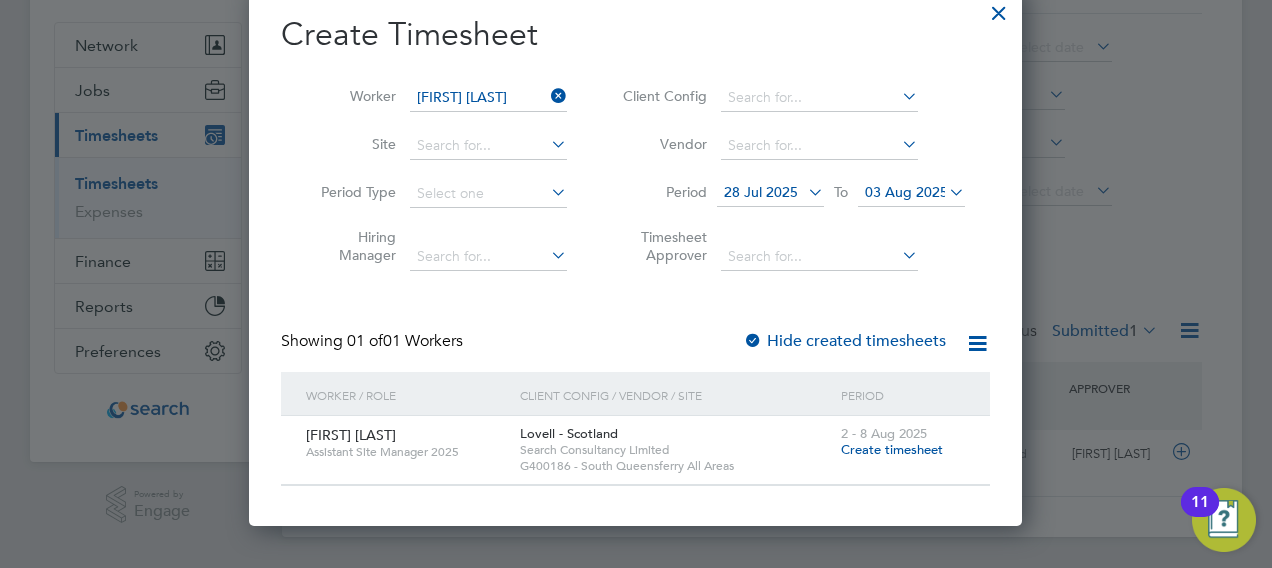click on "[FIRST] [LAST]" at bounding box center (351, 435) 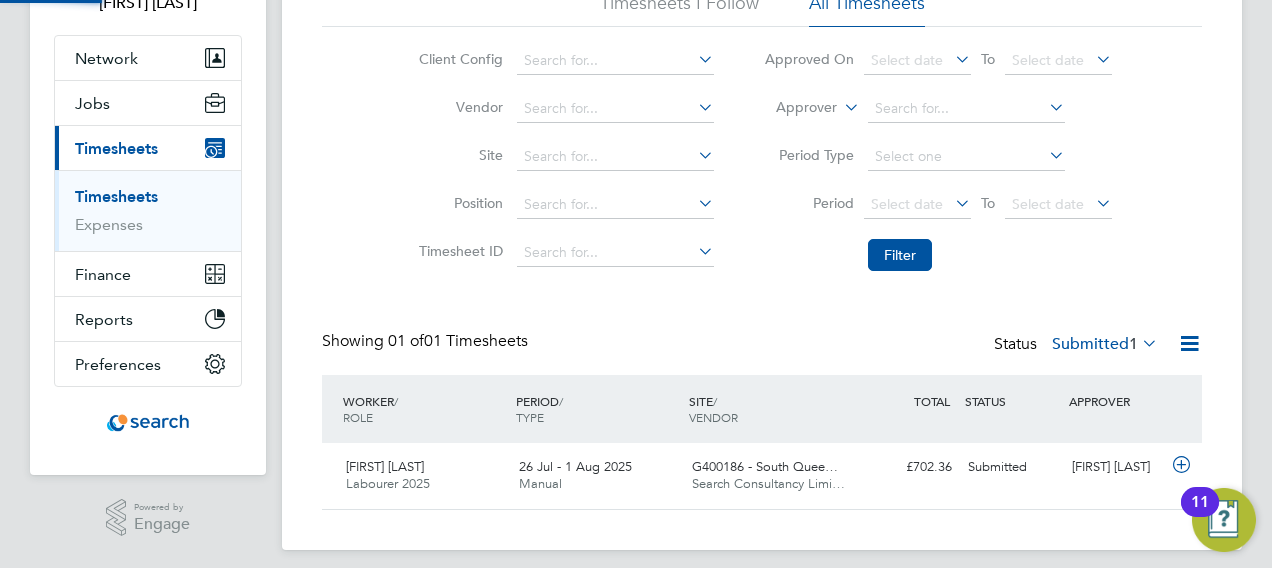 scroll, scrollTop: 116, scrollLeft: 0, axis: vertical 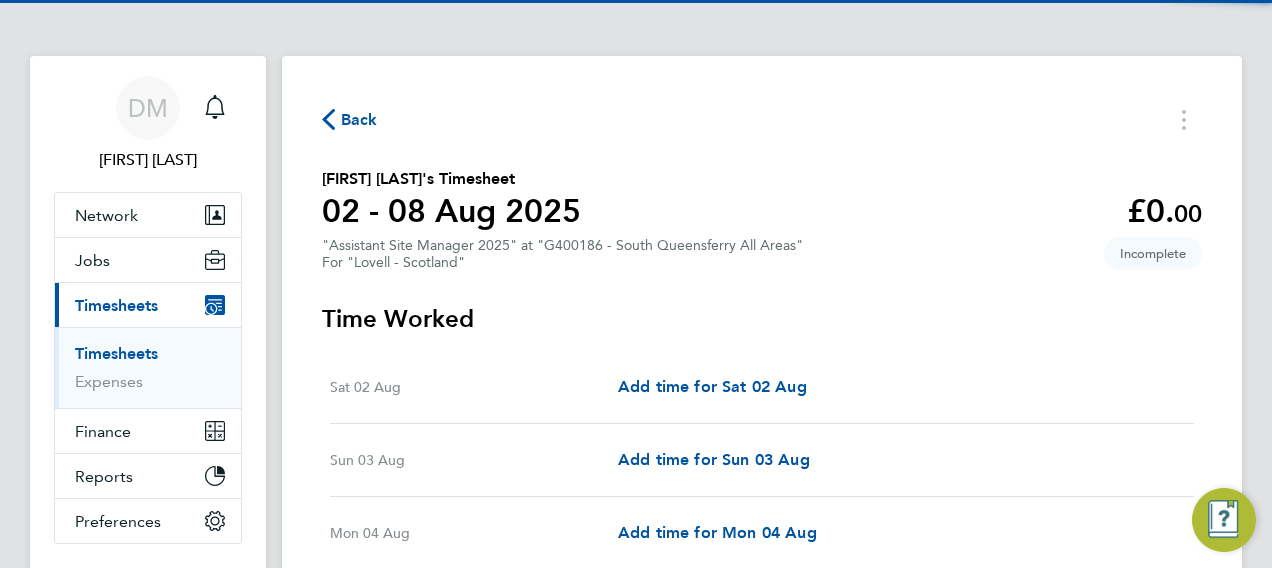 type 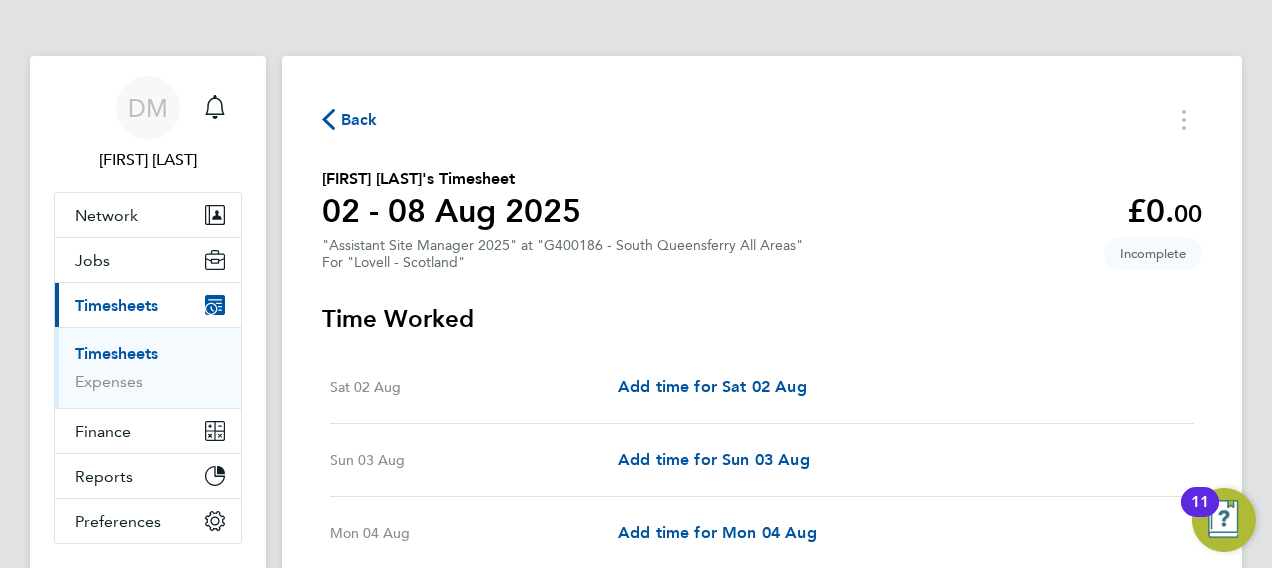 click on "Back" 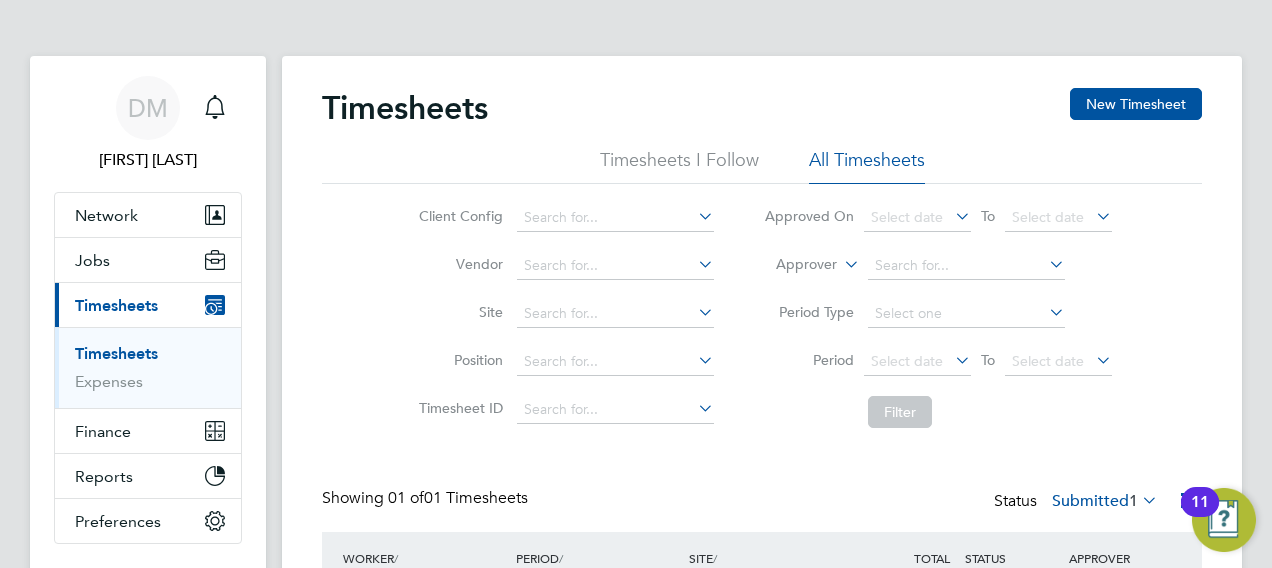 click on "Timesheets New Timesheet Timesheets I Follow All Timesheets Client Config   Vendor   Site   Position   Timesheet ID   Approved On
Select date
To
Select date
Approver     Period Type   Period
Select date
To
Select date
Filter Showing   01 of  01 Timesheets Status  Submitted  1  WORKER  / ROLE WORKER  / PERIOD PERIOD  / TYPE SITE  / VENDOR TOTAL   TOTAL  / STATUS STATUS APPROVER [FIRST] [LAST] Labourer 2025   26 Jul - 1 Aug 2025 26 Jul - 1 Aug 2025 Manual G400186 - South Quee… Search Consultancy Limi… £702.36 Submitted Submitted [FIRST] [LAST] Show   more" 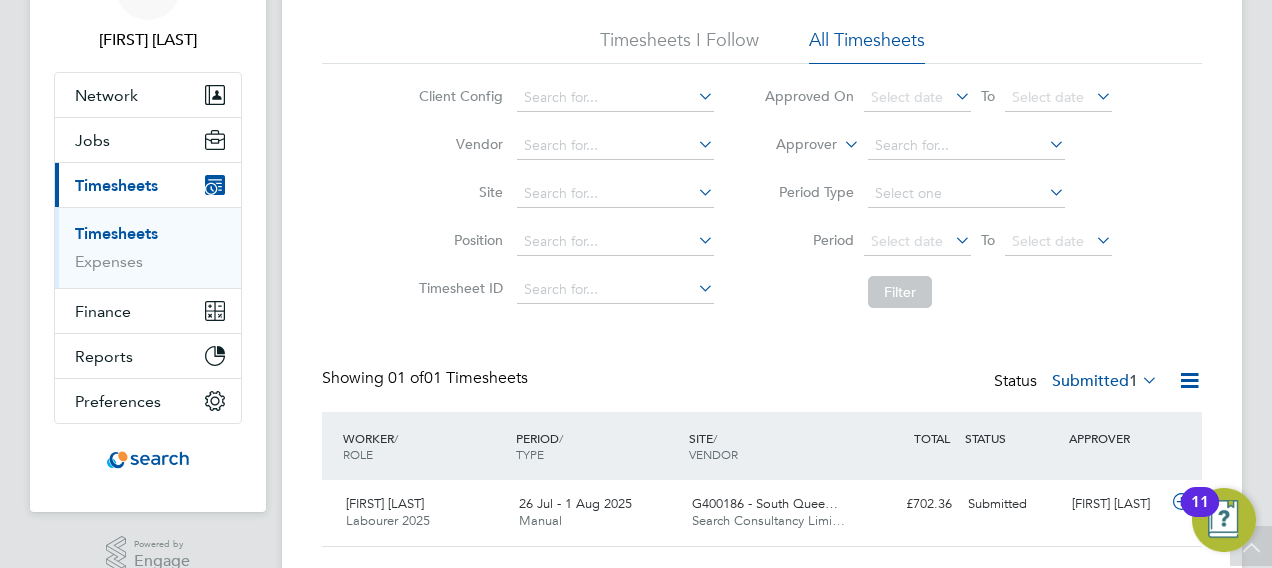 click on "Timesheets" at bounding box center [116, 233] 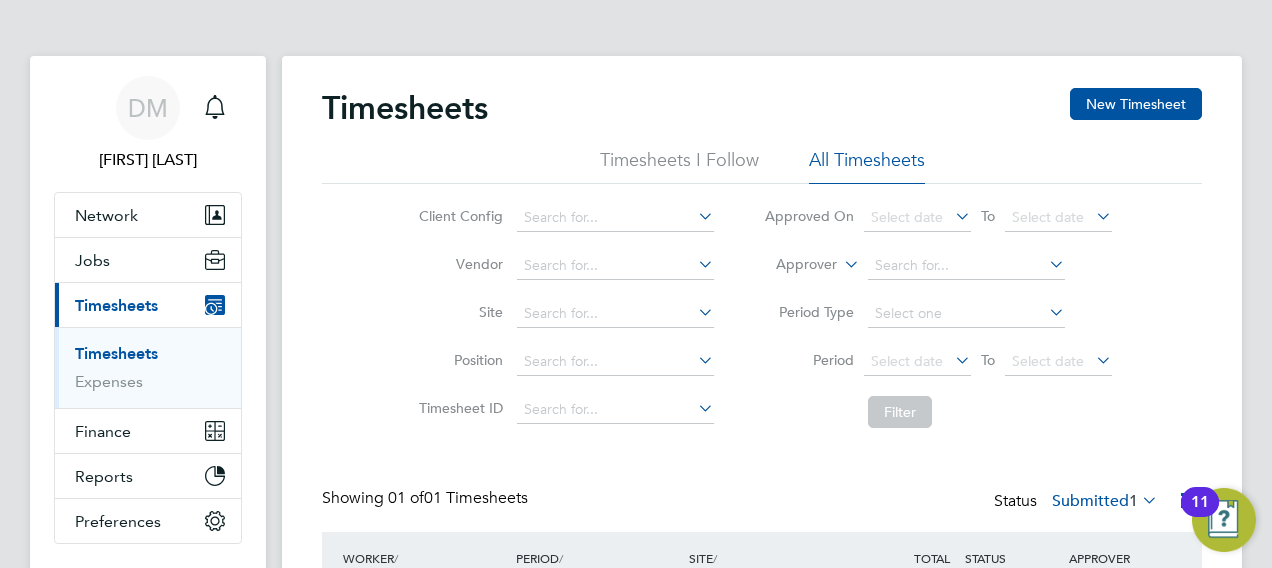click on "Timesheet ID" 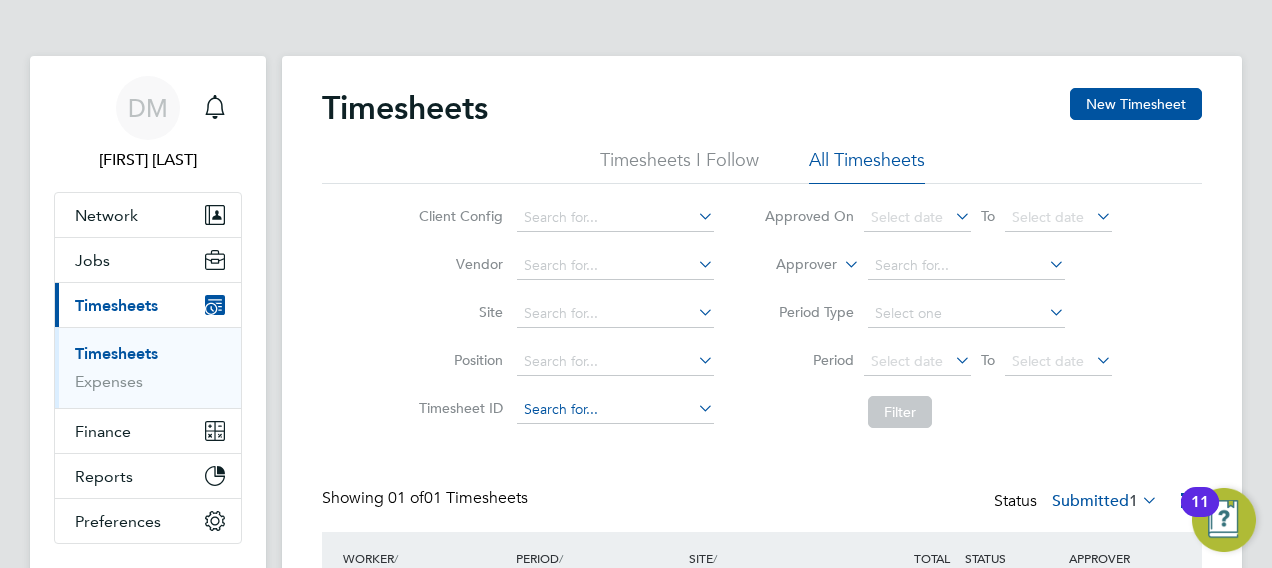 click 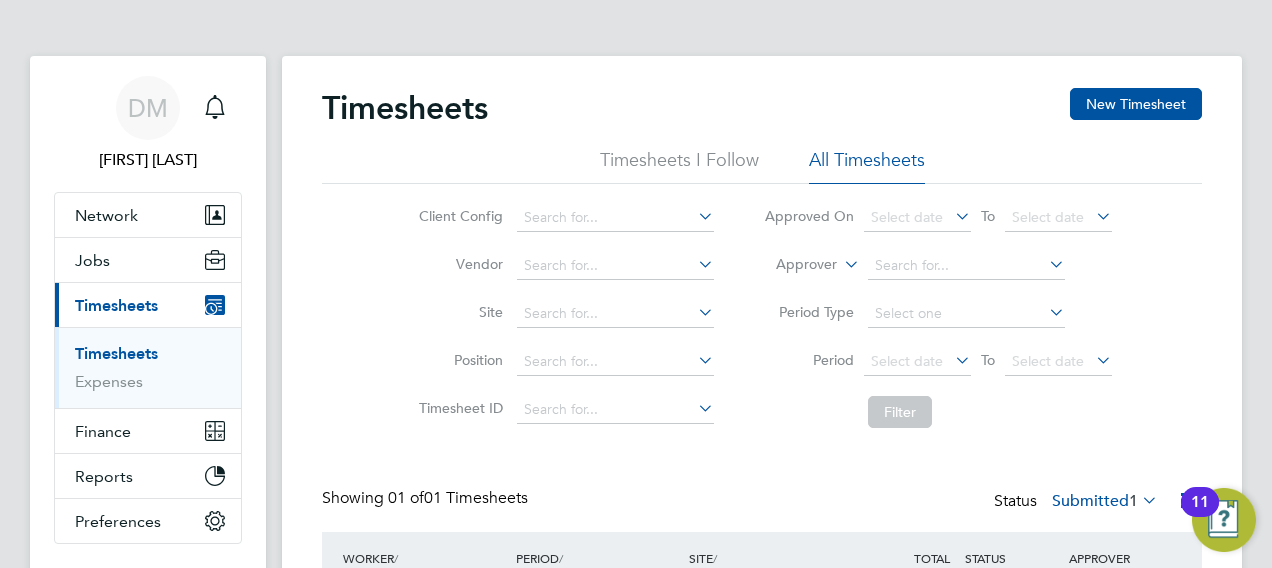 click on "Position" 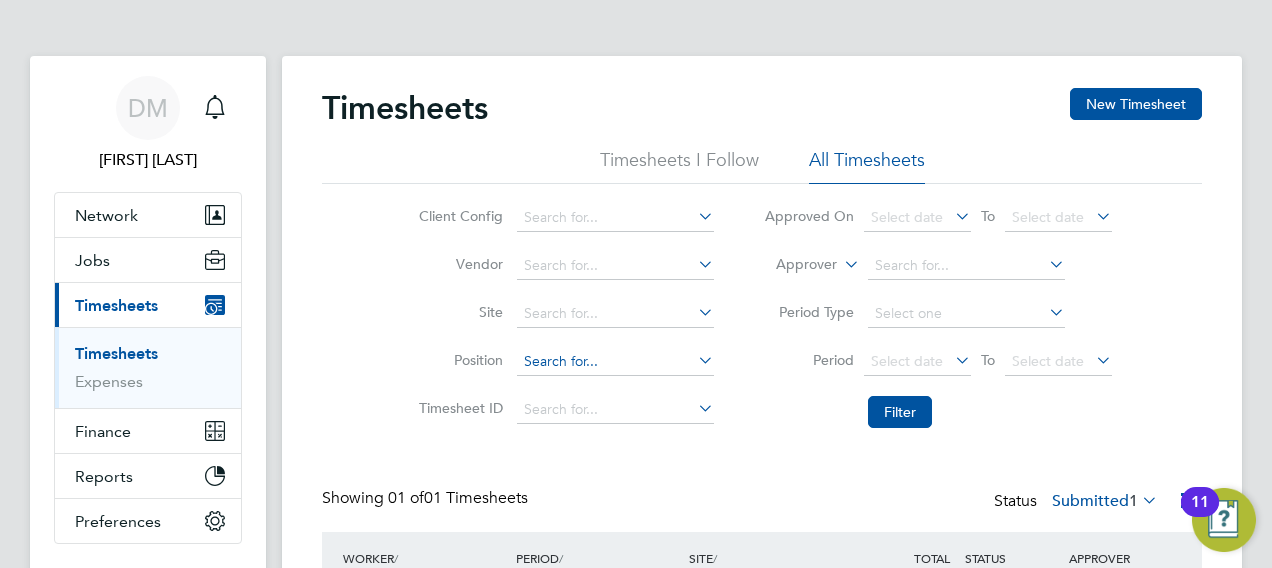 click 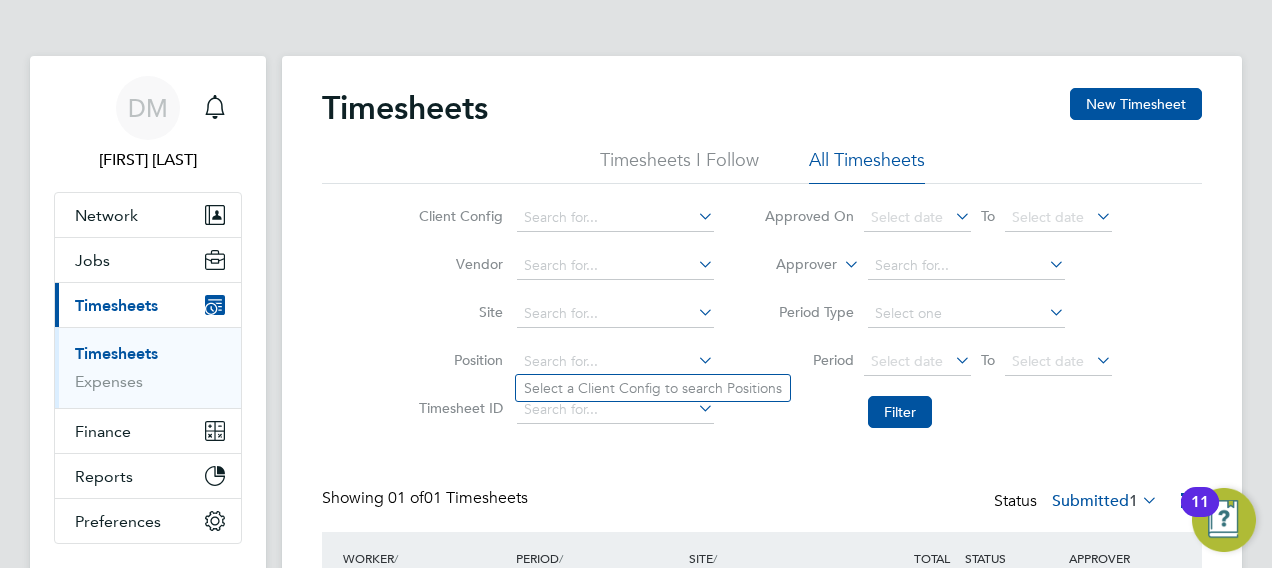 click on "Position" 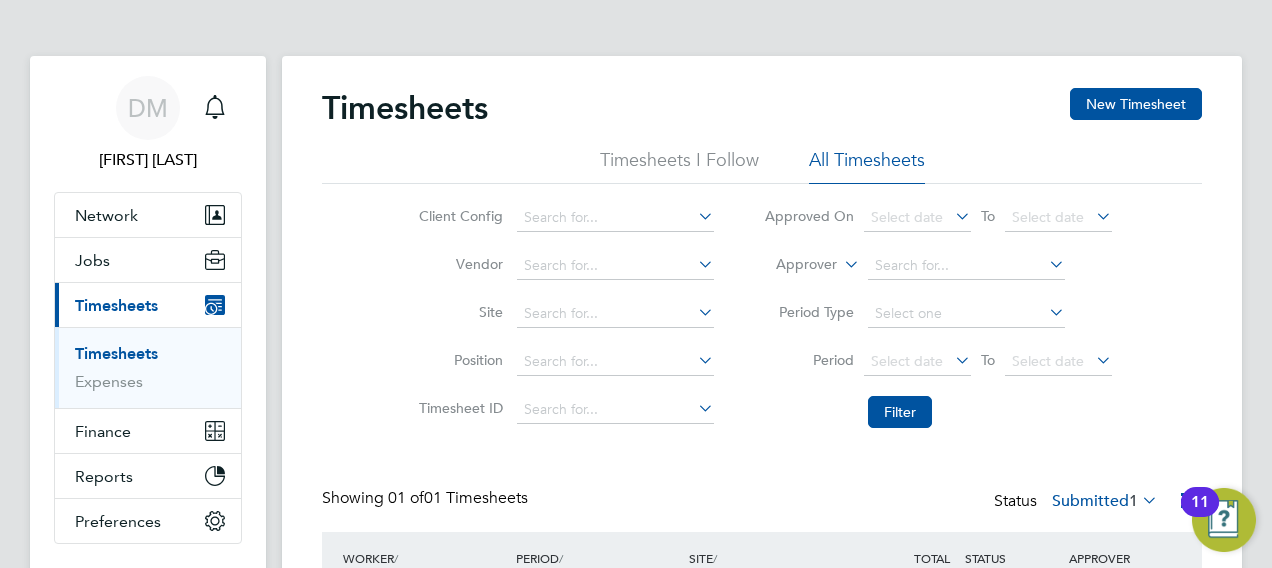 click on "Position" 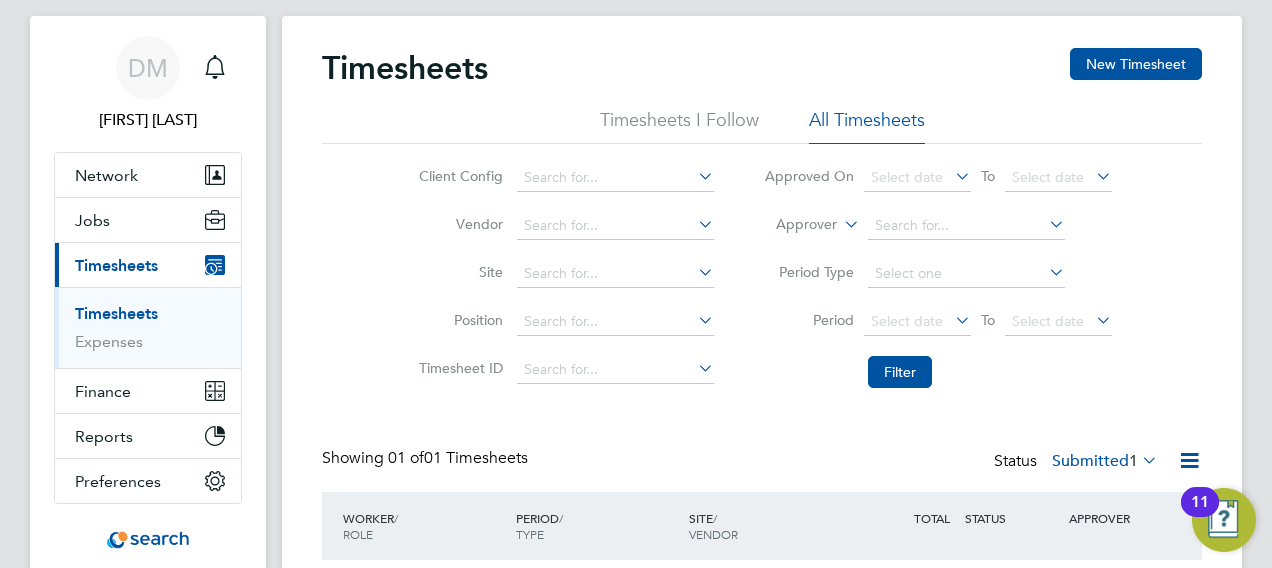 scroll, scrollTop: 0, scrollLeft: 0, axis: both 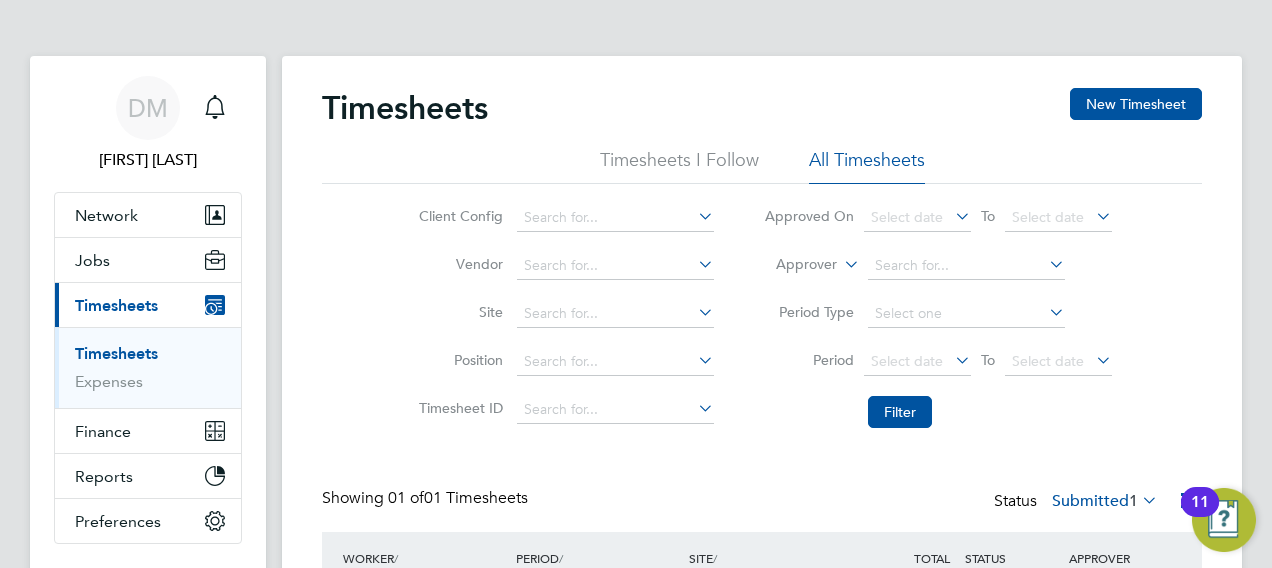 click on "Client Config" 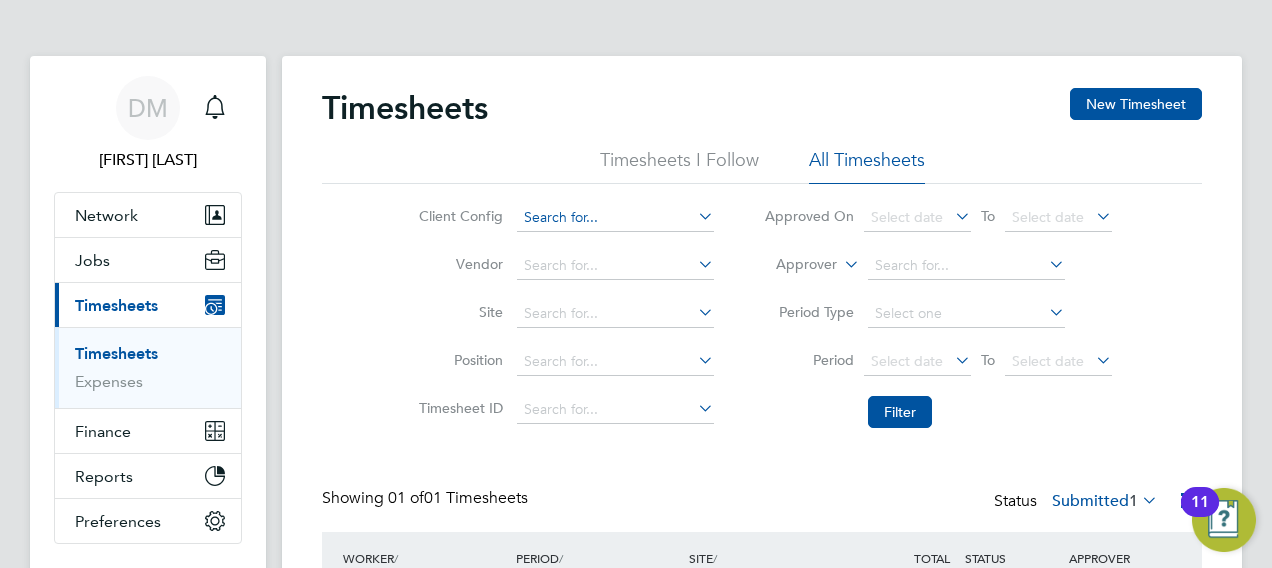 click 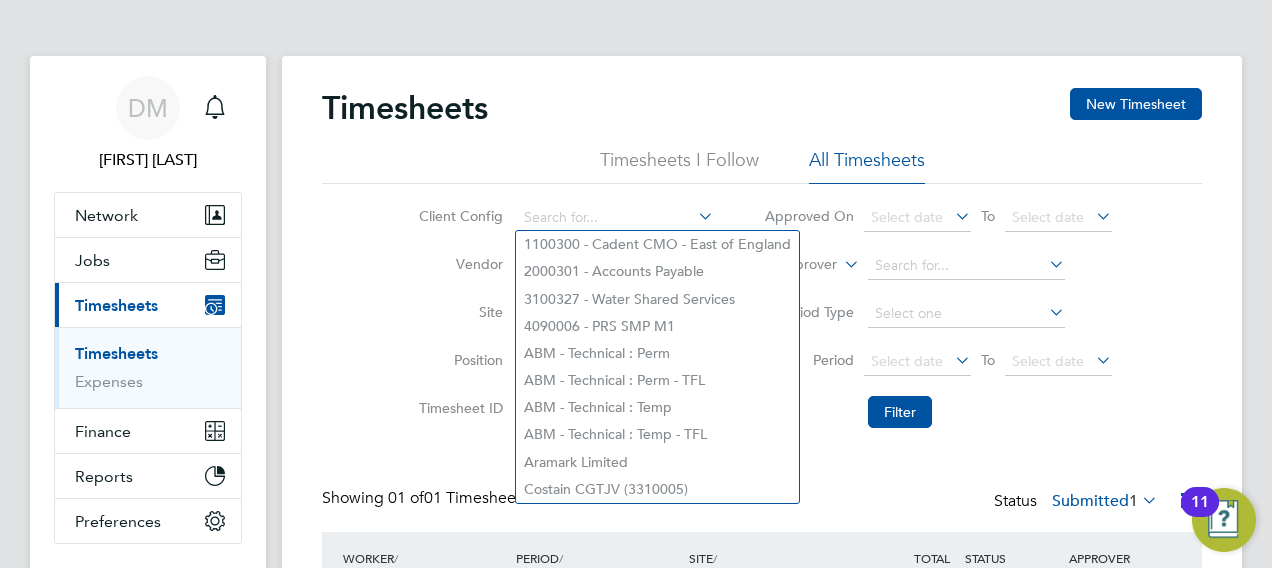 click on "Client Config   Vendor   Site   Position   Timesheet ID   Approved On
Select date
To
Select date
Approver     Period Type   Period
Select date
To
Select date
Filter" 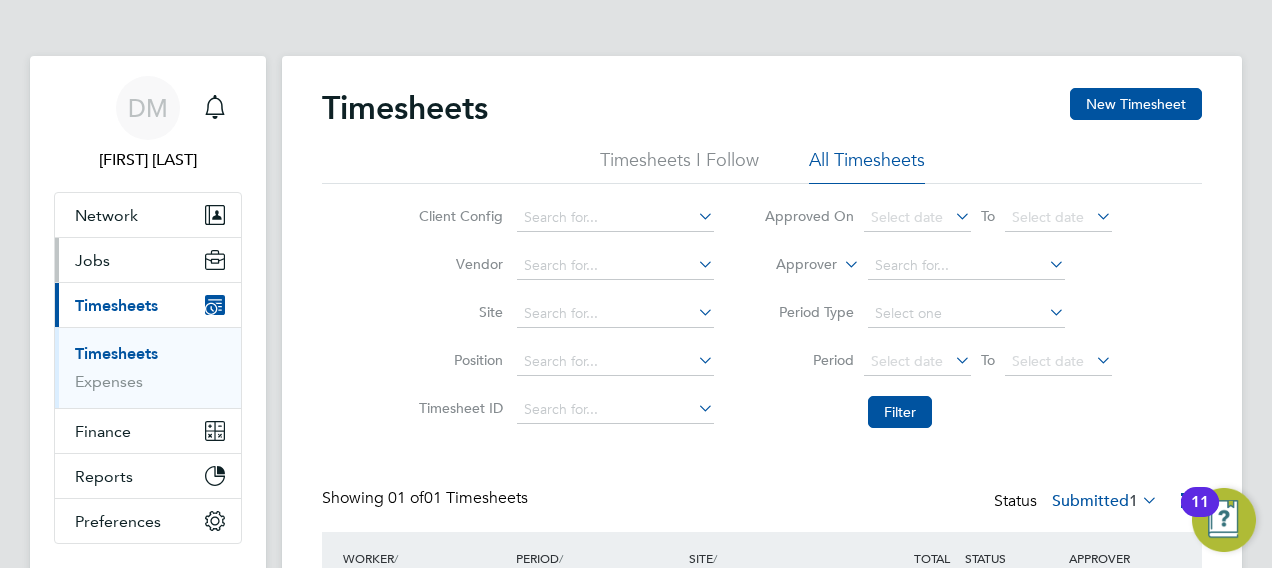 click on "Jobs" at bounding box center (148, 260) 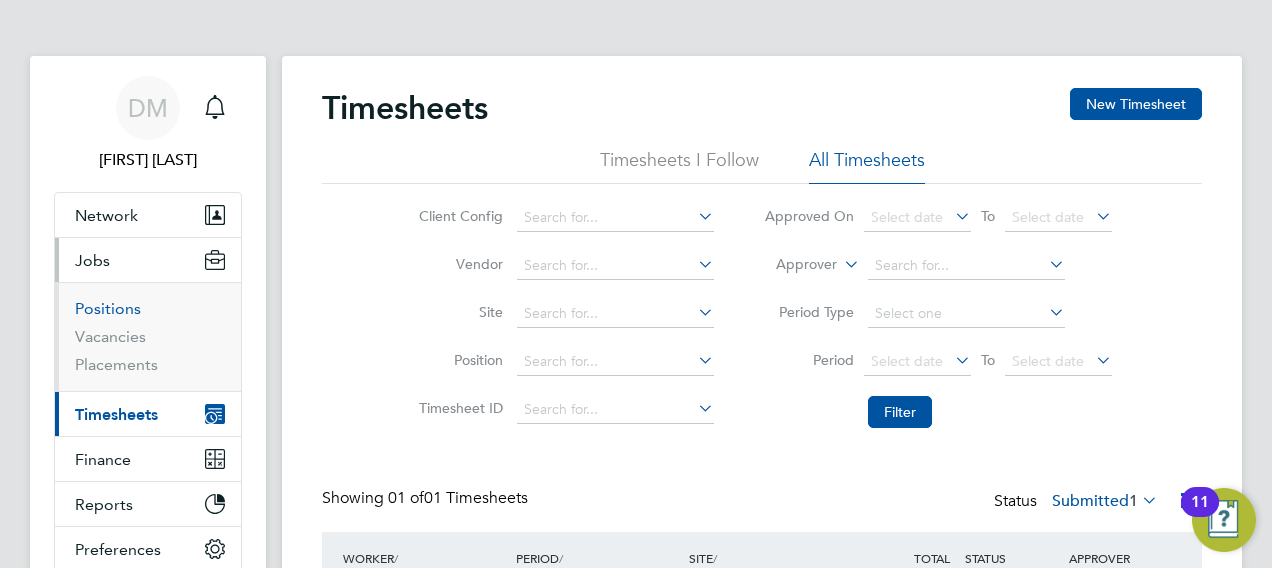 click on "Positions" at bounding box center (108, 308) 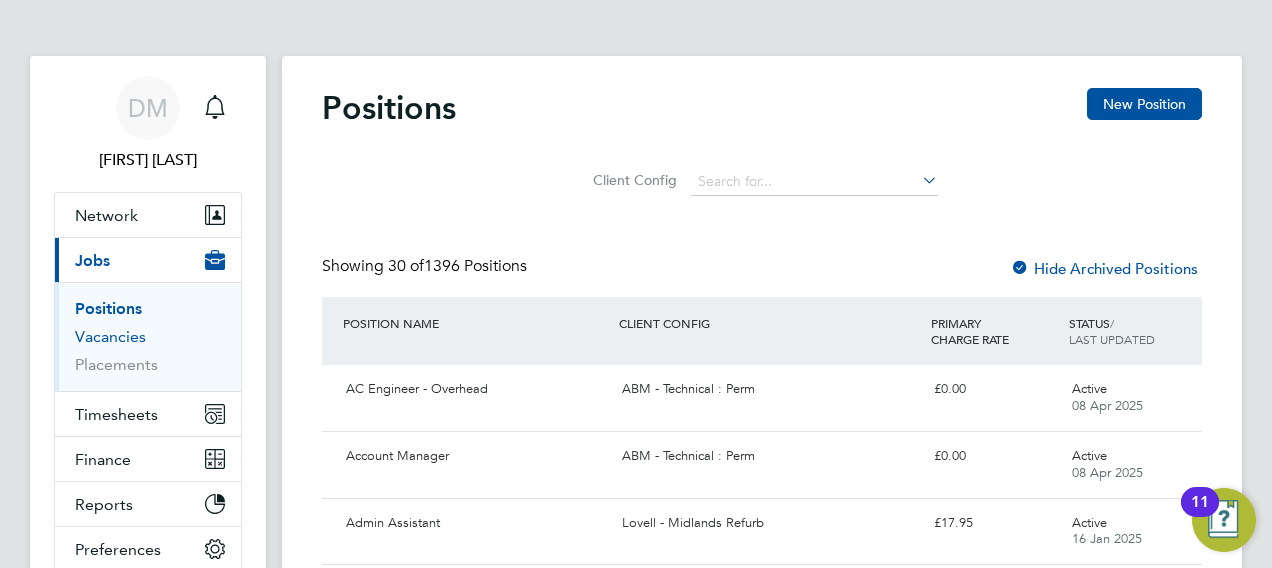 click on "Vacancies" at bounding box center (110, 336) 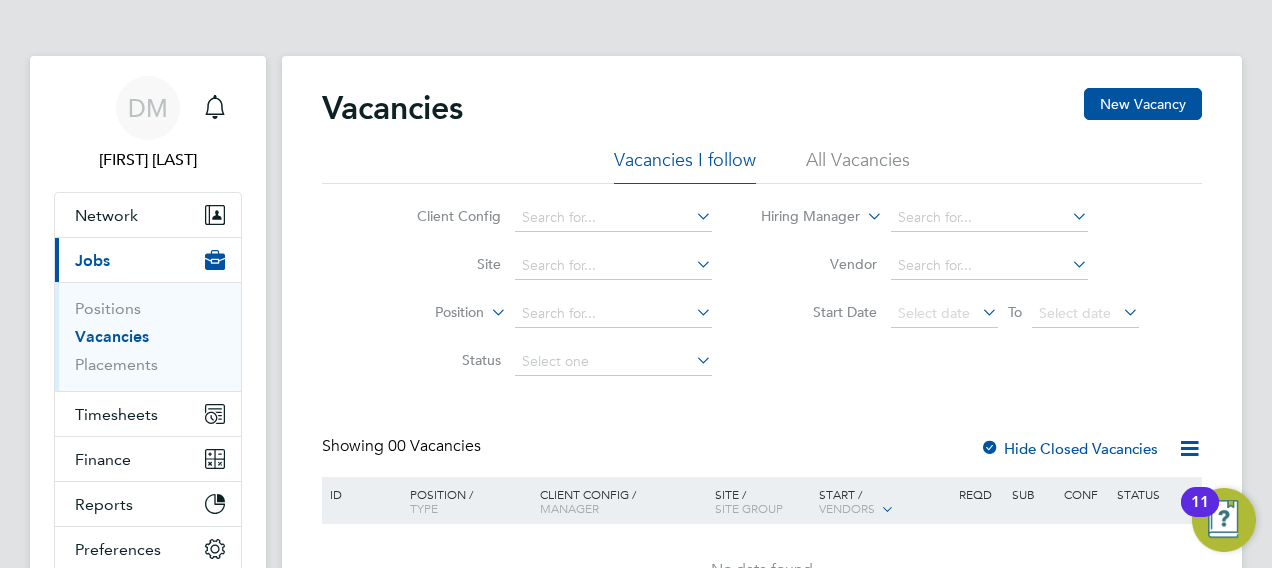 click on "Placements" at bounding box center (150, 365) 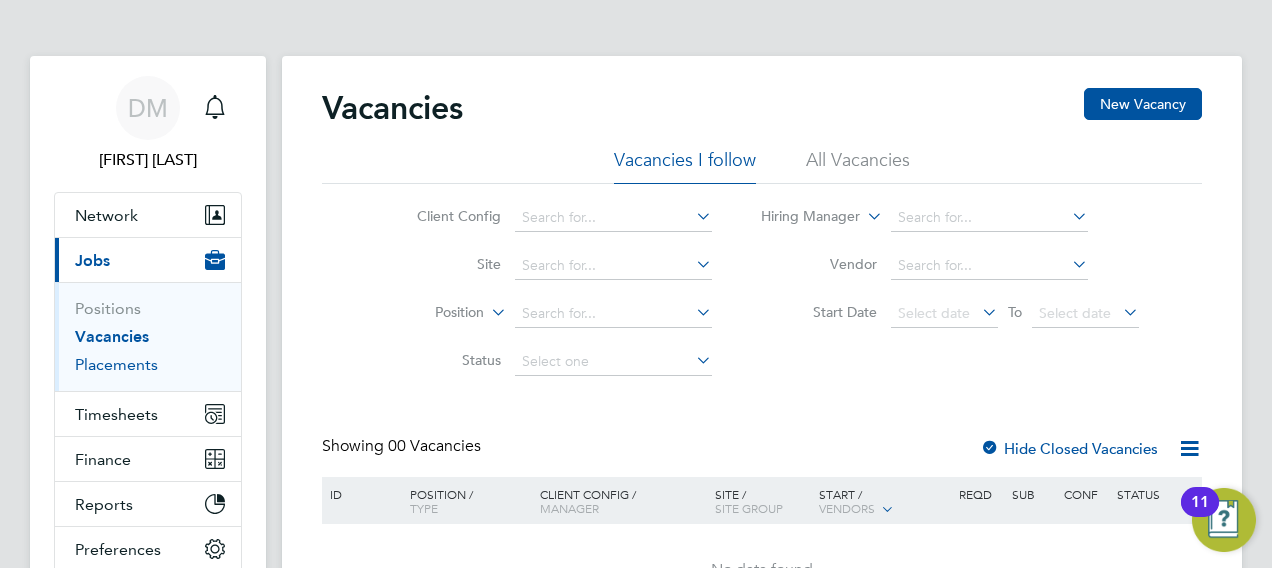 click on "Placements" at bounding box center [116, 364] 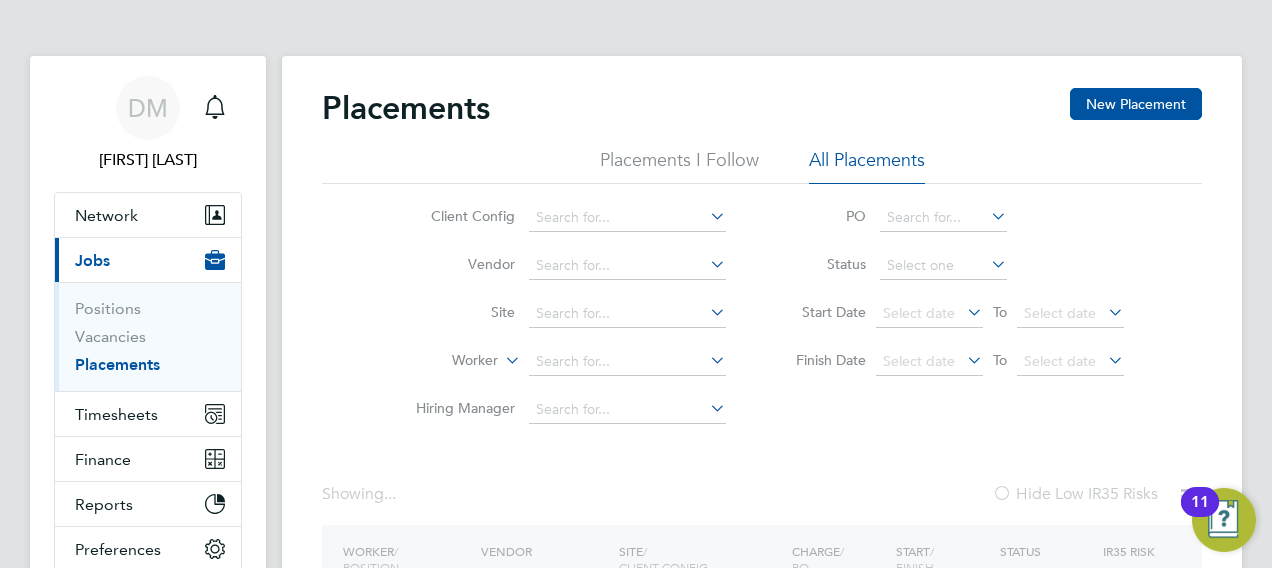 click on "Placements New Placement Placements I Follow All Placements Client Config   Vendor     Site     Worker     Hiring Manager   PO   Status   Start Date
Select date
To
Select date
Finish Date
Select date
To
Select date
Showing ...   Hide Low IR35 Risks Worker  / Position Vendor Site / Client Config Charge  / PO Start  / Finish Status IR35 Risk Loading placements Show   more" 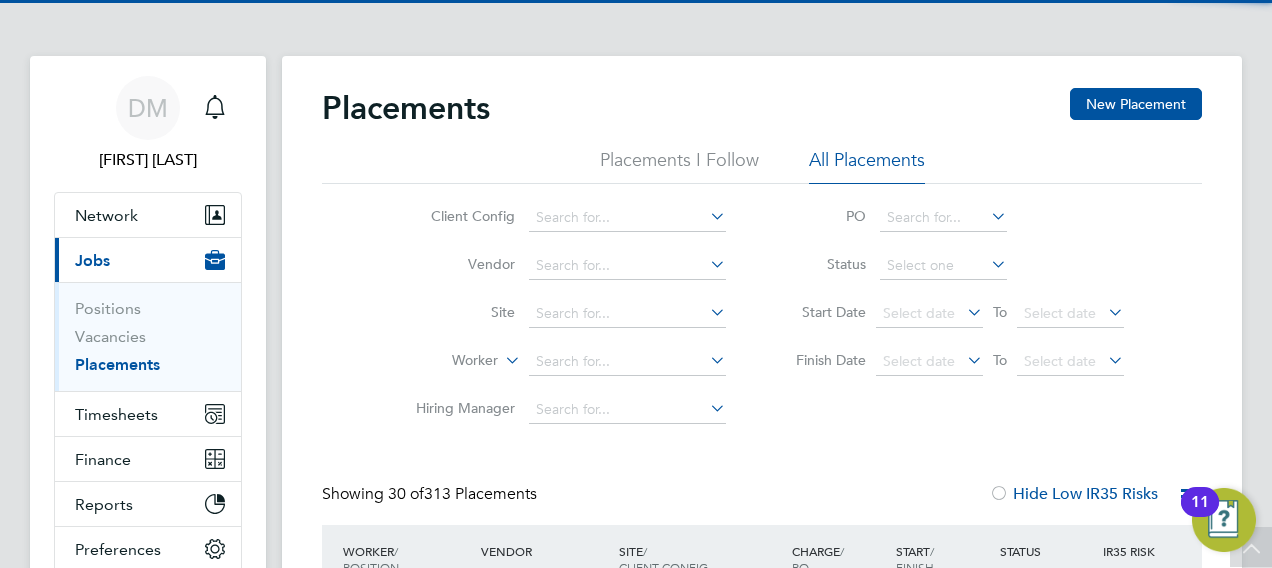 scroll, scrollTop: 160, scrollLeft: 0, axis: vertical 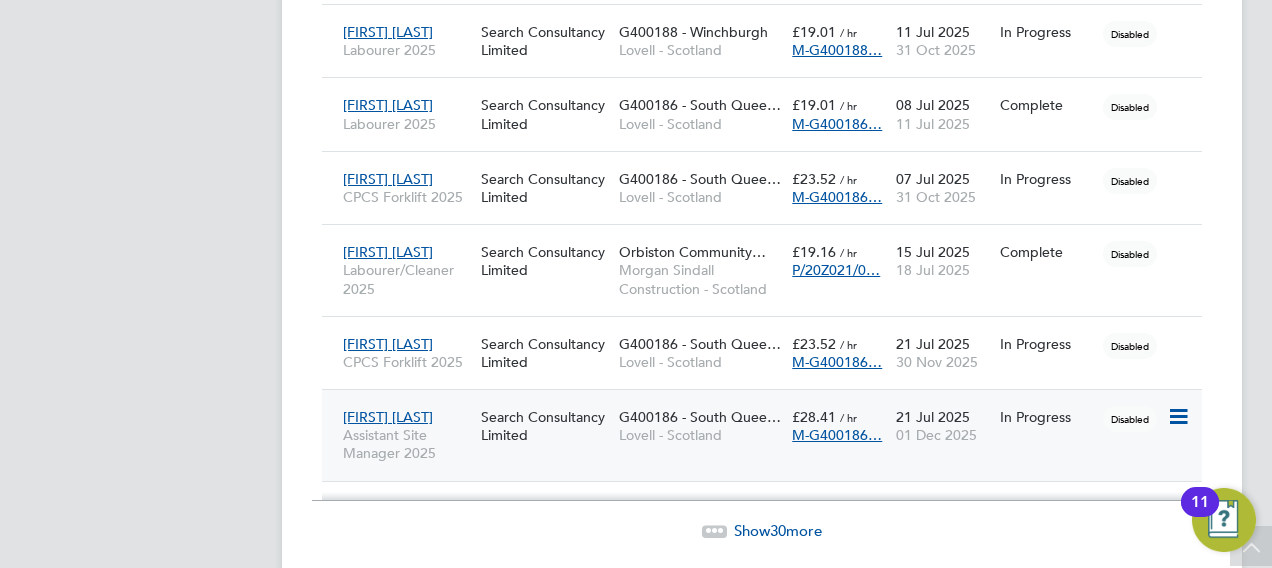 click on "M-G400186…" 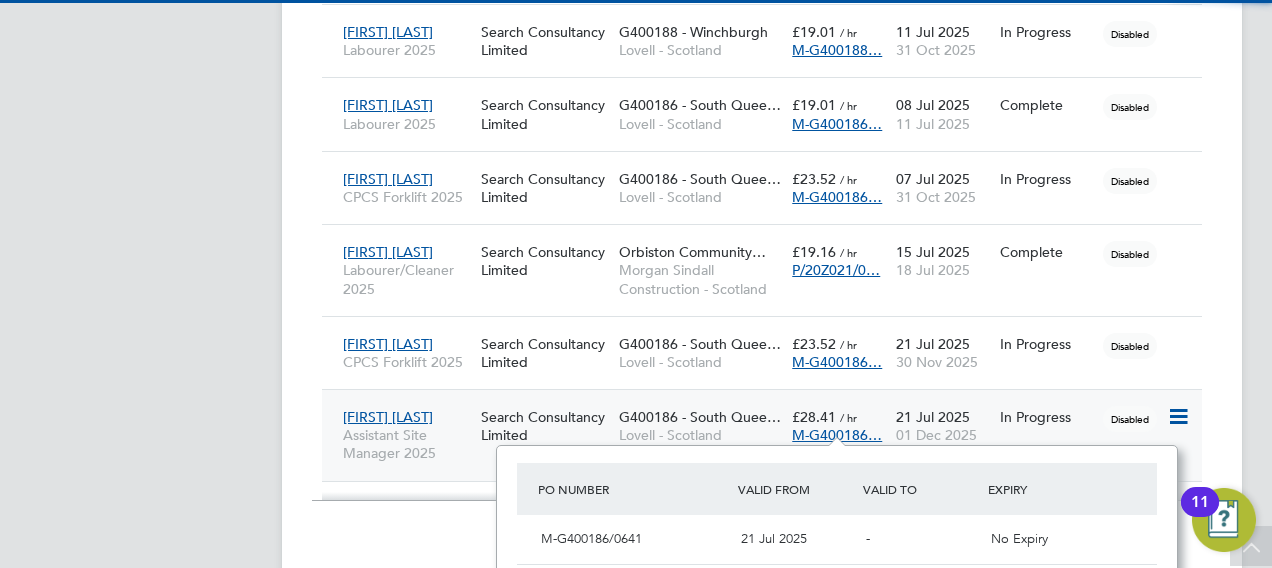 scroll, scrollTop: 11, scrollLeft: 10, axis: both 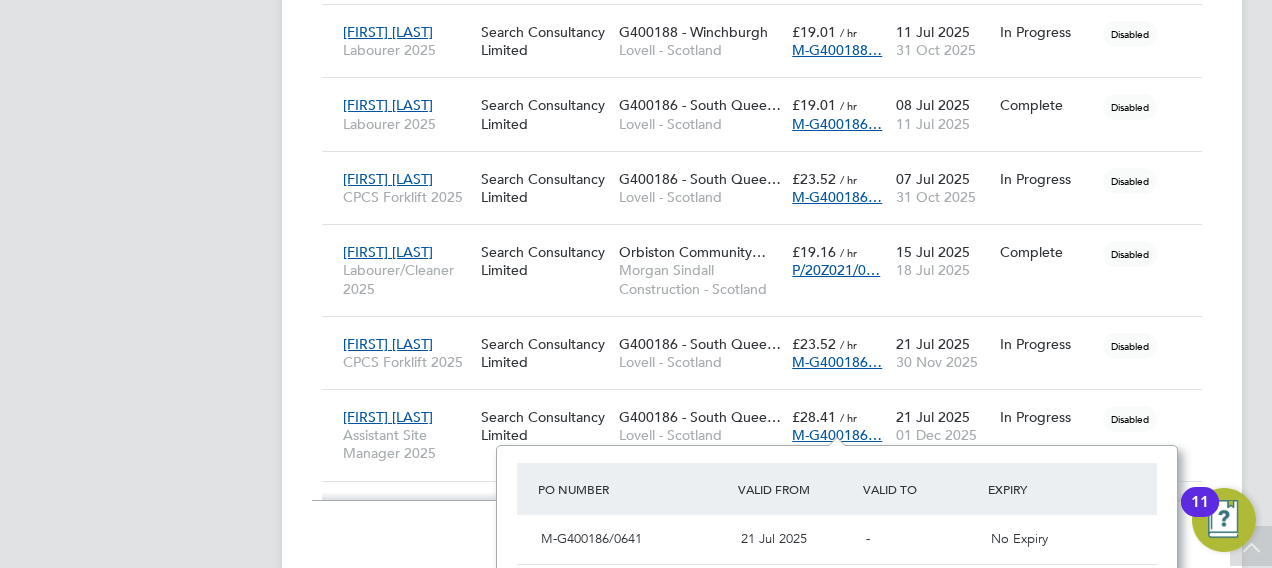 click on "DM   [FIRST] [LAST]   Notifications
Applications:   Network
Team Members   Businesses   Sites   Workers   Contacts   Current page:   Jobs
Positions   Vacancies   Placements   Timesheets
Timesheets   Expenses   Finance
Invoices & Credit Notes   Statements   Payments   Reports
Margin Report   Report Downloads   Preferences
My Business   Doc. Requirements   VMS Configurations   Notifications   Activity Logs
.st0{fill:#C0C1C2;}
Powered by Engage" at bounding box center (148, -976) 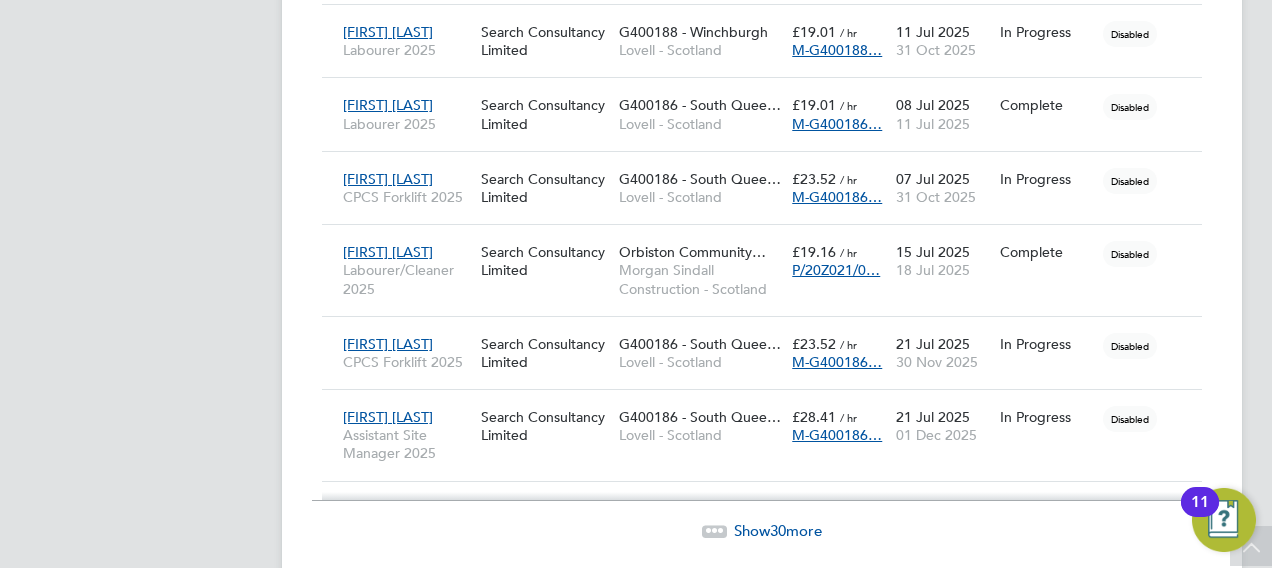 click on "DM   [FIRST] [LAST]   Notifications
Applications:   Network
Team Members   Businesses   Sites   Workers   Contacts   Current page:   Jobs
Positions   Vacancies   Placements   Timesheets
Timesheets   Expenses   Finance
Invoices & Credit Notes   Statements   Payments   Reports
Margin Report   Report Downloads   Preferences
My Business   Doc. Requirements   VMS Configurations   Notifications   Activity Logs
.st0{fill:#C0C1C2;}
Powered by Engage" at bounding box center (148, -976) 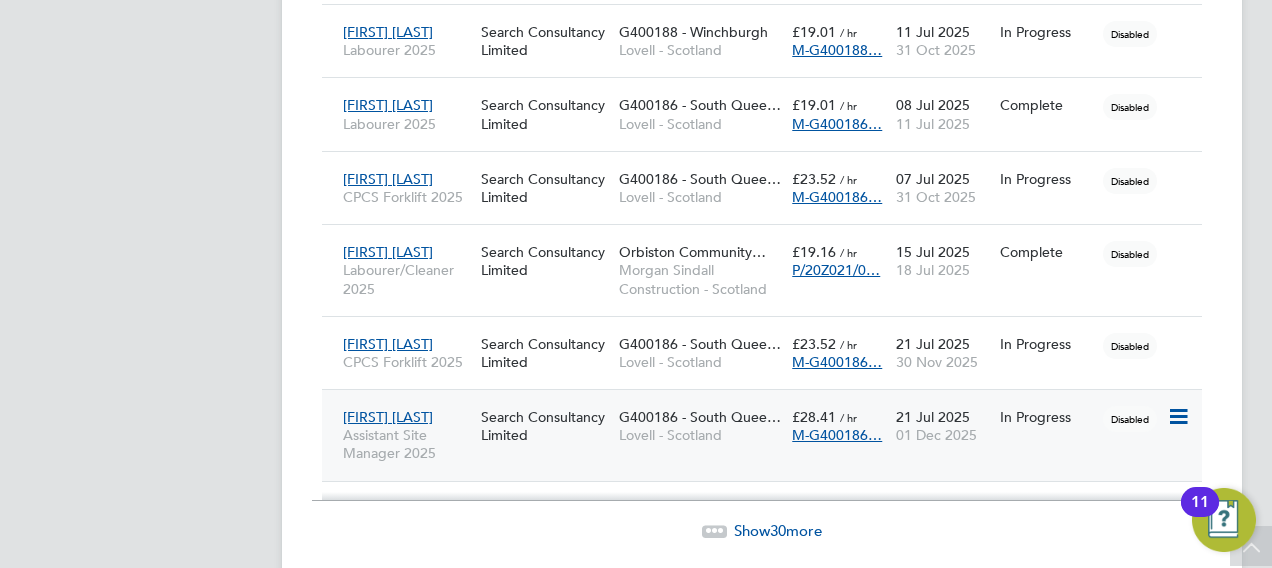 click 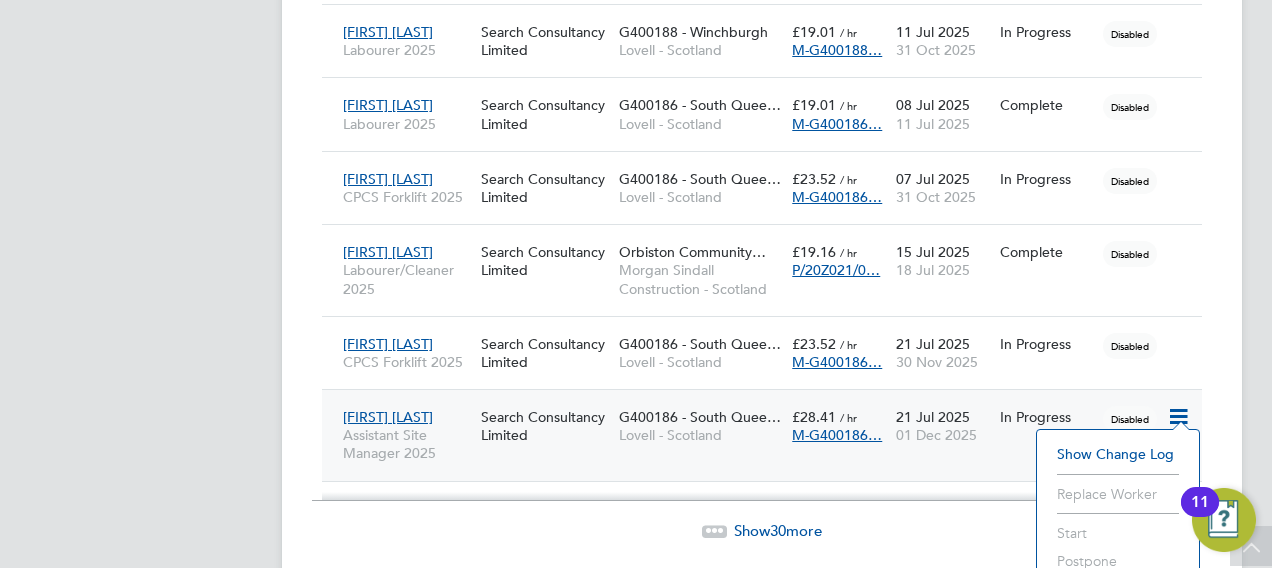 drag, startPoint x: 152, startPoint y: 406, endPoint x: 59, endPoint y: 358, distance: 104.65658 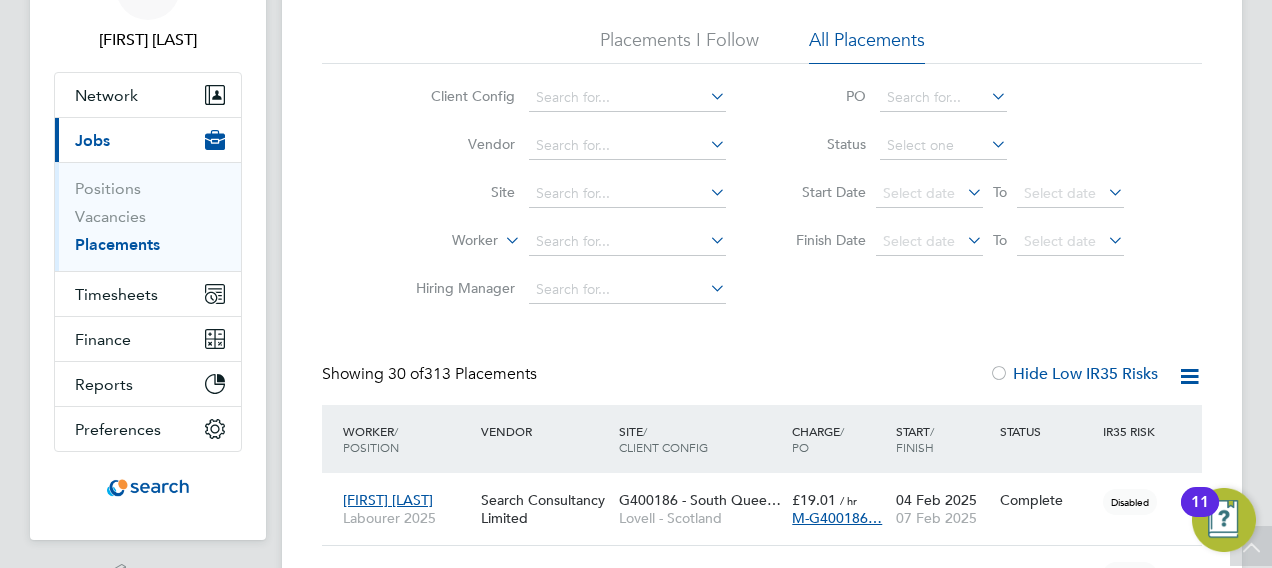 scroll, scrollTop: 0, scrollLeft: 0, axis: both 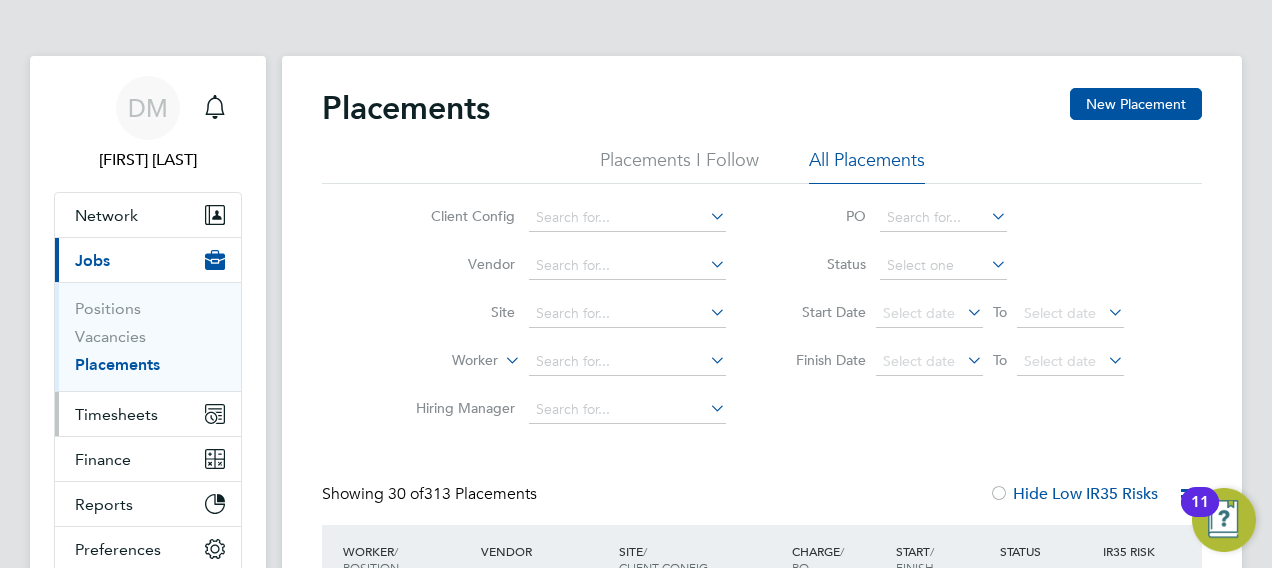 click on "Timesheets" at bounding box center (116, 414) 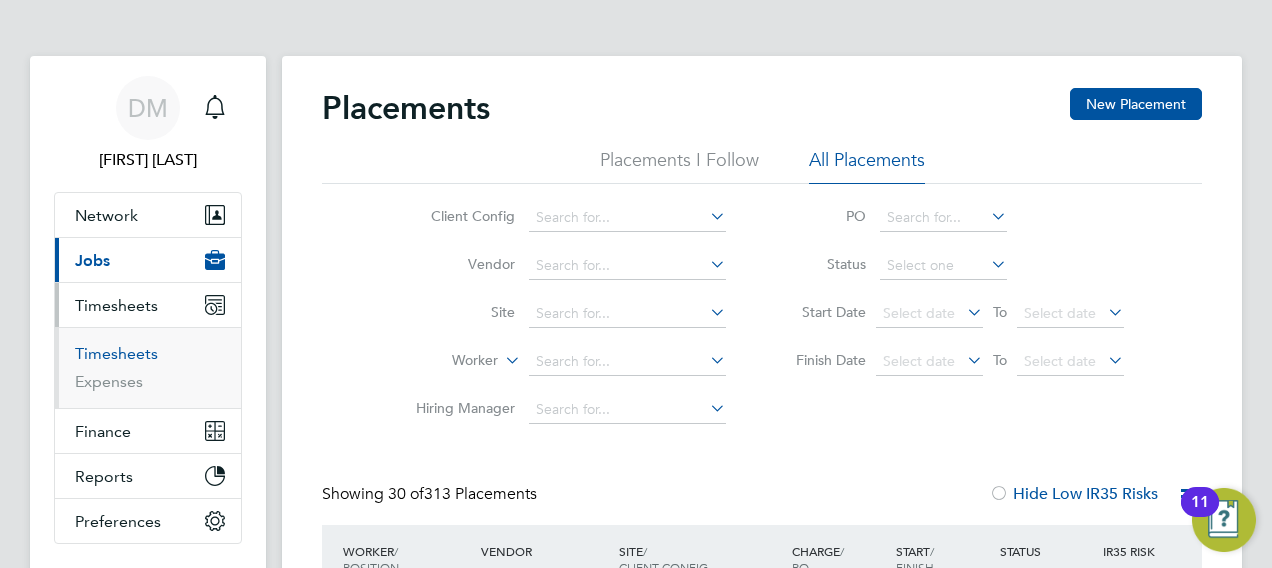 click on "Timesheets" at bounding box center [116, 353] 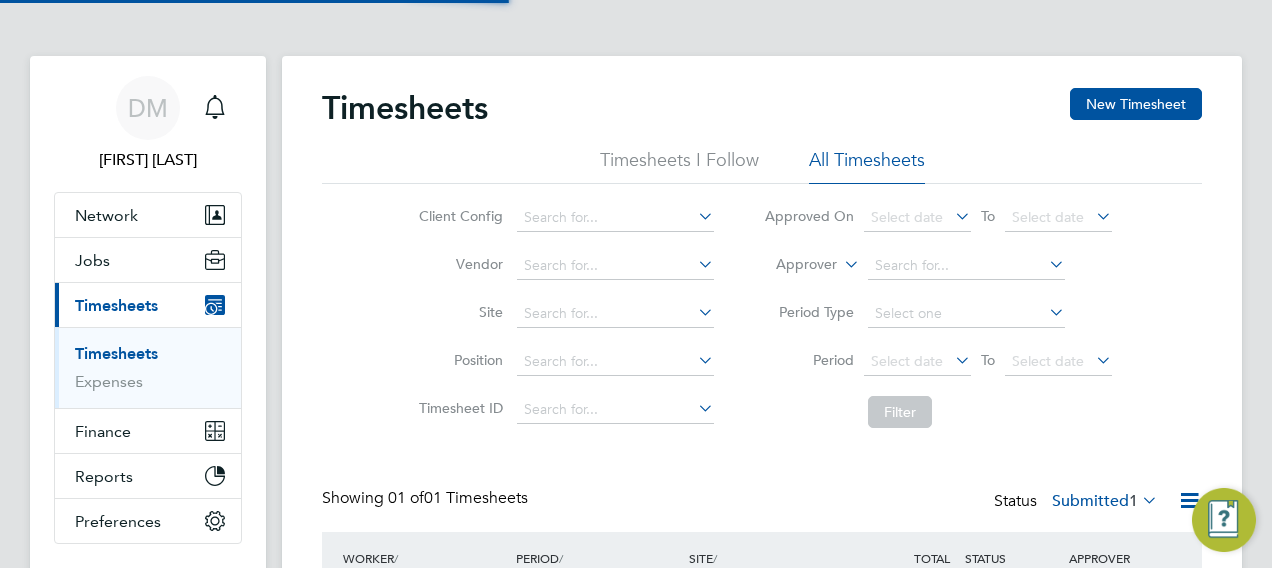 scroll, scrollTop: 10, scrollLeft: 10, axis: both 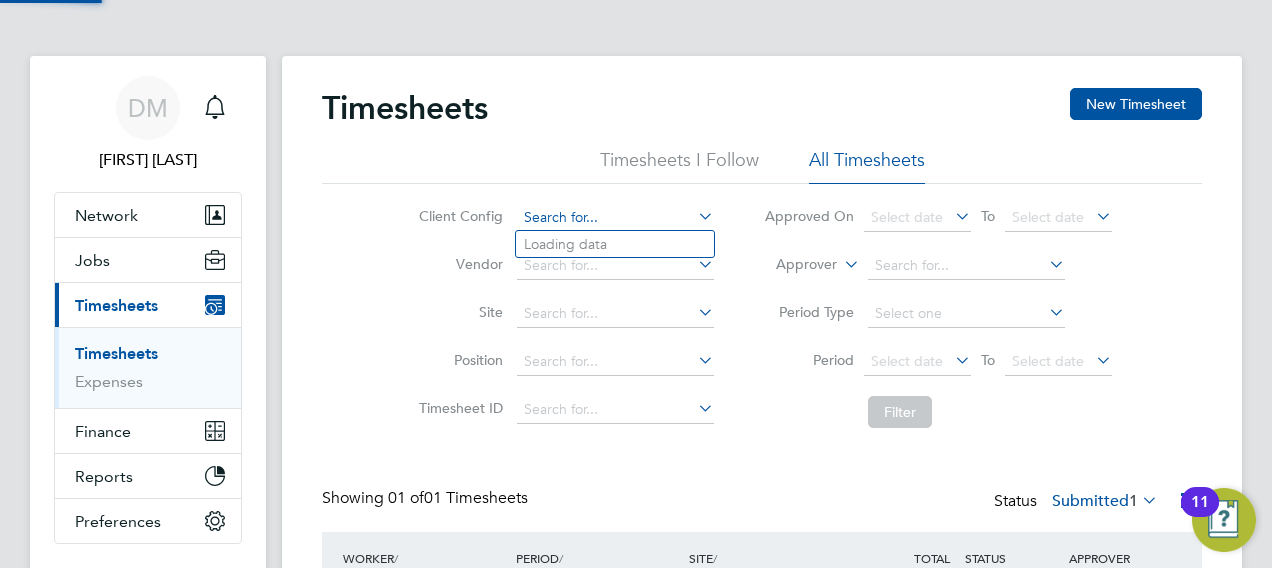 click 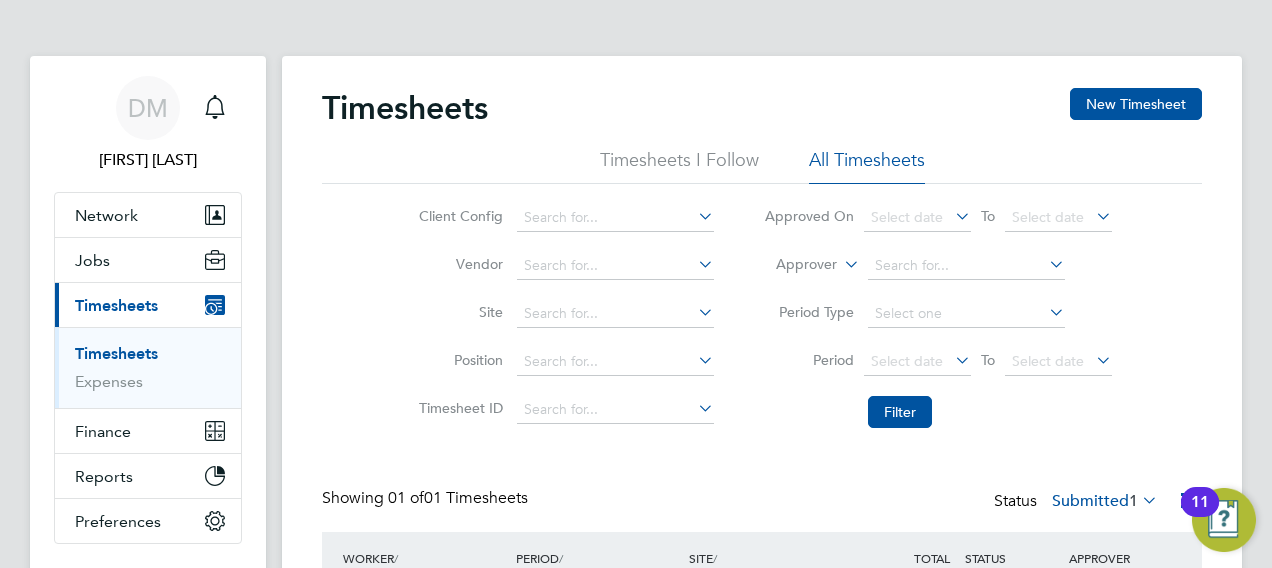 drag, startPoint x: 455, startPoint y: 349, endPoint x: 435, endPoint y: 323, distance: 32.80244 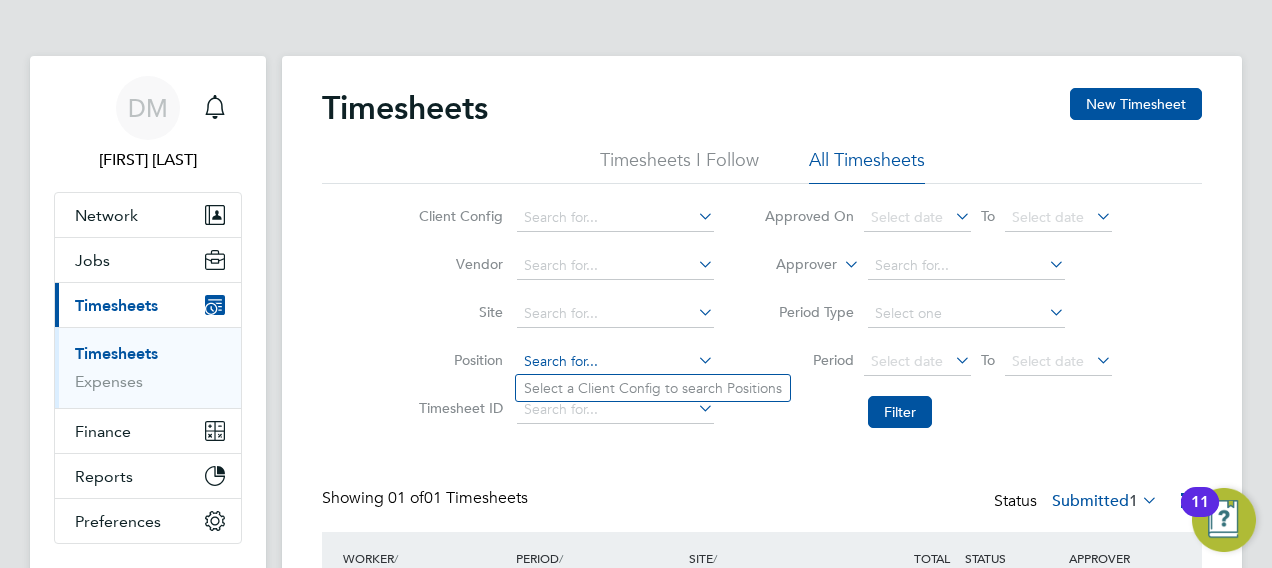 click 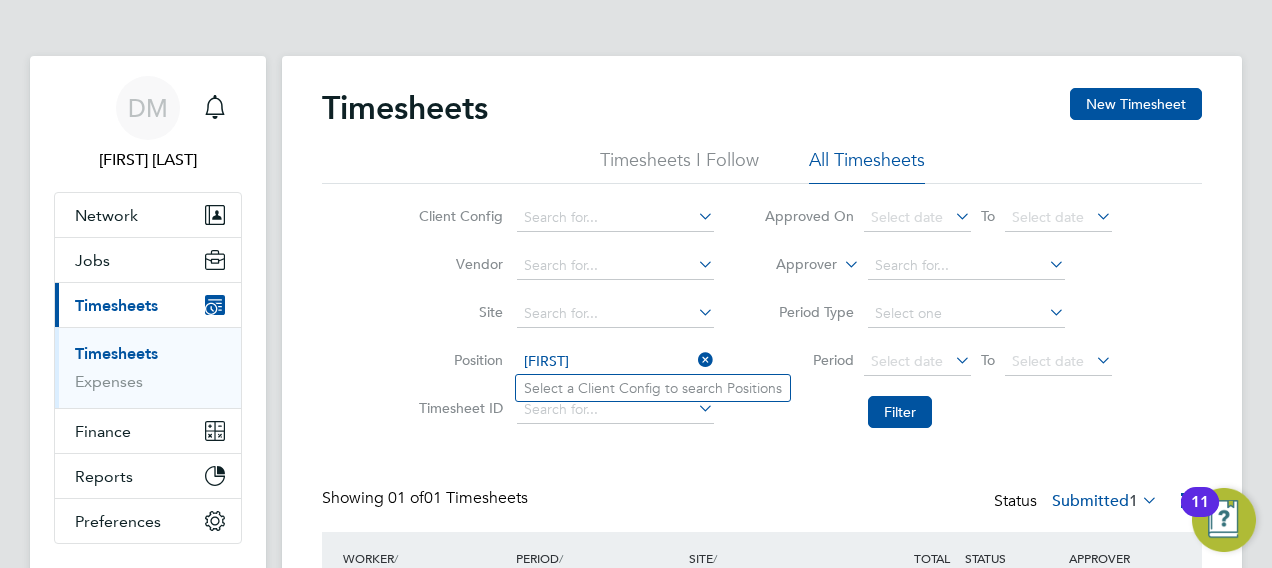 type on "[FIRST]" 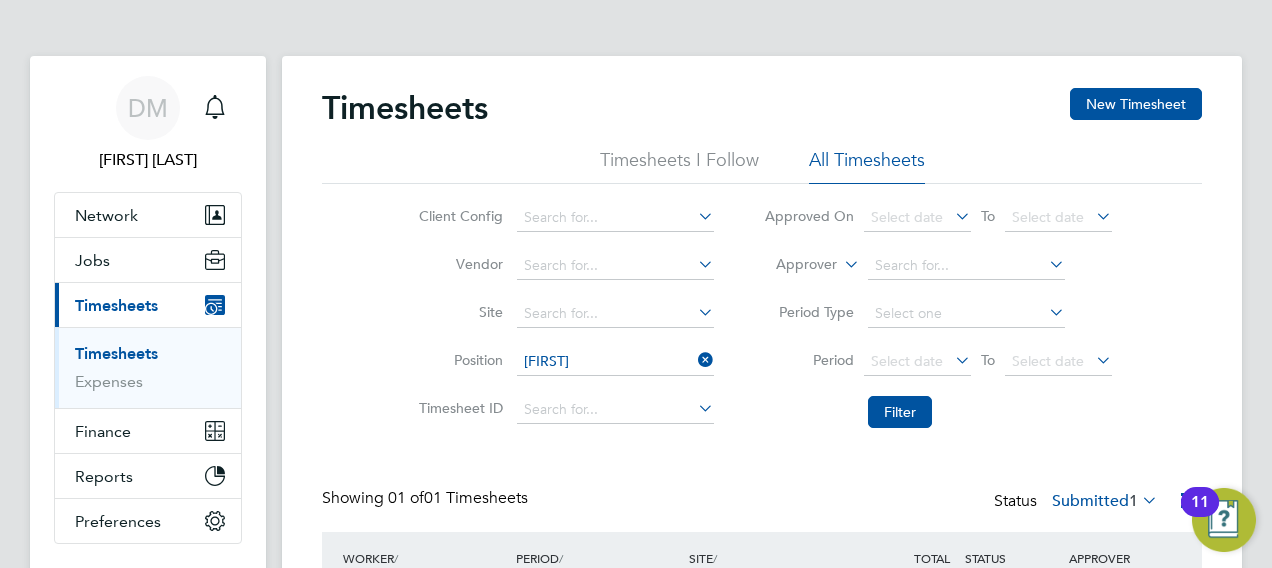 type 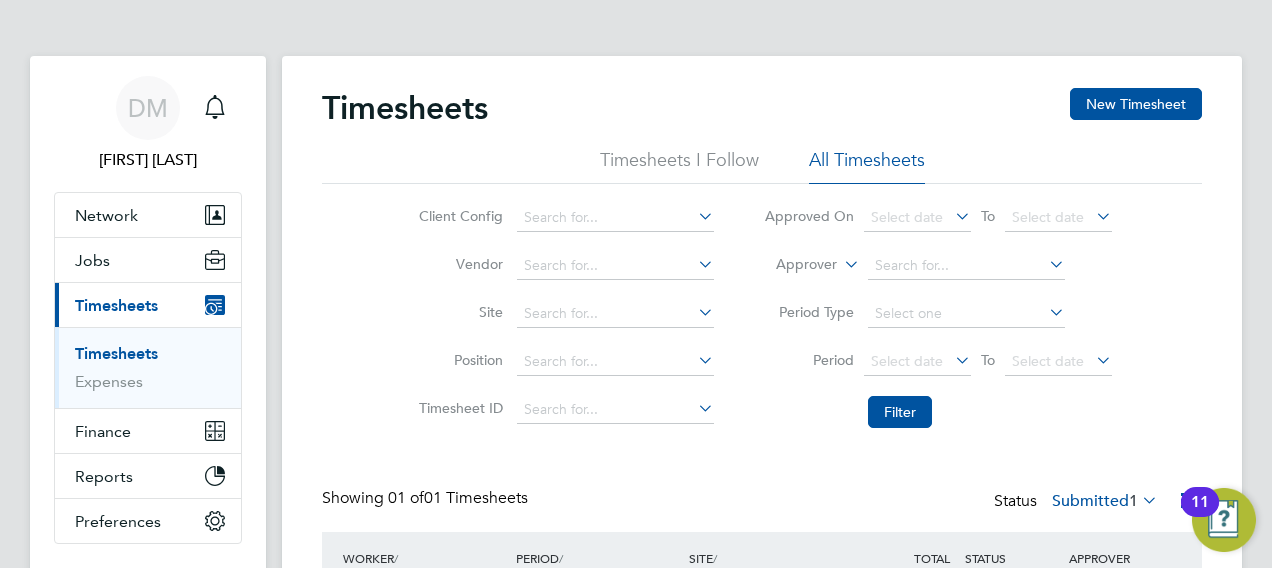 click on "Timesheets New Timesheet" 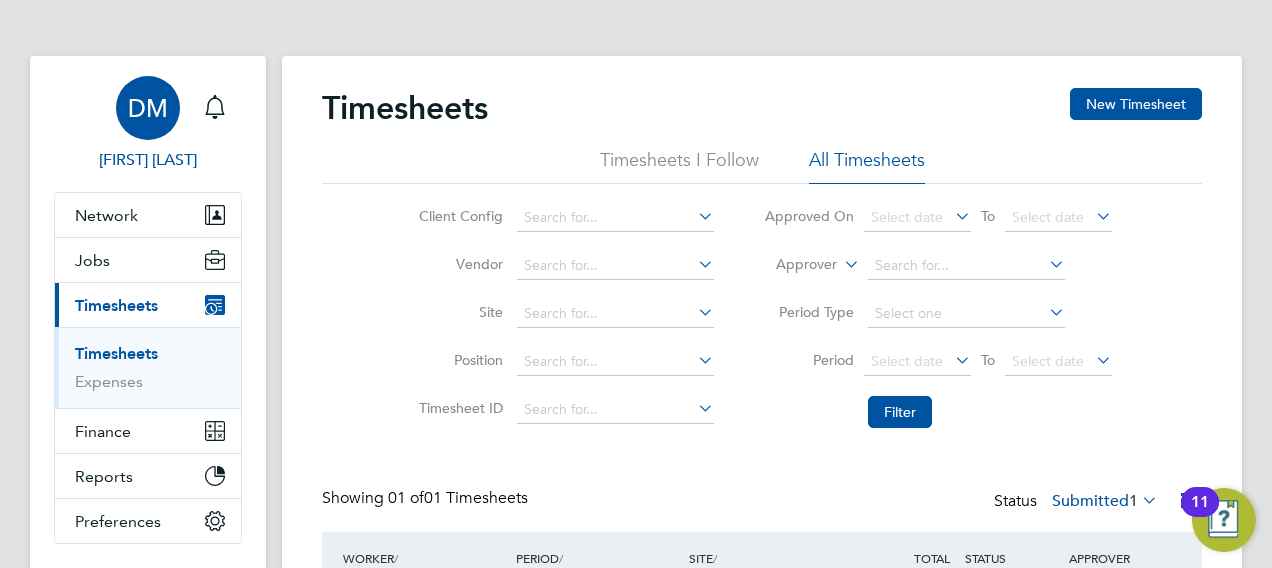 click on "DM" at bounding box center [148, 108] 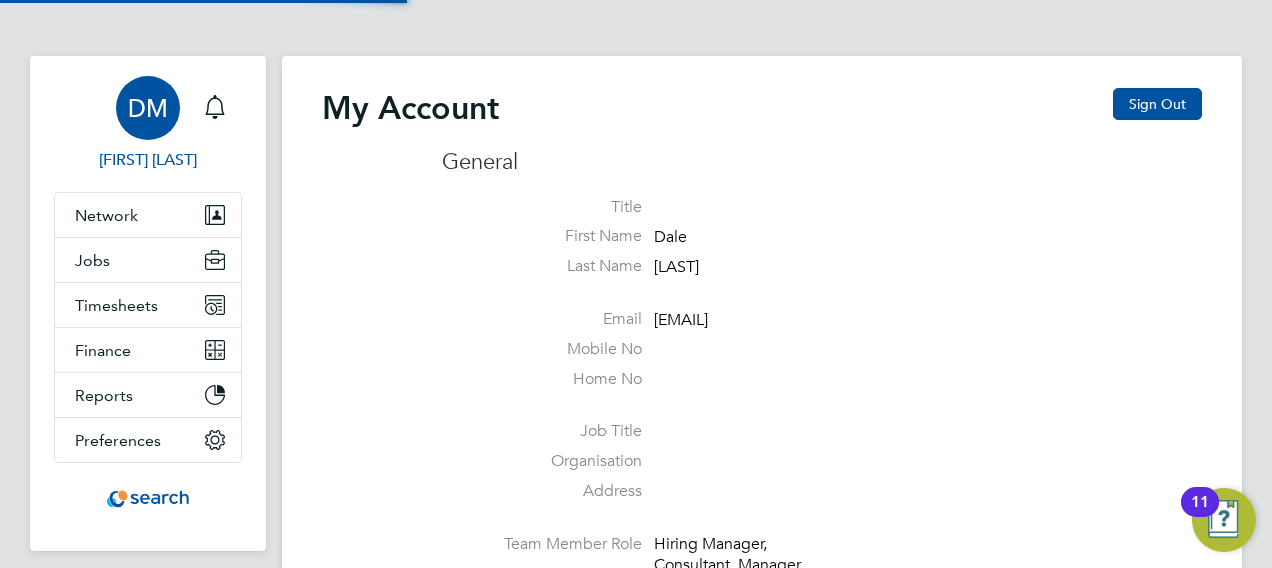 type on "[EMAIL]" 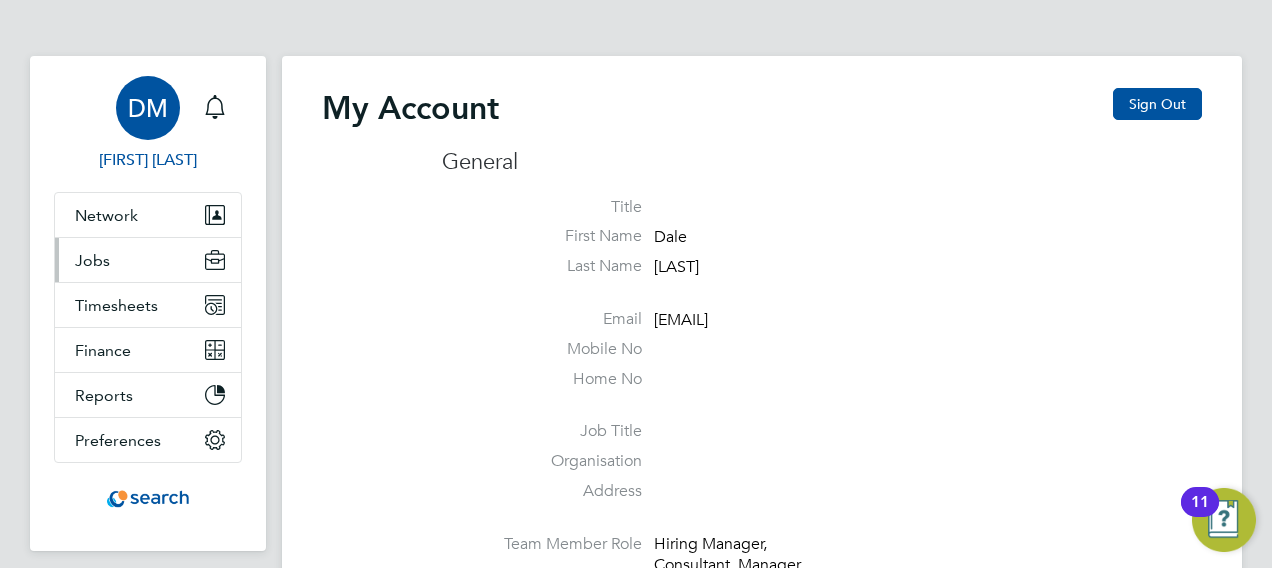 click on "Jobs" at bounding box center (92, 260) 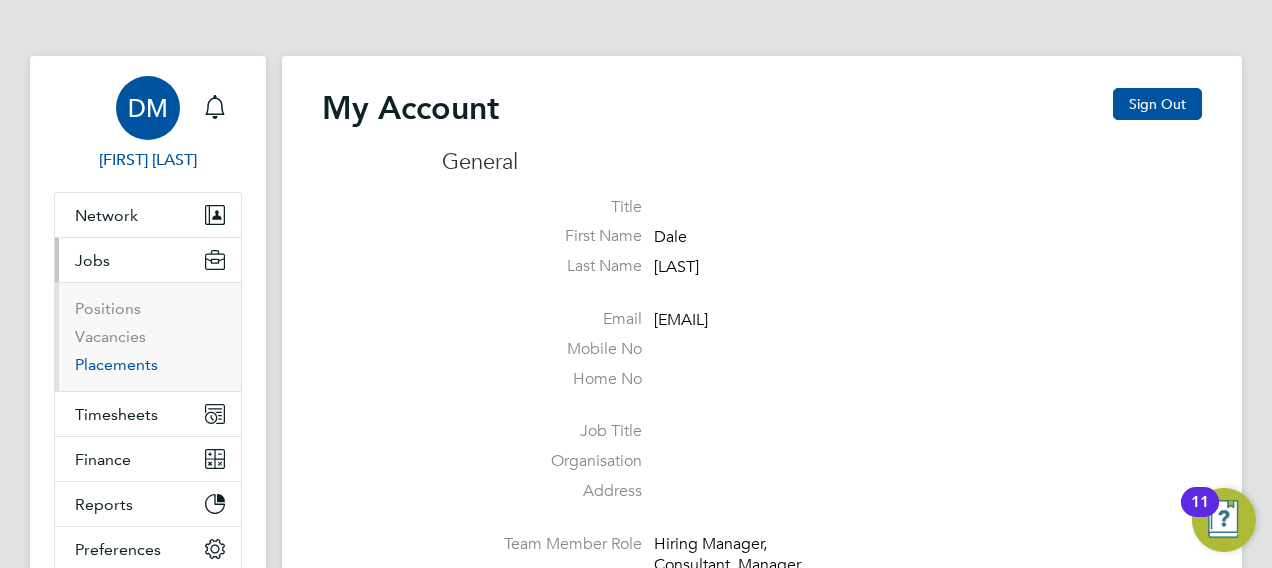 click on "Placements" at bounding box center [116, 364] 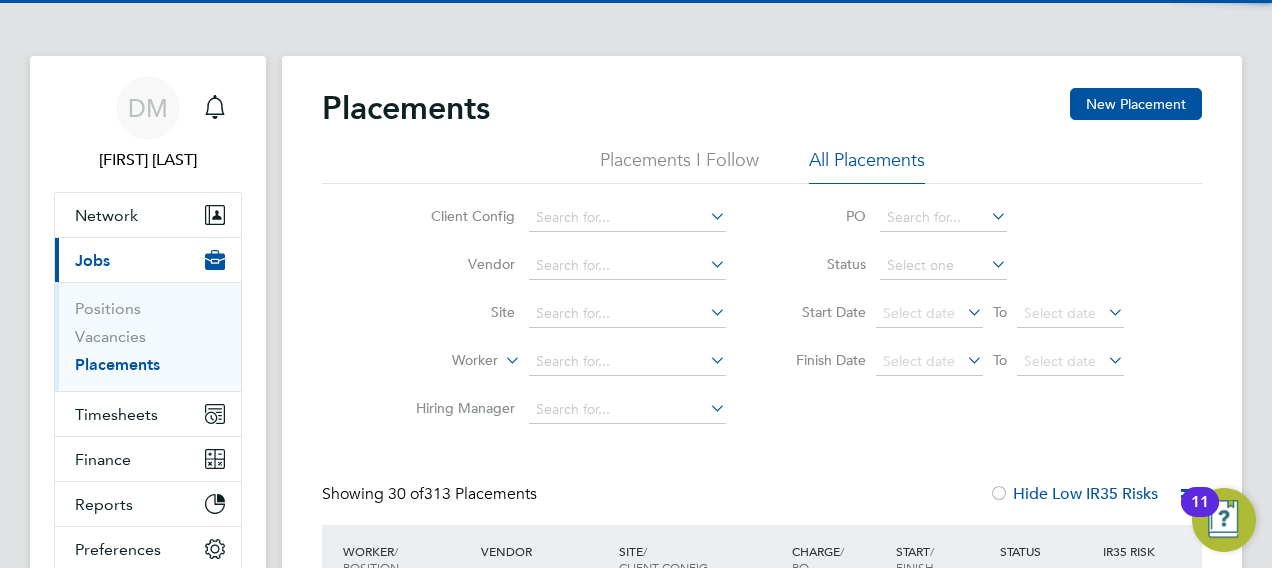 scroll, scrollTop: 10, scrollLeft: 10, axis: both 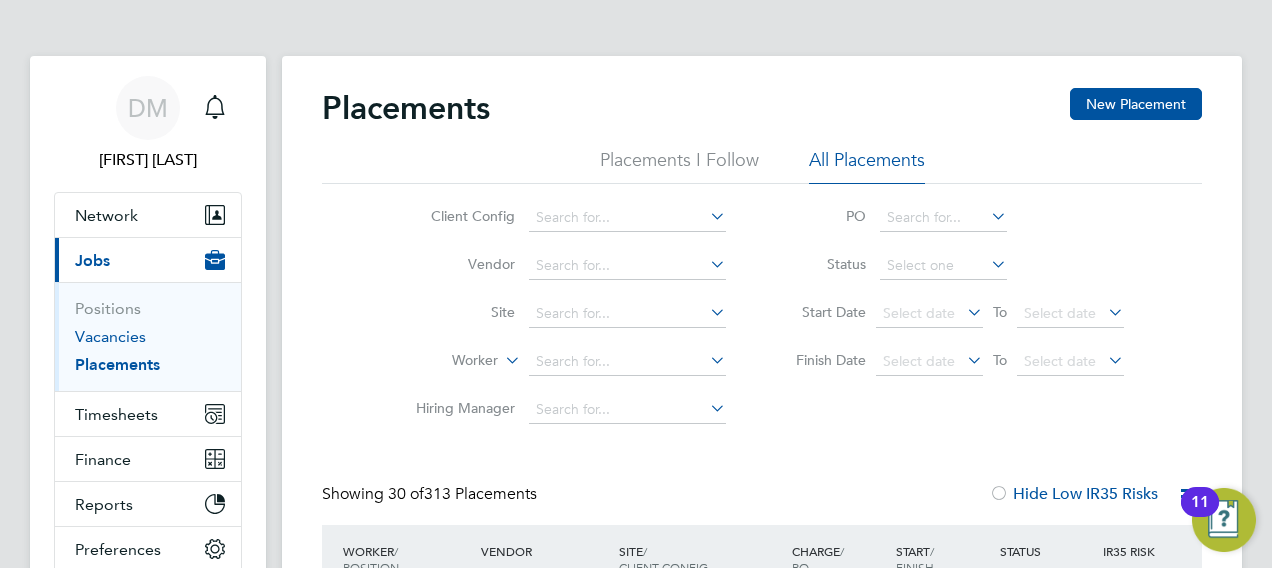 click on "Vacancies" at bounding box center [110, 336] 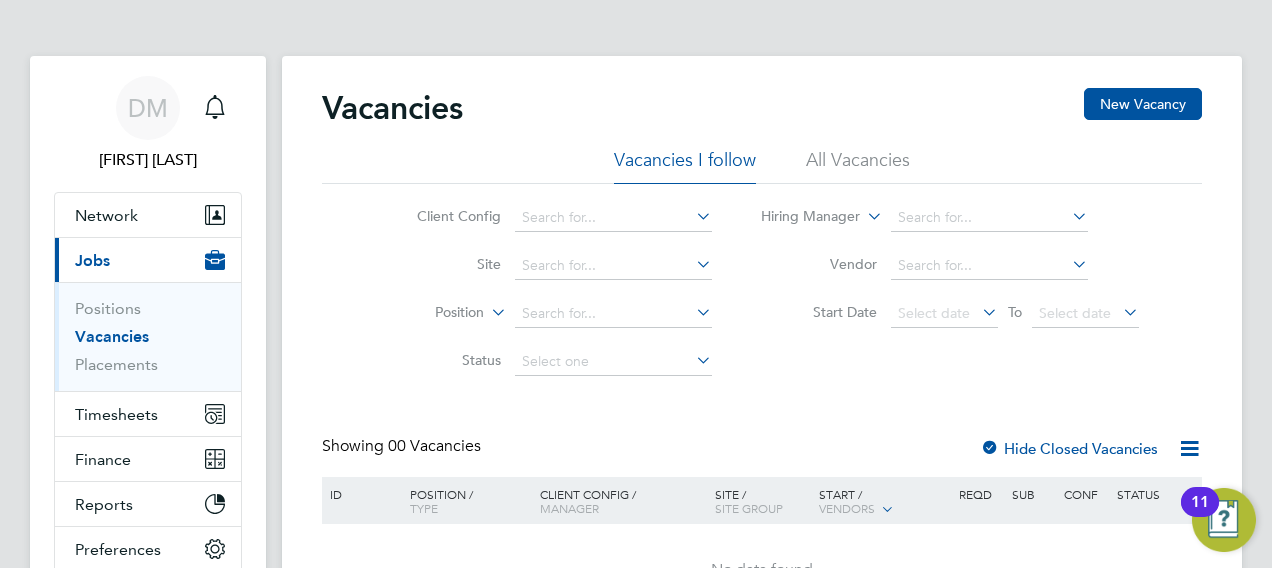 type 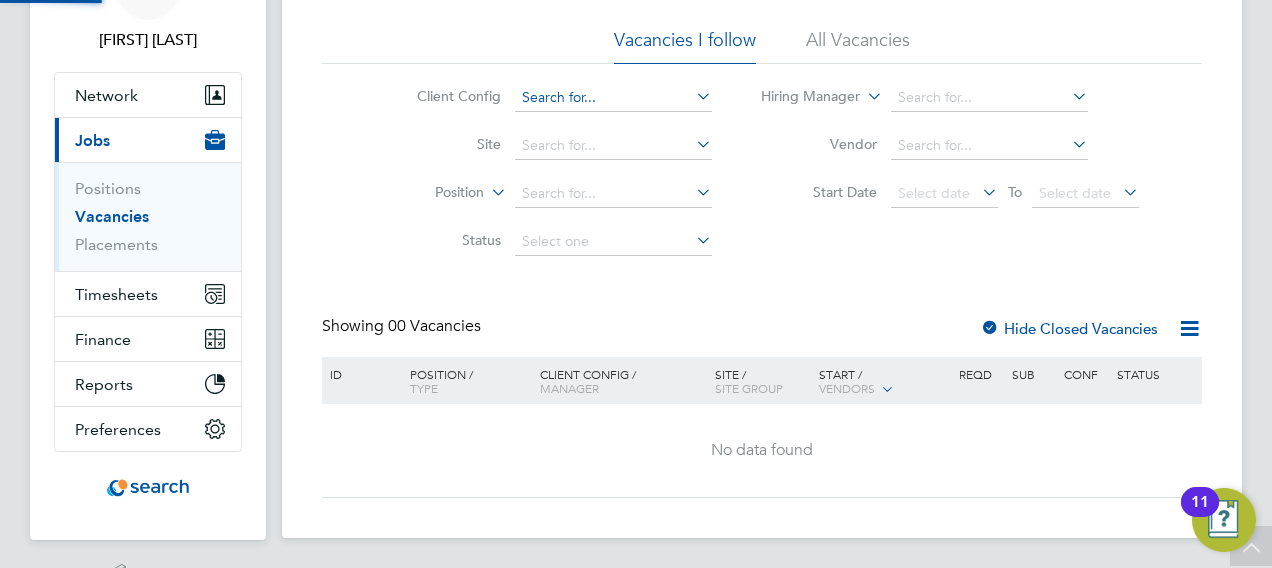 click 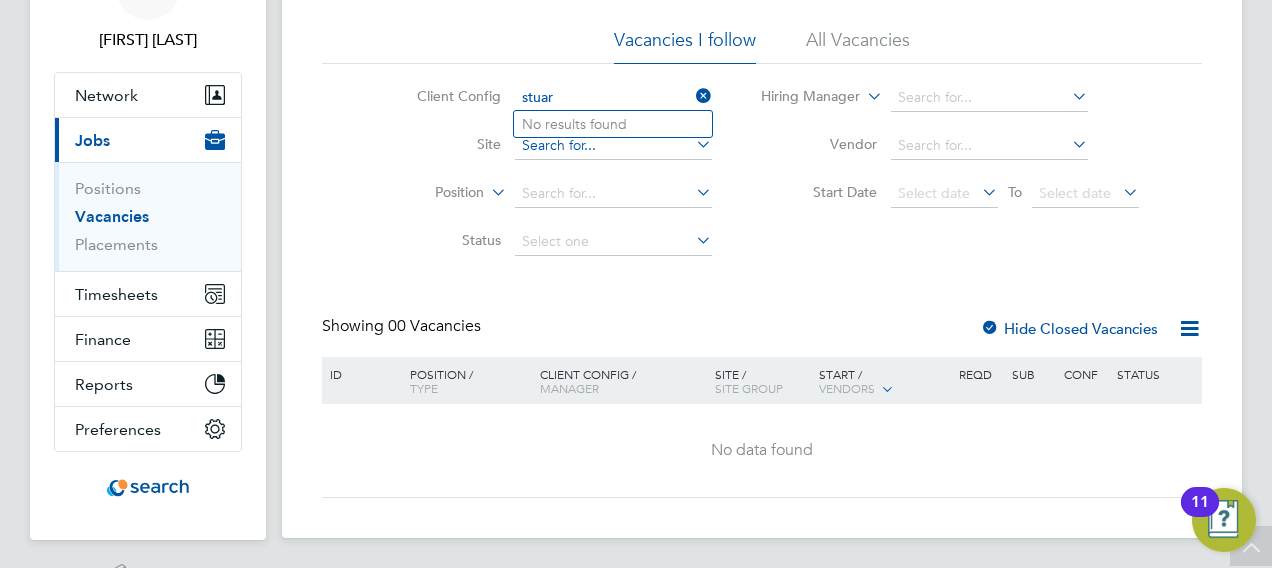 type on "stuar" 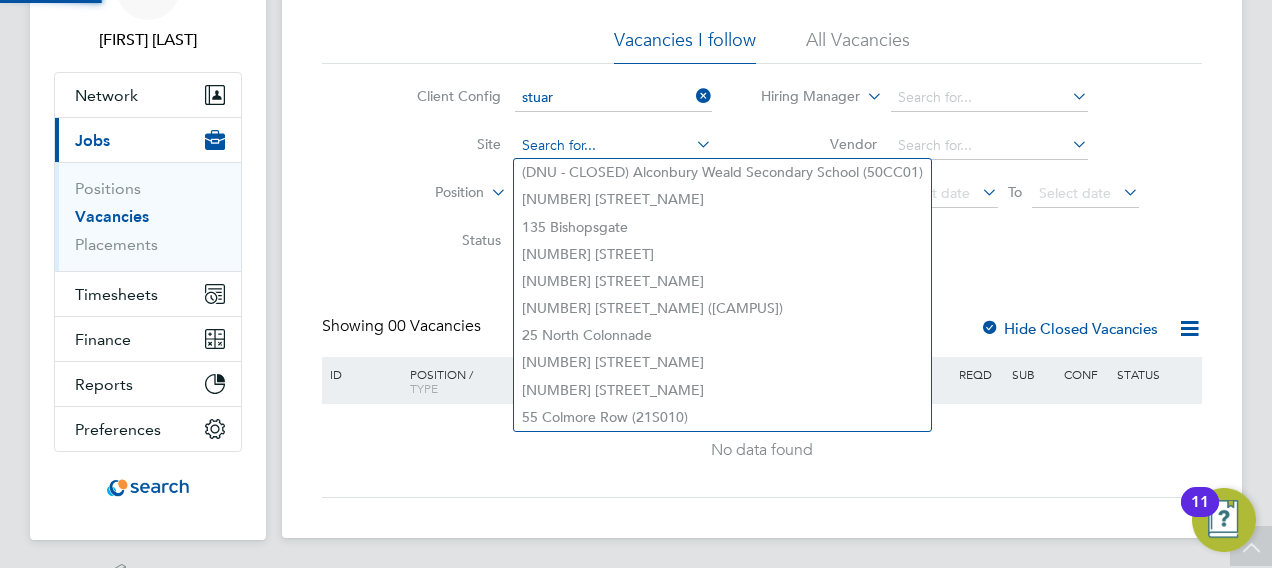 type 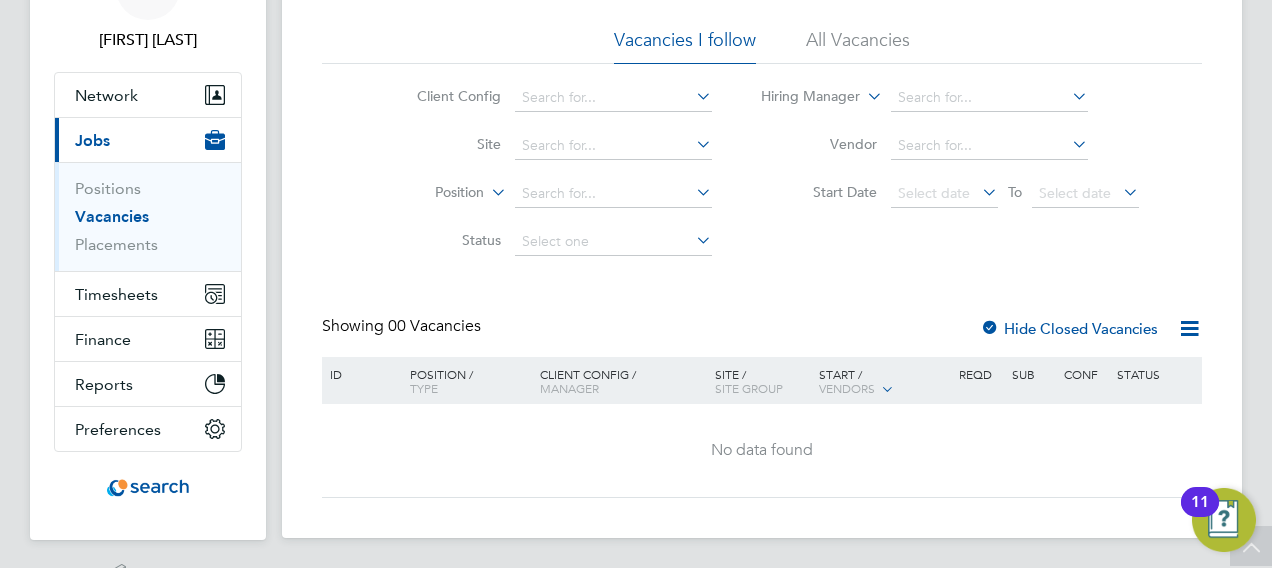 click on "Status" 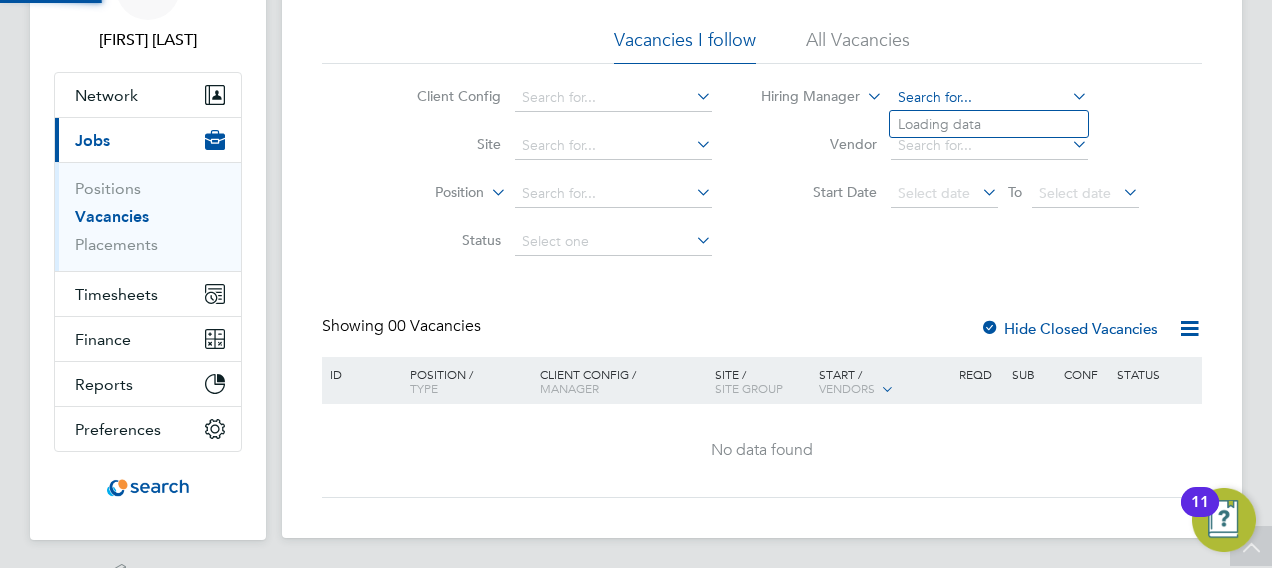 click 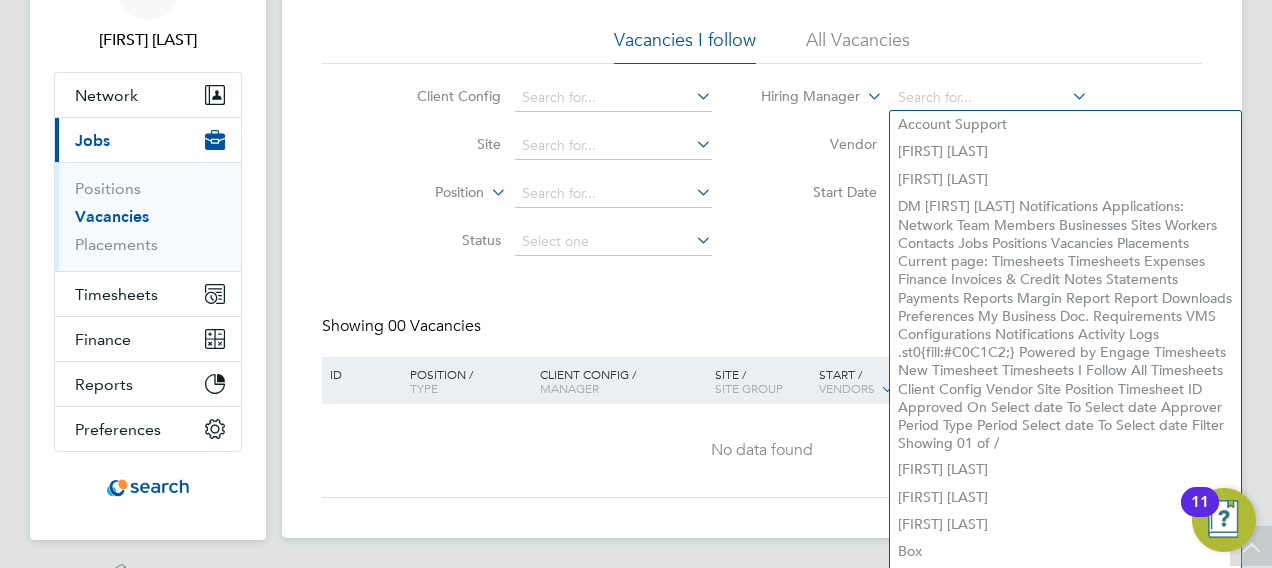 click on "Vacancies New Vacancy" 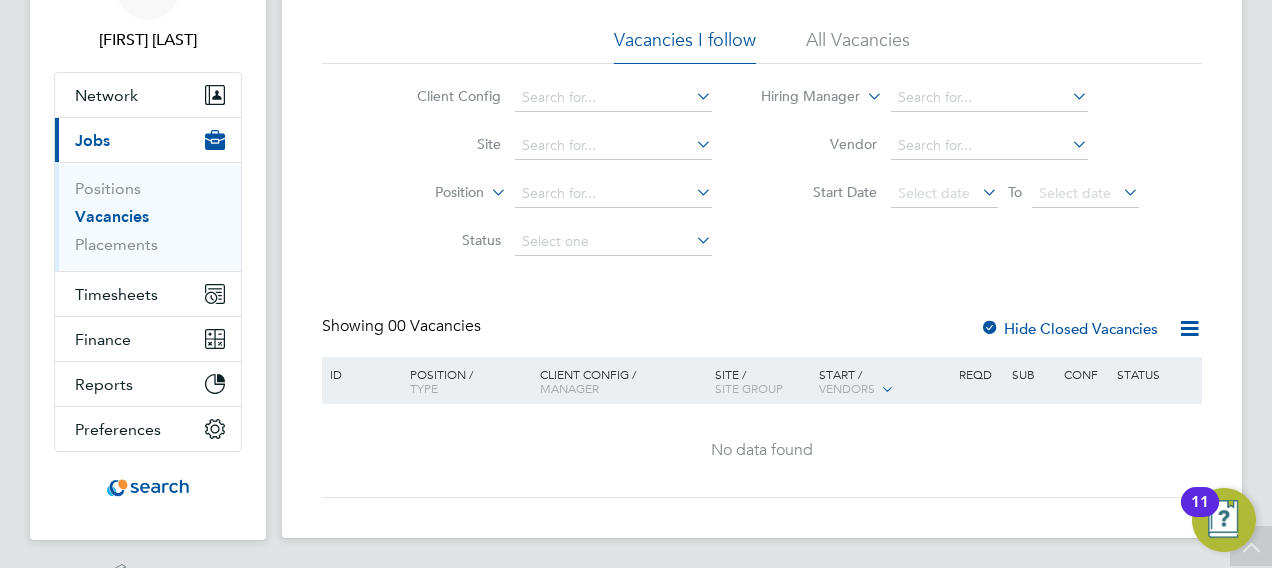 click on "All Vacancies" 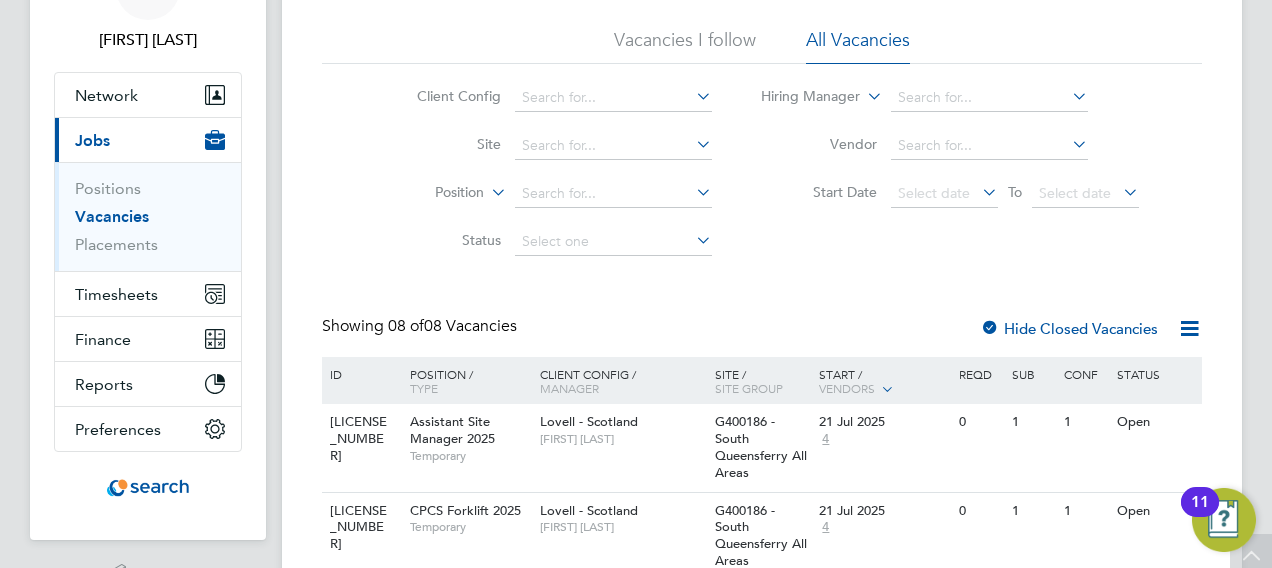 scroll, scrollTop: 0, scrollLeft: 0, axis: both 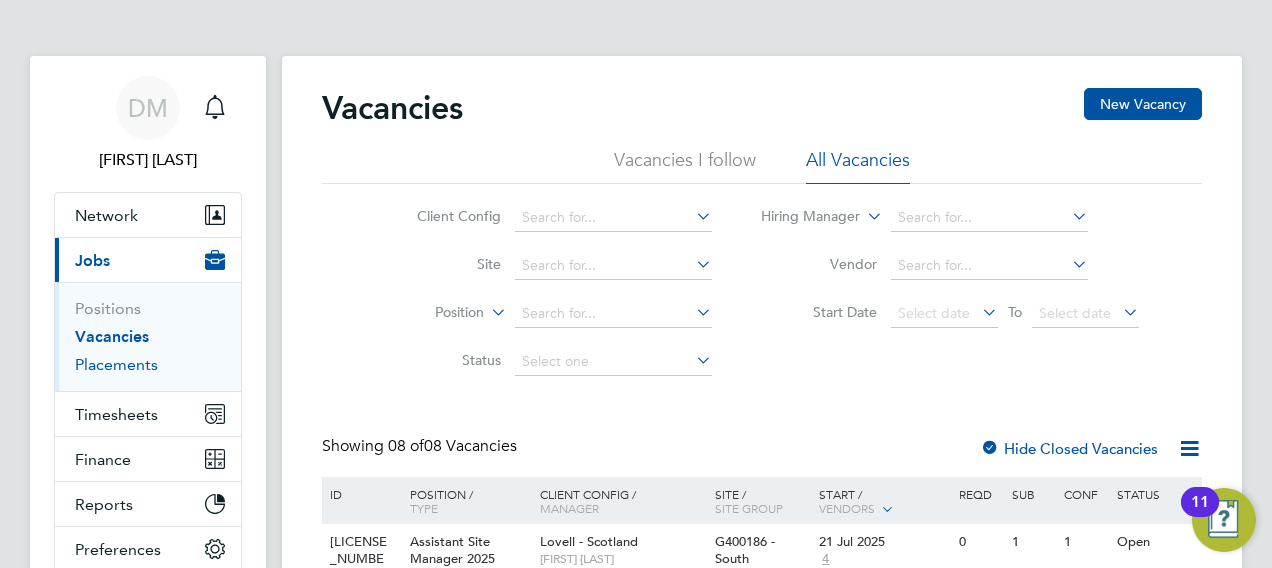 click on "Placements" at bounding box center (116, 364) 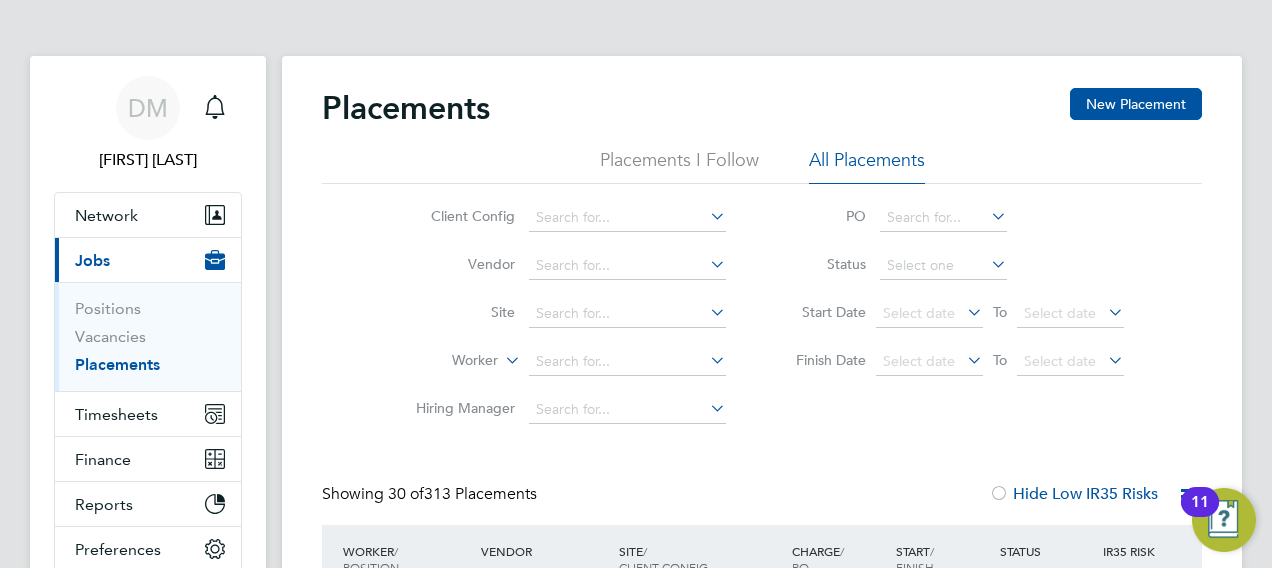 scroll, scrollTop: 10, scrollLeft: 10, axis: both 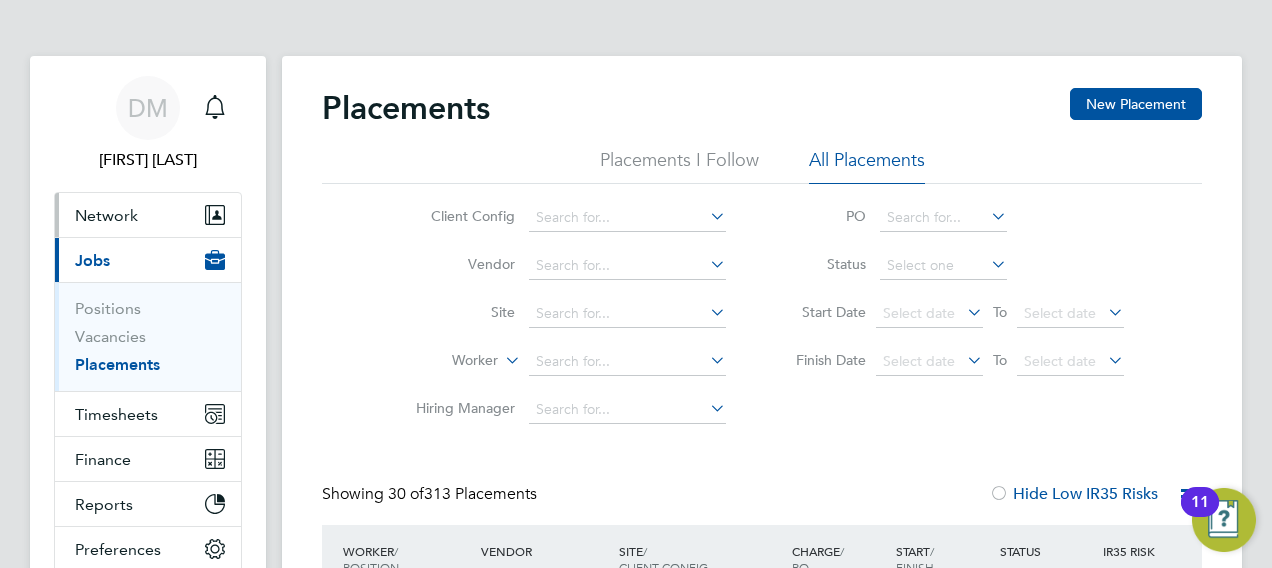 click on "Network" at bounding box center (148, 215) 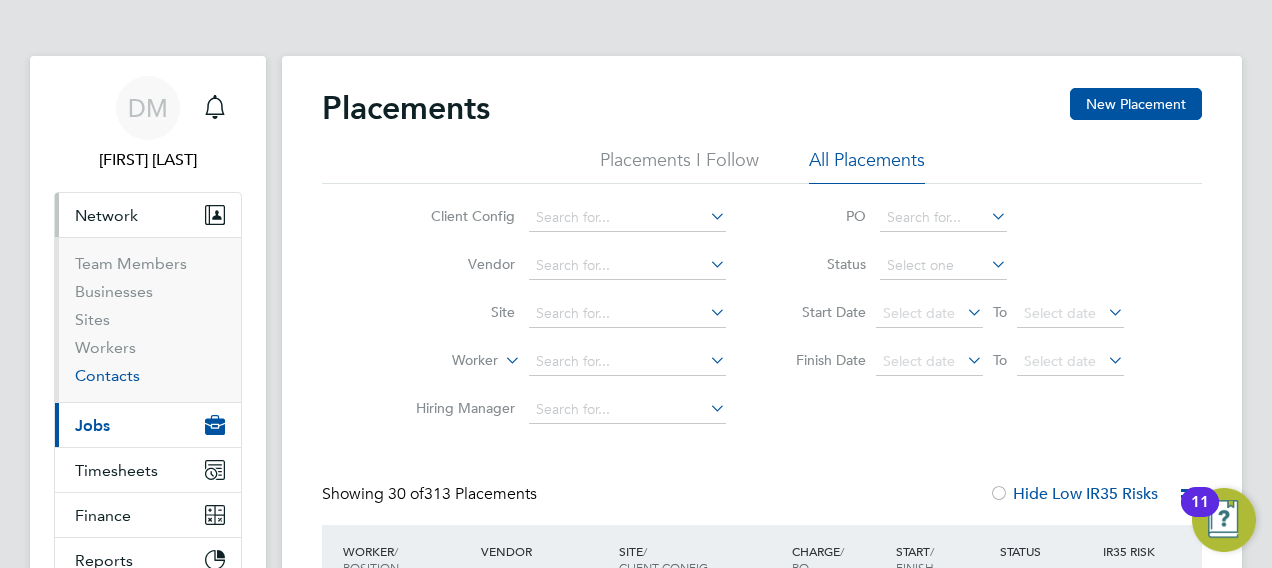 click on "Contacts" at bounding box center [107, 375] 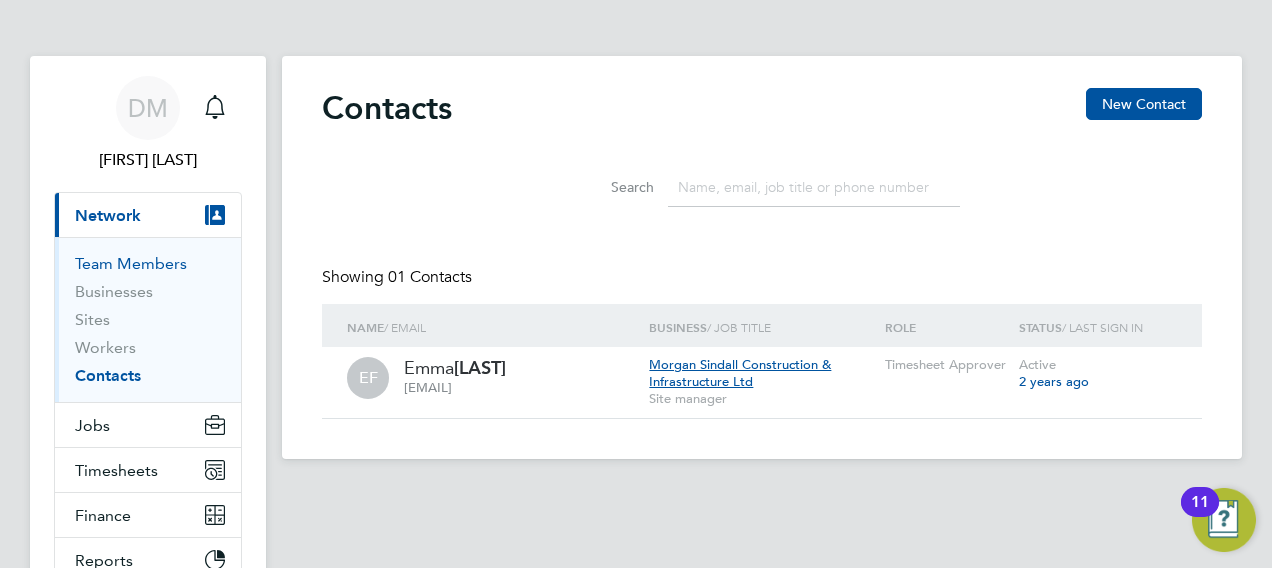 click on "Team Members" at bounding box center (131, 263) 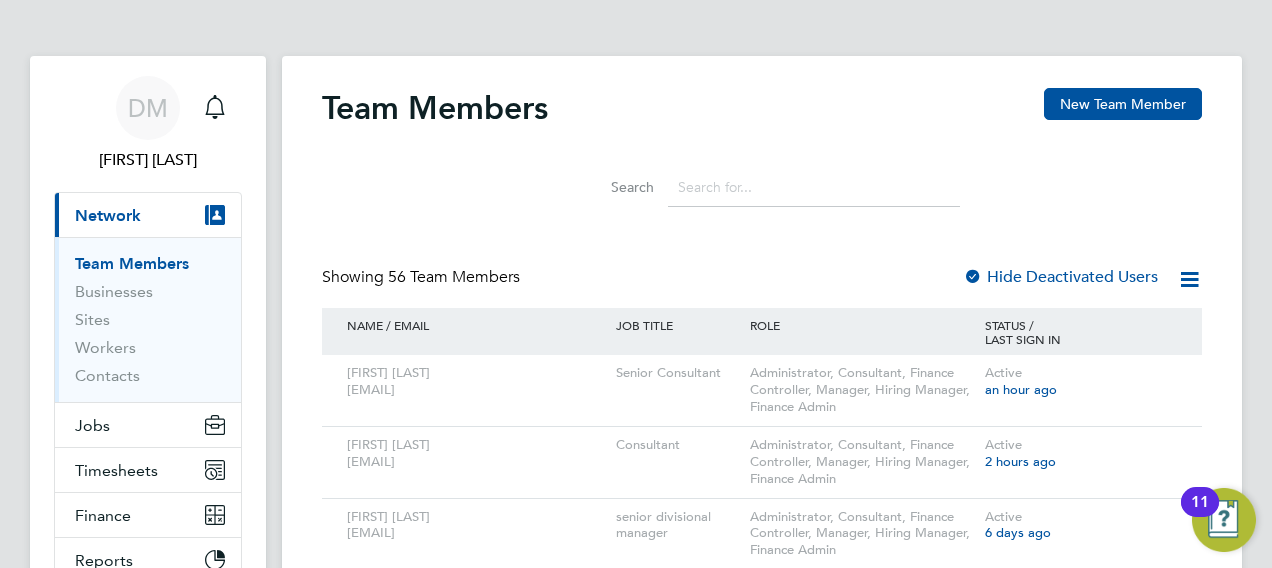 click on "Team Members" at bounding box center [150, 268] 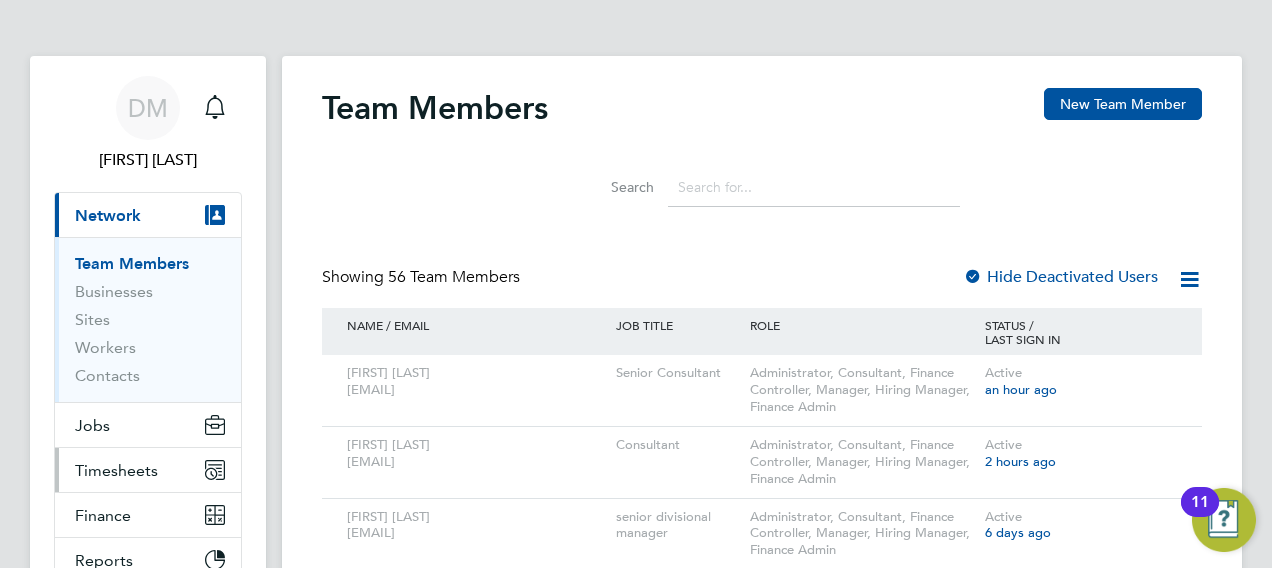click on "Timesheets" at bounding box center (116, 470) 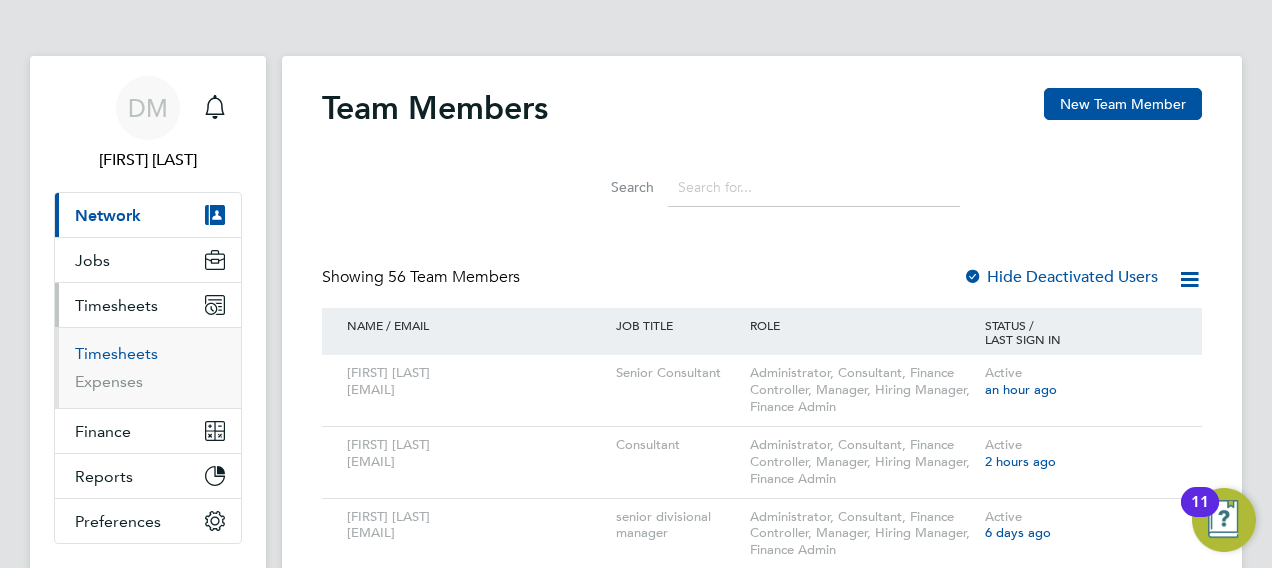 click on "Timesheets" at bounding box center [116, 353] 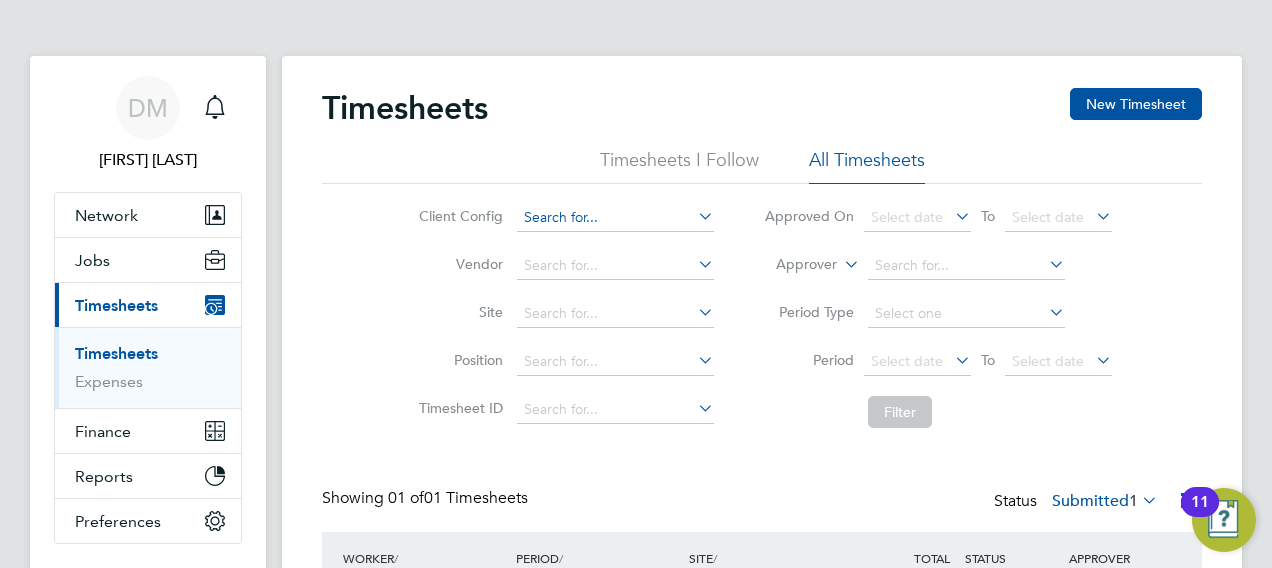 click 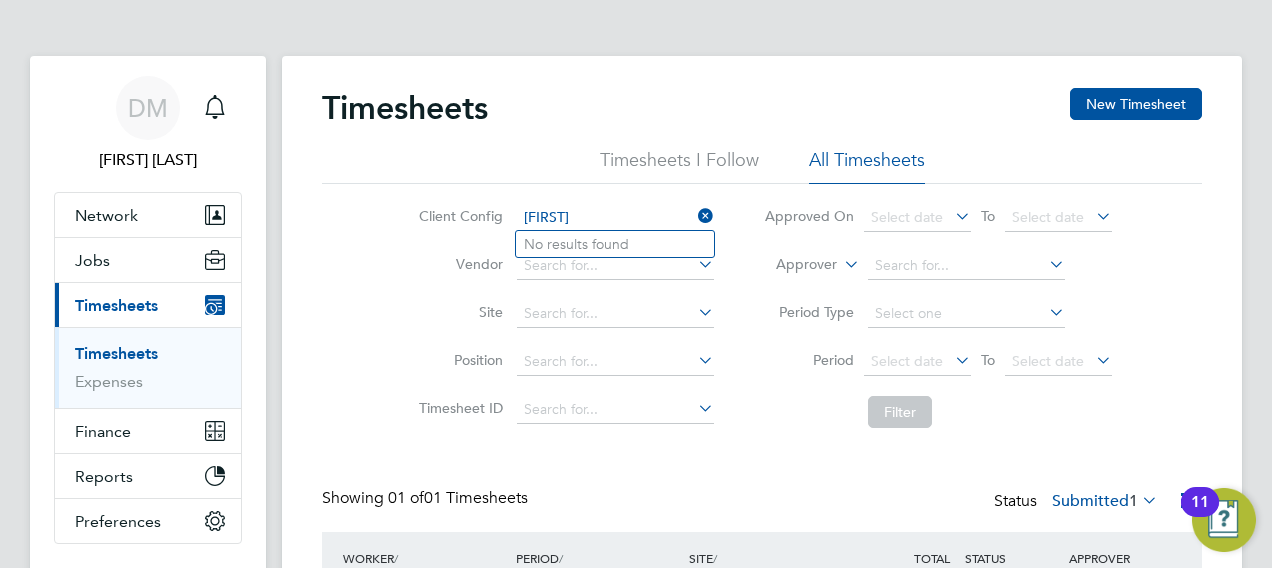 type on "[FIRST]" 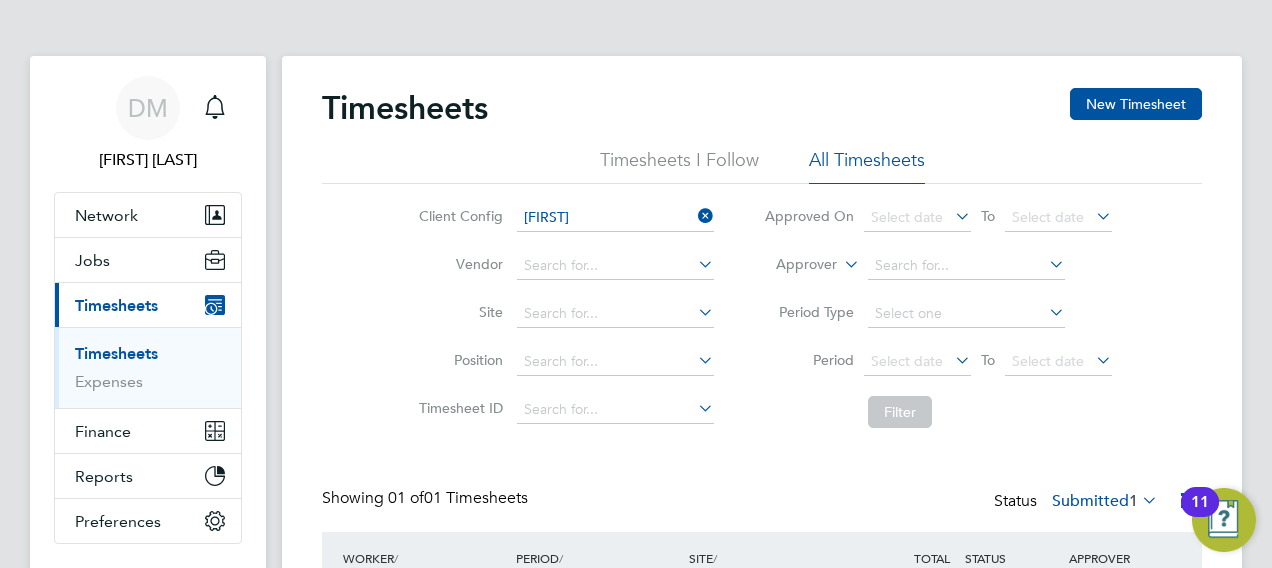 click on "Client Config" 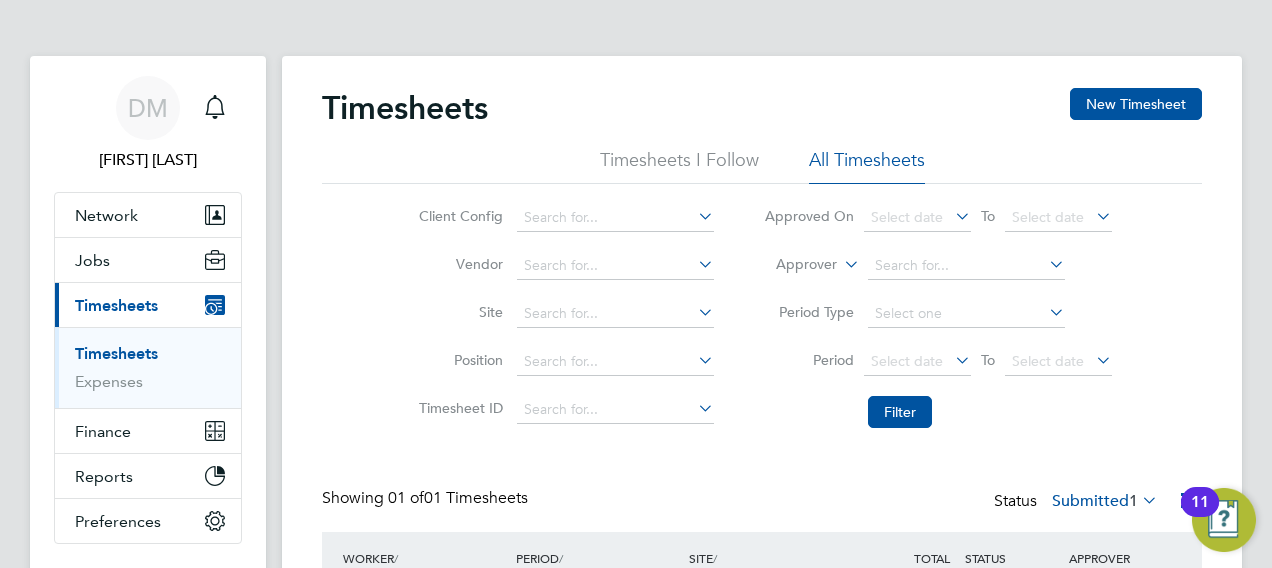 click on "DM   [FIRST] [LAST]   Notifications
Applications:   Network
Team Members   Businesses   Sites   Workers   Contacts   Jobs
Positions   Vacancies   Placements   Current page:   Timesheets
Timesheets   Expenses   Finance
Invoices & Credit Notes   Statements   Payments   Reports
Margin Report   Report Downloads   Preferences
My Business   Doc. Requirements   VMS Configurations   Notifications   Activity Logs
.st0{fill:#C0C1C2;}
Powered by Engage Timesheets New Timesheet Timesheets I Follow All Timesheets Client Config   Vendor   Site   Position   Timesheet ID   Approved On
Select date
To
Select date
Approver     Period Type   Period
Select date
To
Select date
Filter Showing   01 of  /" at bounding box center (636, 369) 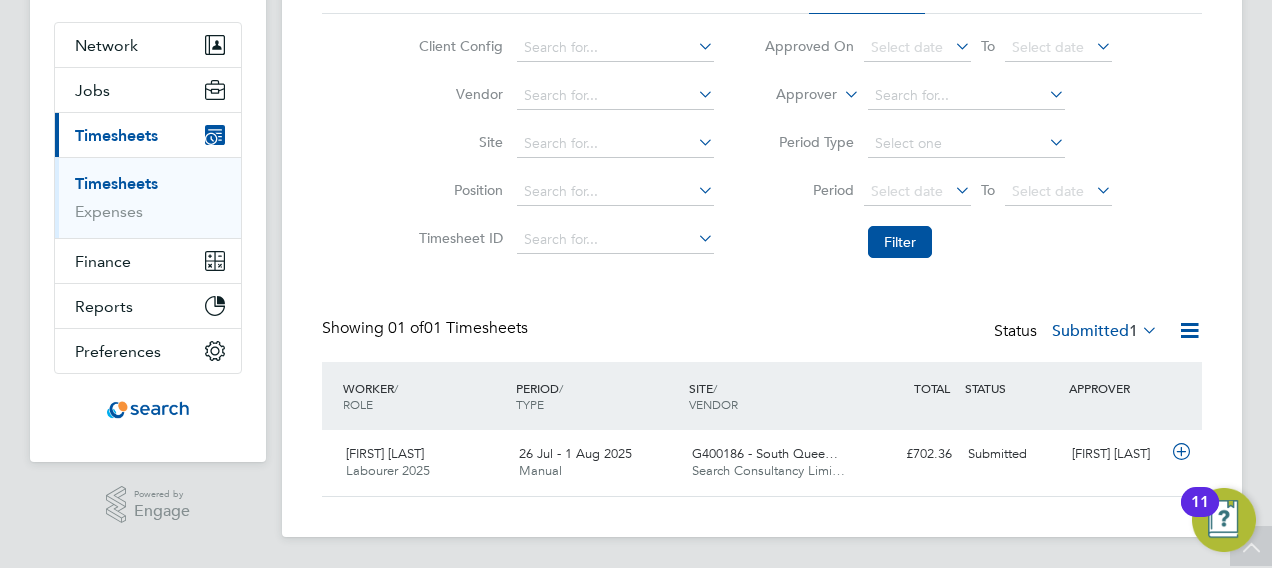 click on "Timesheets New Timesheet Timesheets I Follow All Timesheets Client Config   Vendor   Site   Position   Timesheet ID   Approved On
Select date
To
Select date
Approver     Period Type   Period
Select date
To
Select date
Filter Showing   01 of  01 Timesheets Status  Submitted  1  WORKER  / ROLE WORKER  / PERIOD PERIOD  / TYPE SITE  / VENDOR TOTAL   TOTAL  / STATUS STATUS APPROVER [FIRST] [LAST] Labourer 2025   26 Jul - 1 Aug 2025 26 Jul - 1 Aug 2025 Manual G400186 - South Quee… Search Consultancy Limi… £702.36 Submitted Submitted [FIRST] [LAST] Show   more" 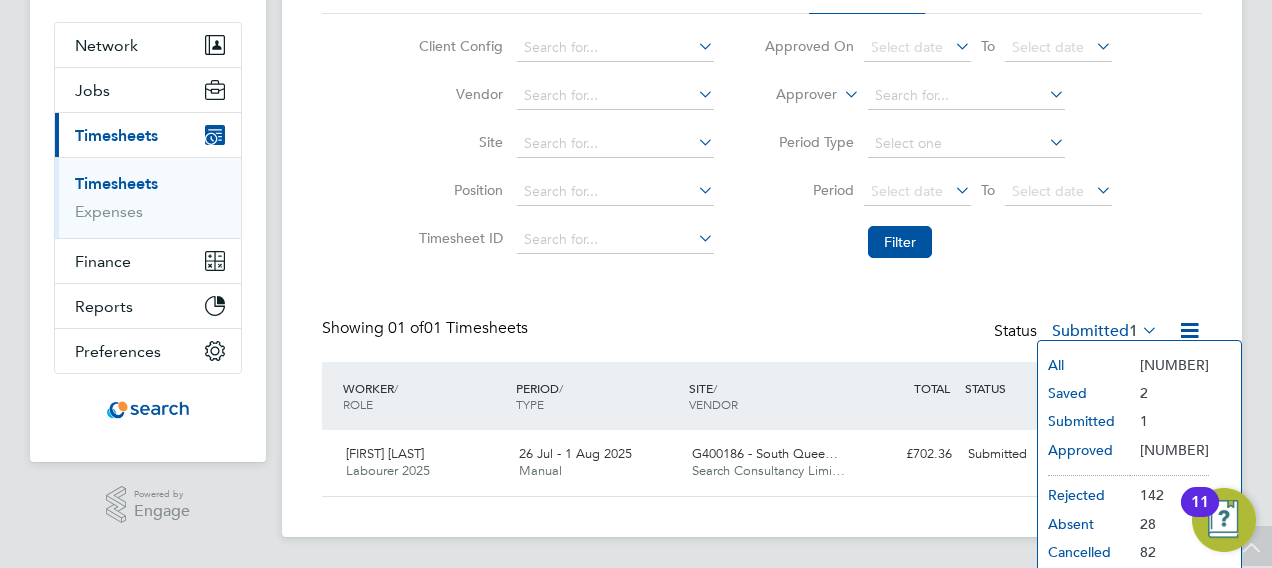 click on "Submitted  1" 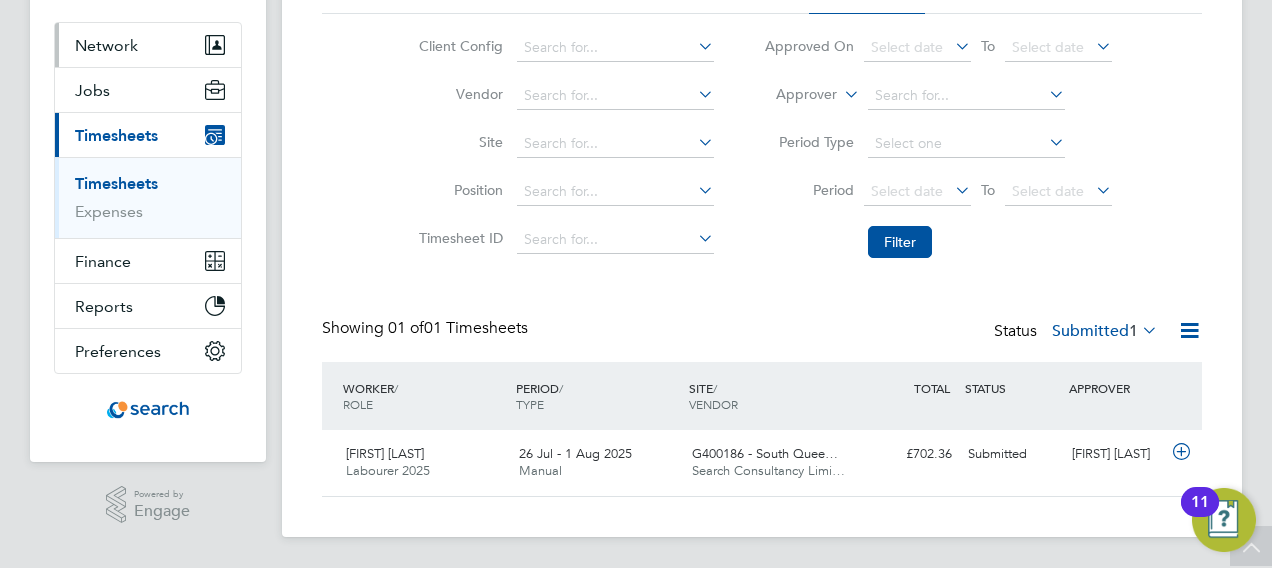 click on "Network" at bounding box center [148, 45] 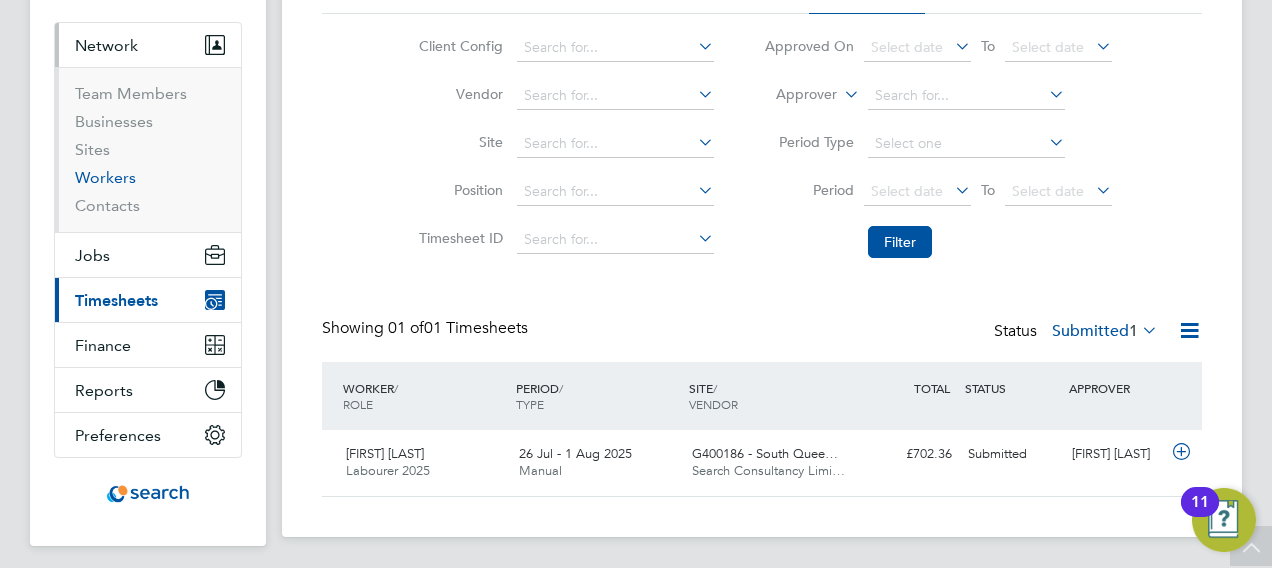 click on "Workers" at bounding box center [105, 177] 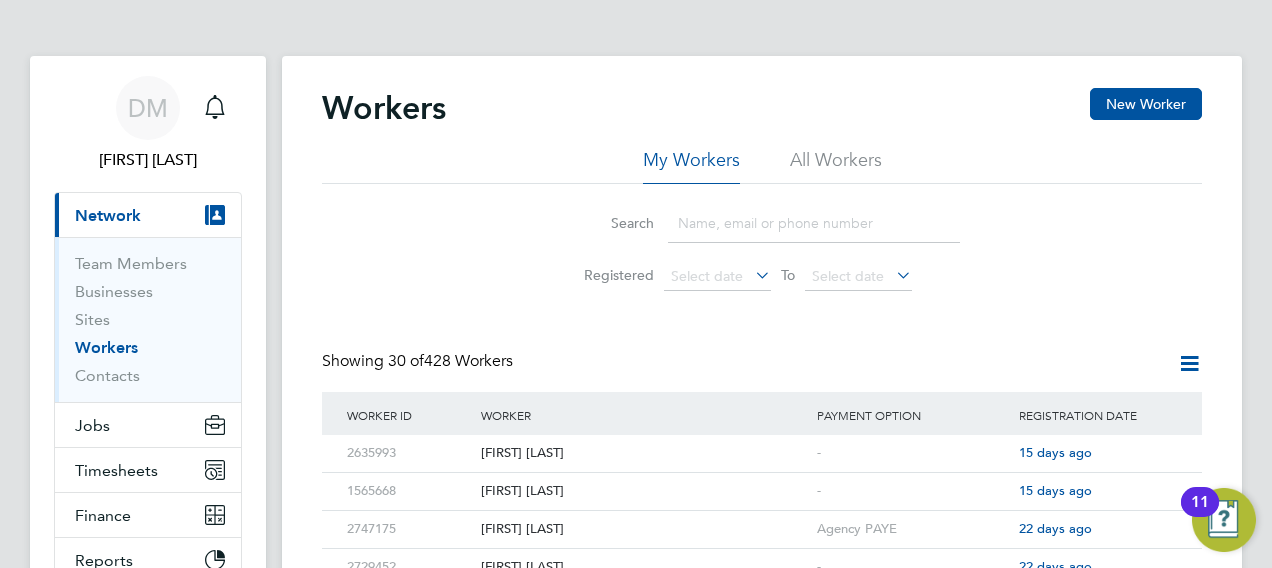 click on "Search   Registered
Select date
To
Select date" 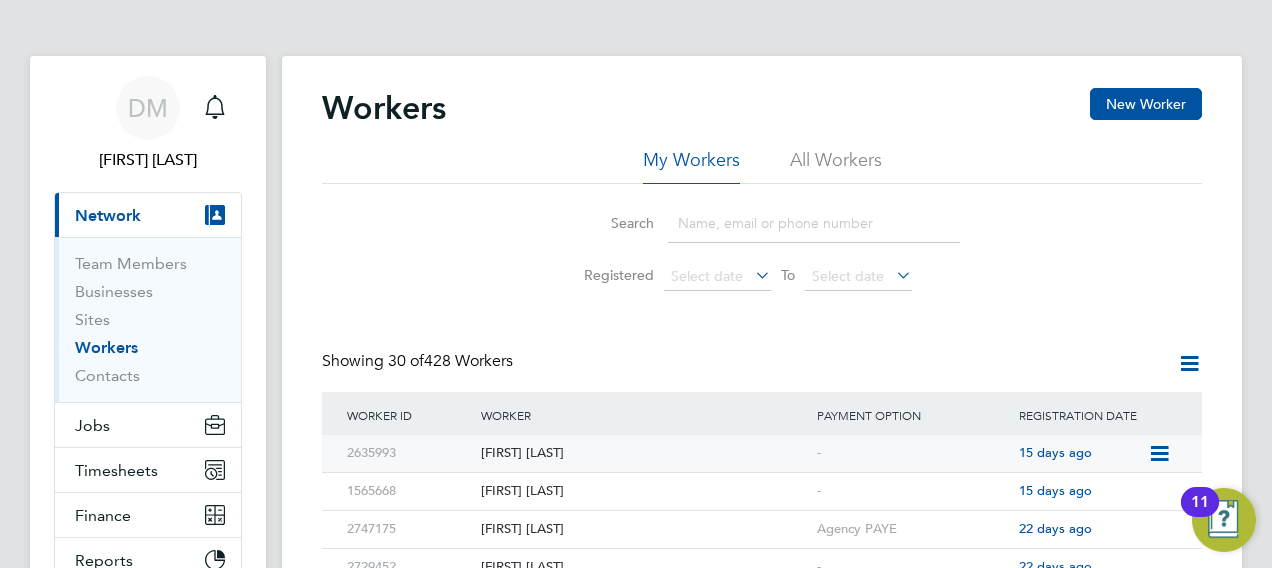click on "[FIRST] [LAST]" 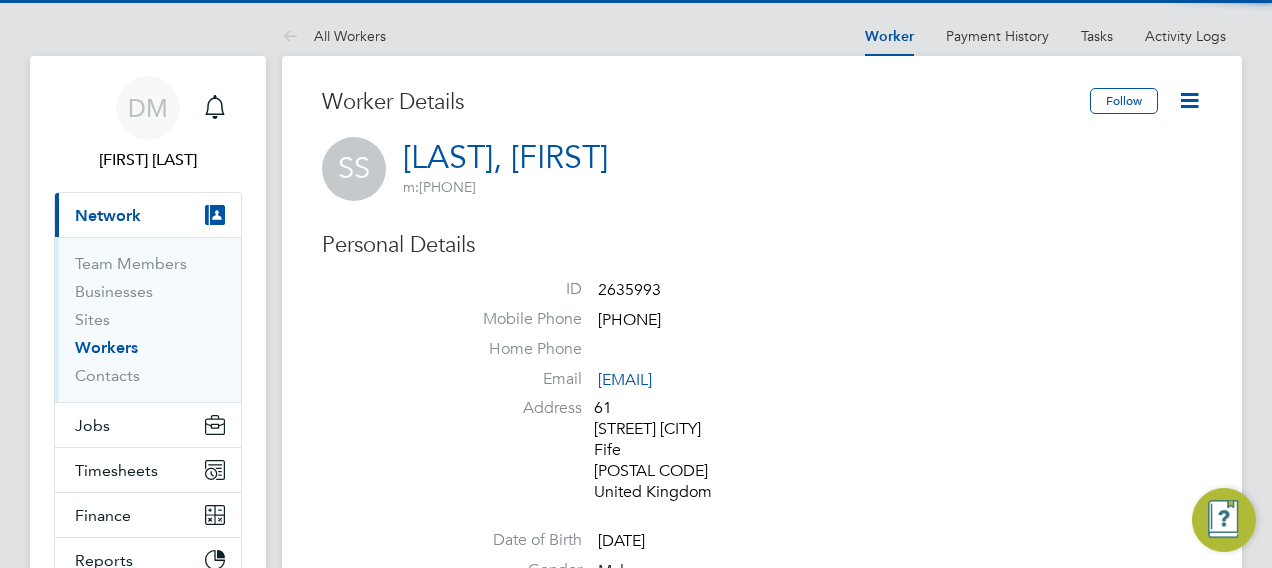 scroll, scrollTop: 0, scrollLeft: 0, axis: both 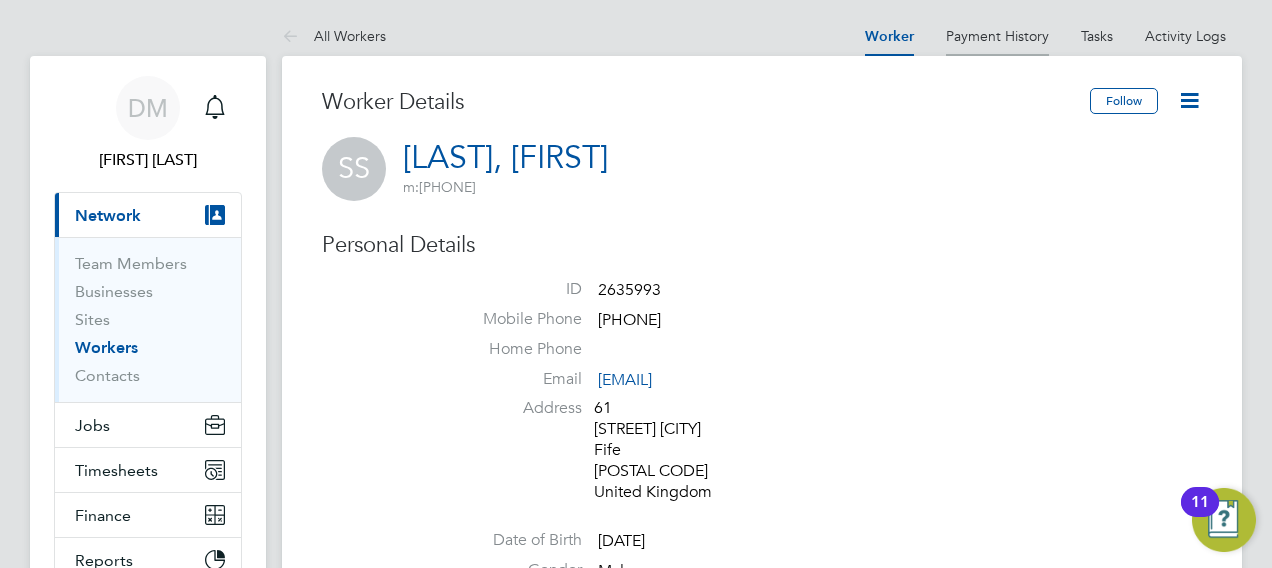 click on "Payment History" at bounding box center [997, 36] 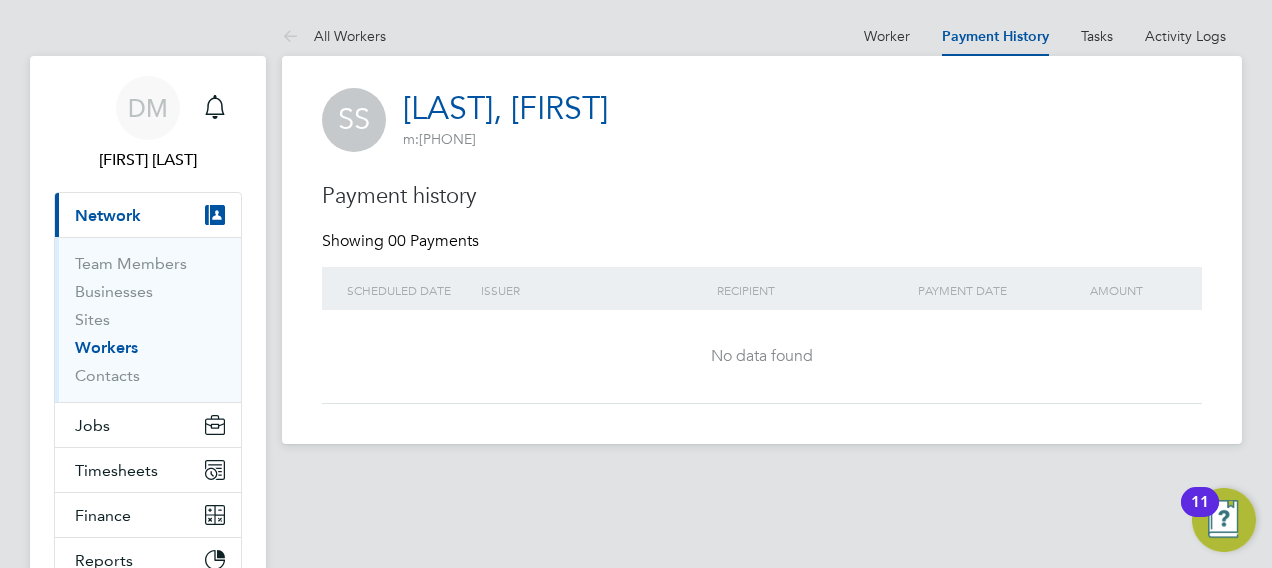 type 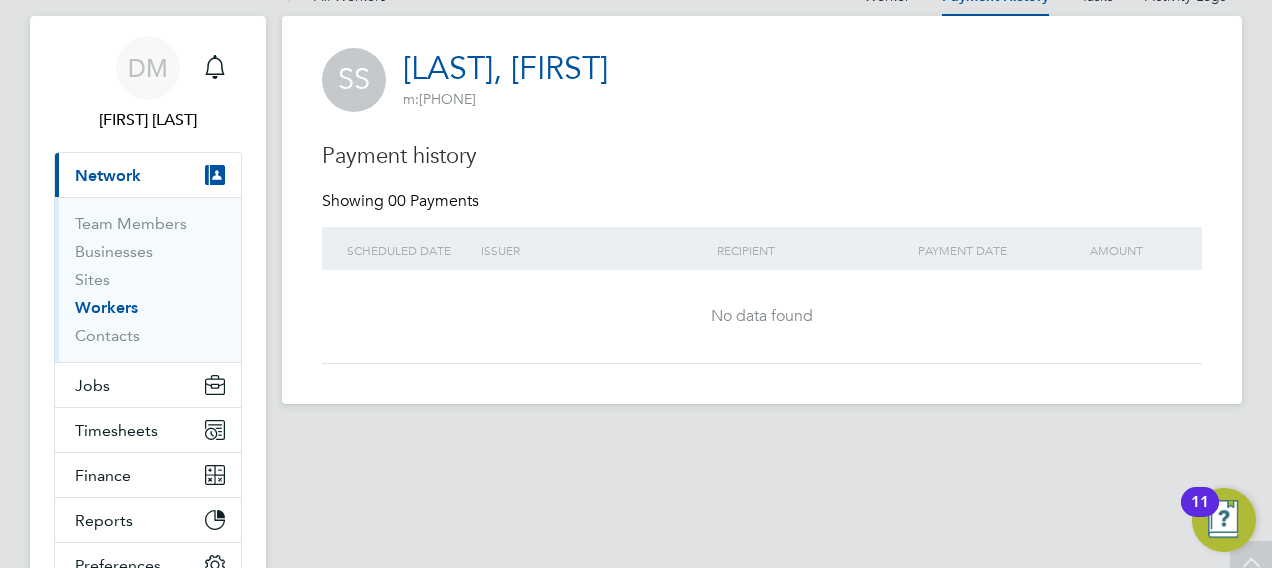 scroll, scrollTop: 0, scrollLeft: 0, axis: both 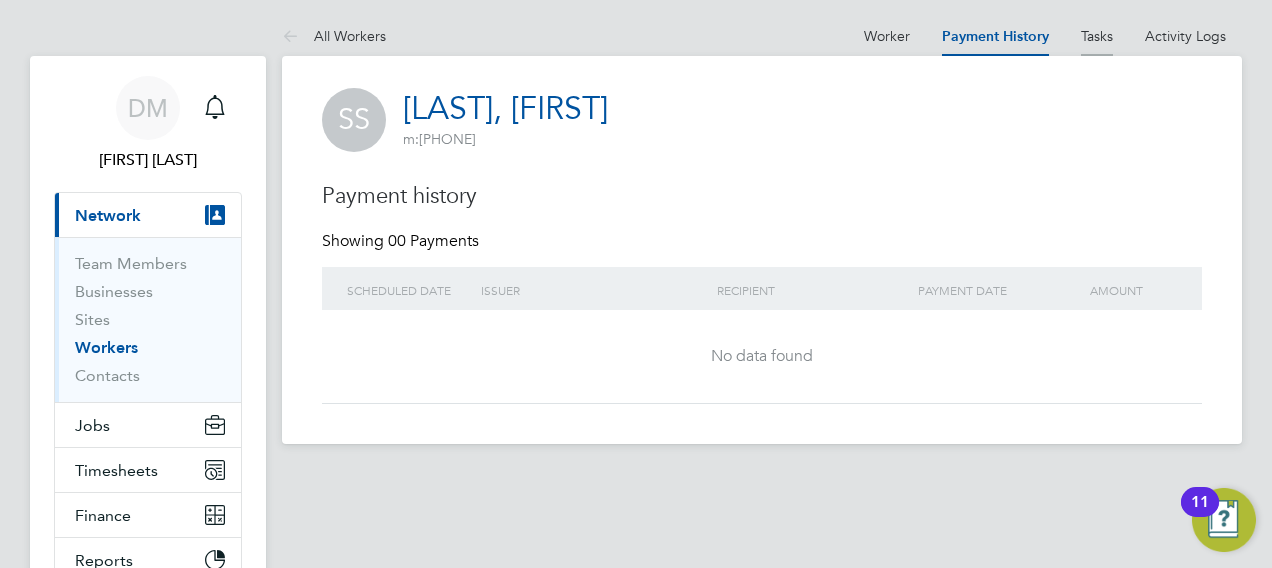 click on "Tasks" at bounding box center (1097, 36) 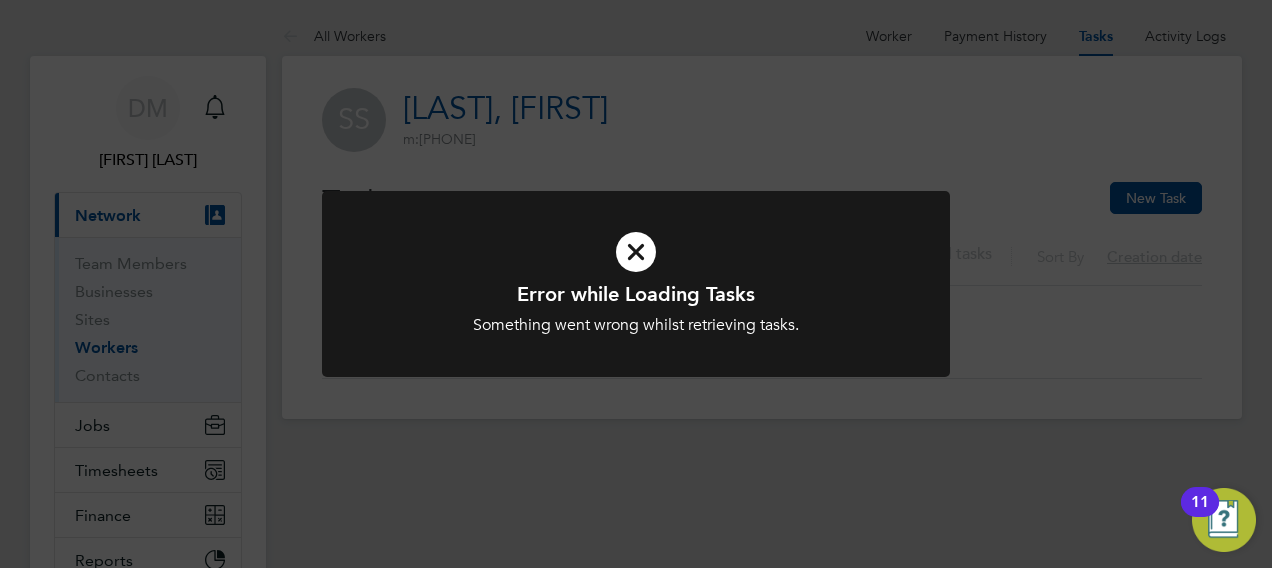 click on "Error while Loading Tasks Something went wrong whilst retrieving tasks. Cancel Okay" 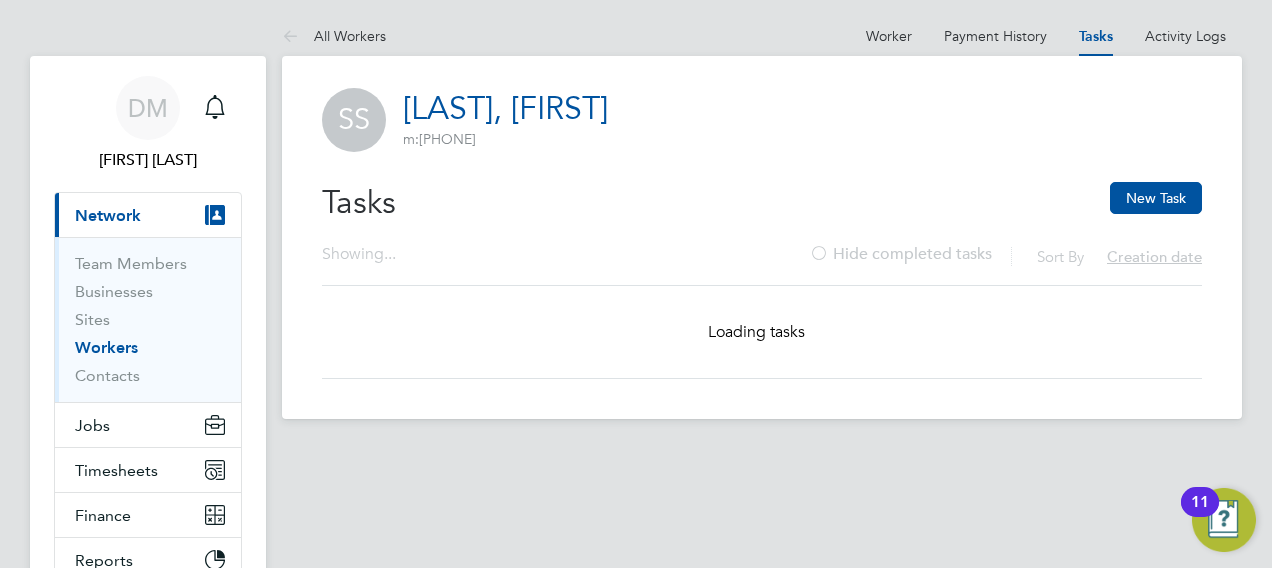 drag, startPoint x: 1271, startPoint y: 63, endPoint x: 1228, endPoint y: 44, distance: 47.010635 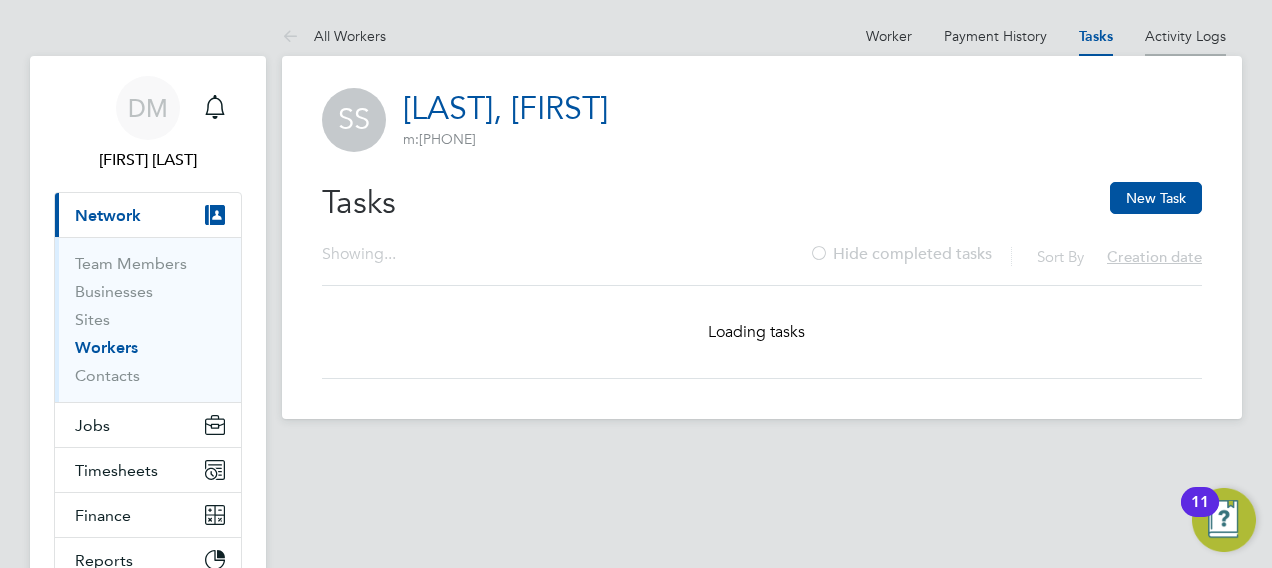 click on "Activity Logs" at bounding box center (1185, 36) 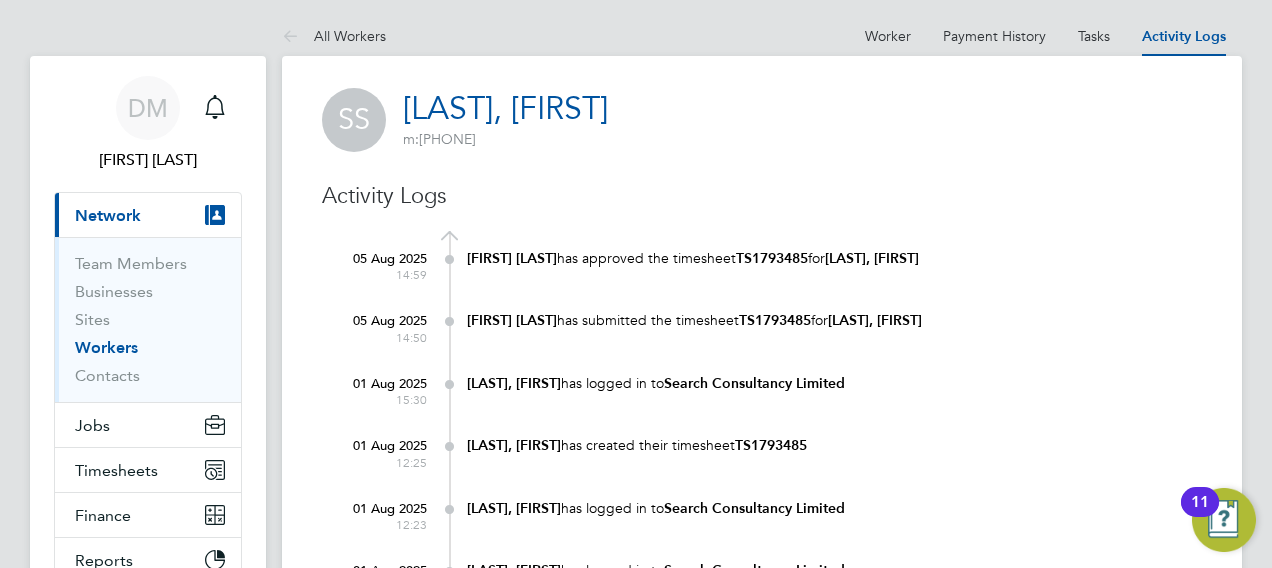 click on "Matthew Collins  has approved the timesheet  TS1793485  for  Stuart Snaddon" 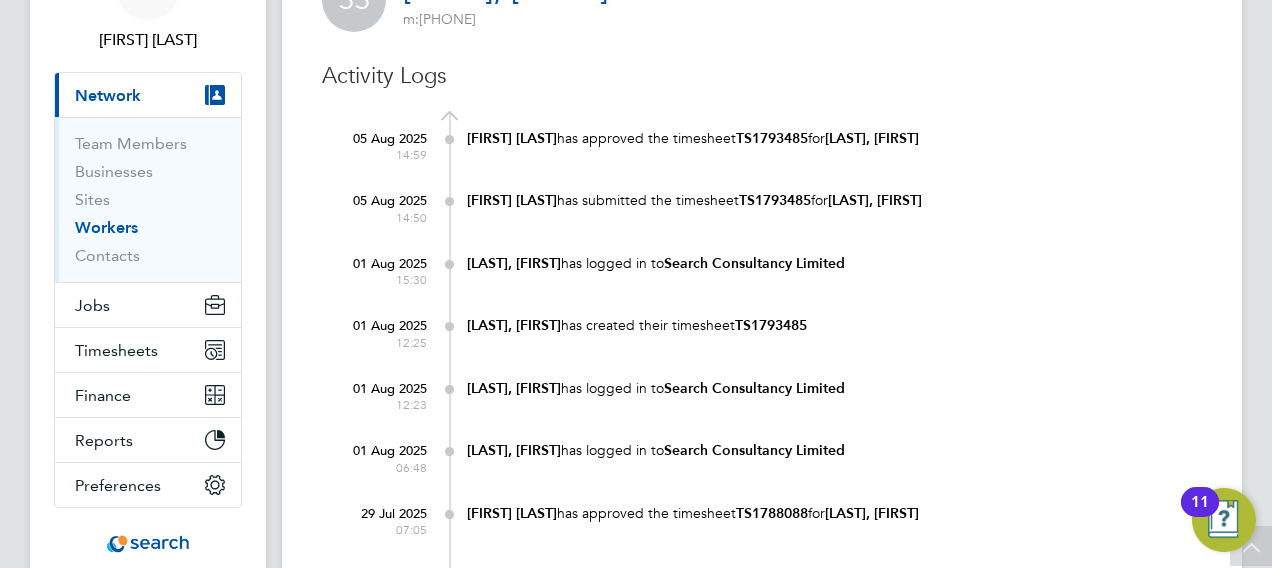 scroll, scrollTop: 0, scrollLeft: 0, axis: both 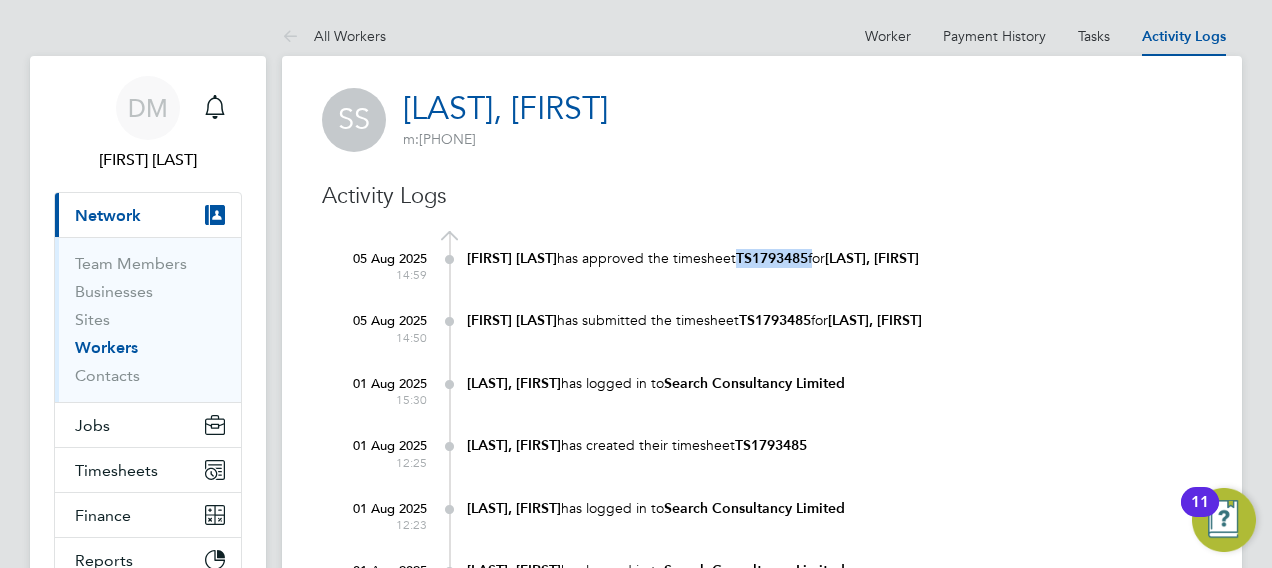 drag, startPoint x: 832, startPoint y: 258, endPoint x: 758, endPoint y: 252, distance: 74.24284 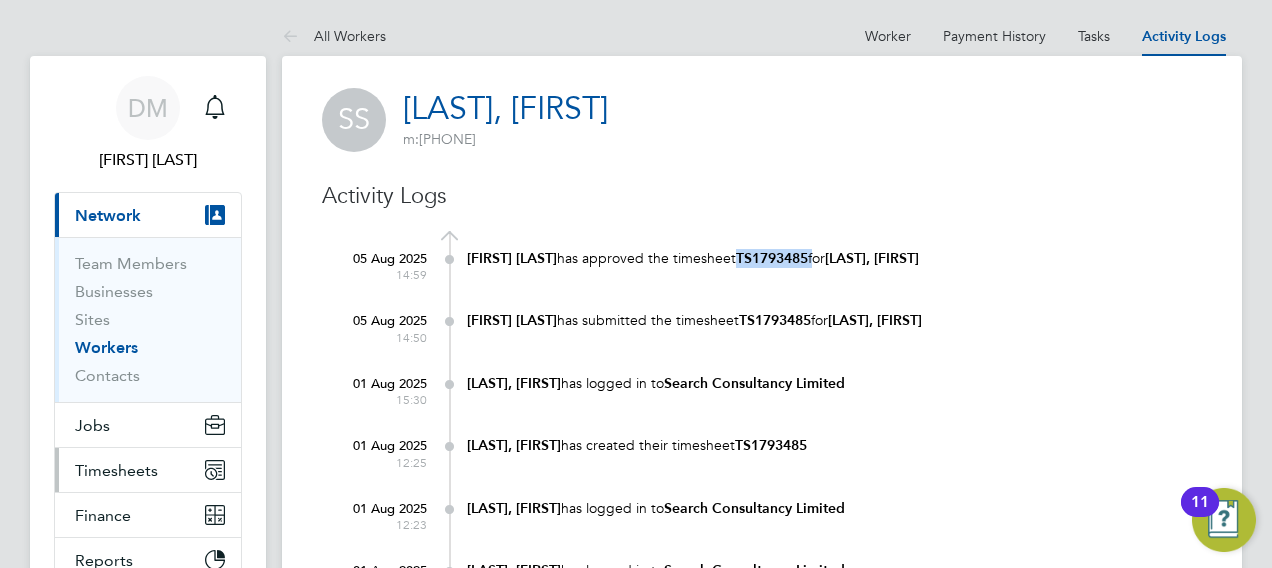 click on "Timesheets" at bounding box center [148, 470] 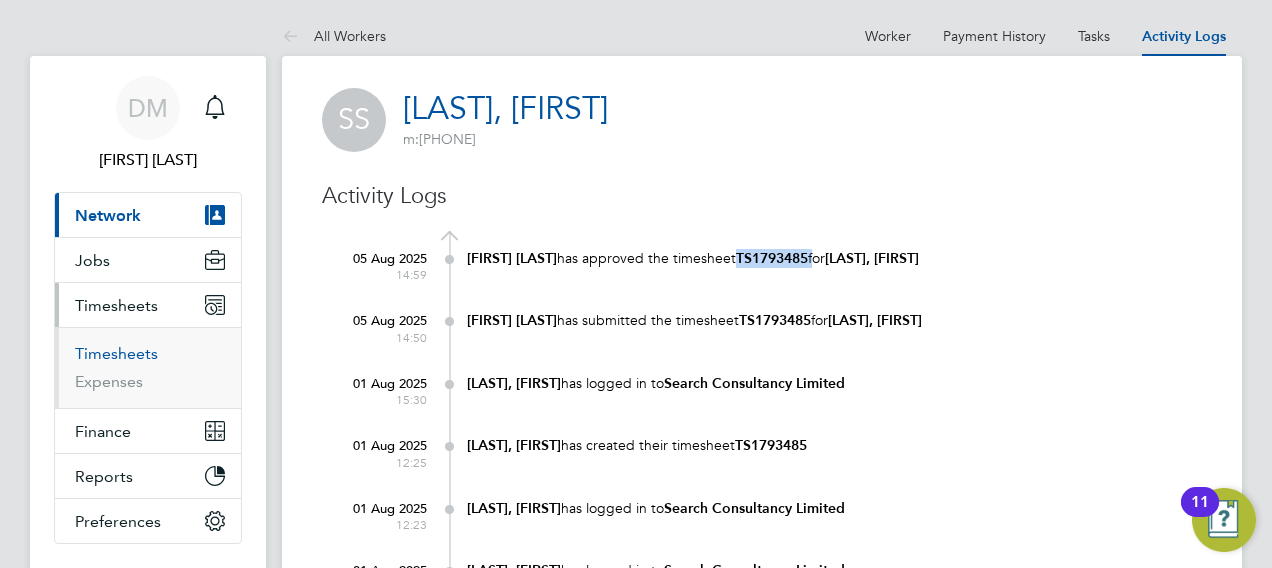click on "Timesheets" at bounding box center [116, 353] 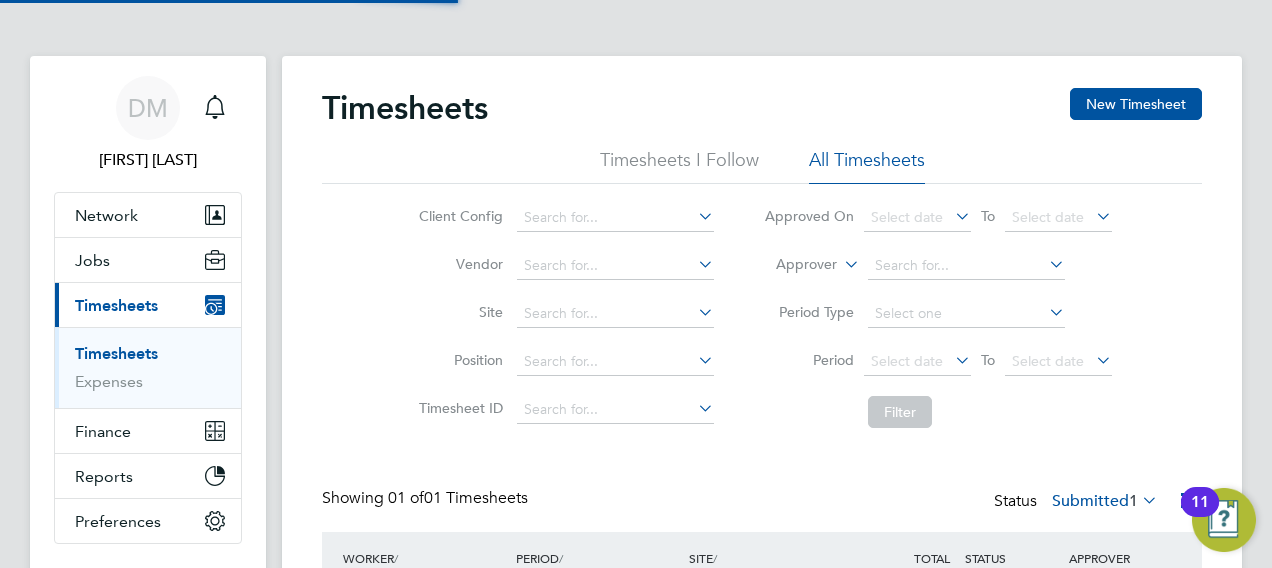 scroll, scrollTop: 10, scrollLeft: 10, axis: both 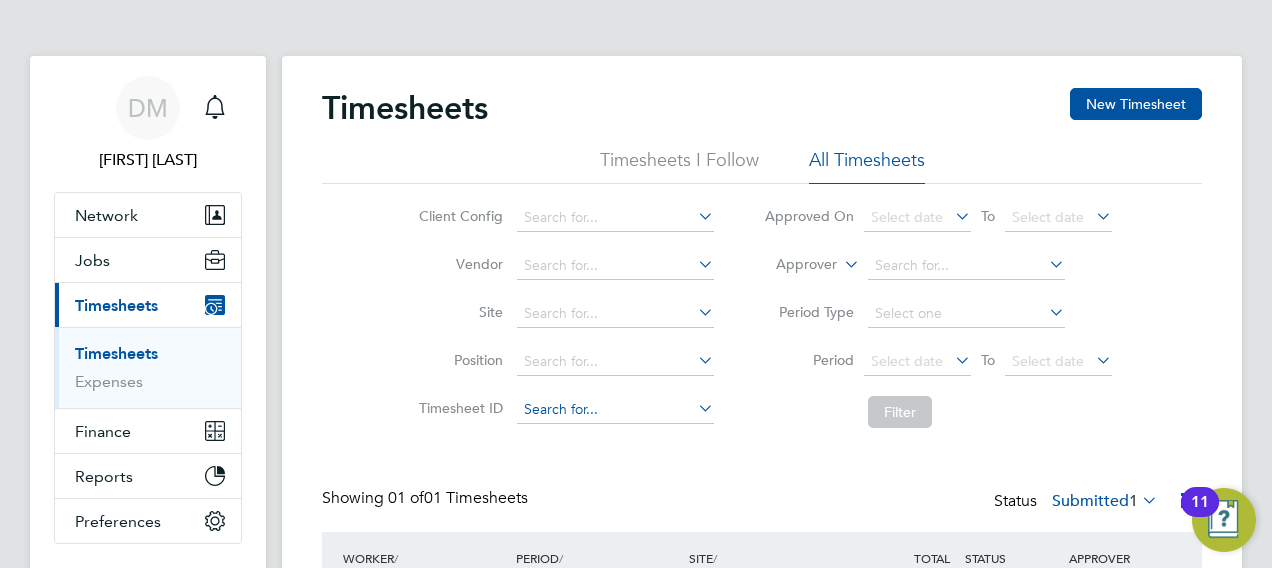 click 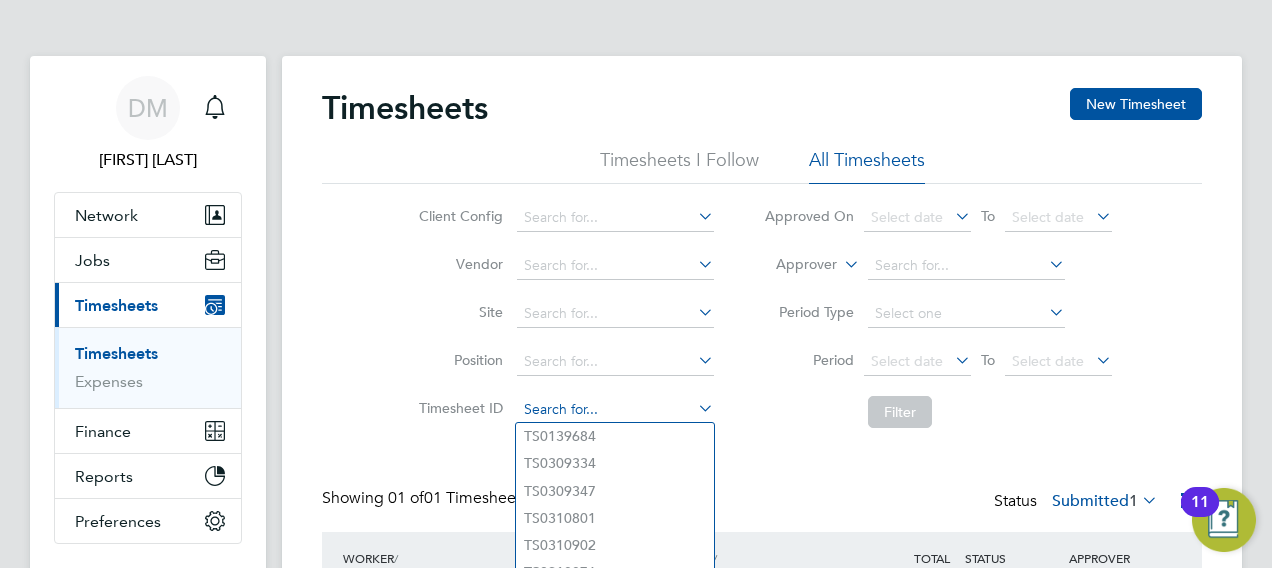 paste on "TS1793485" 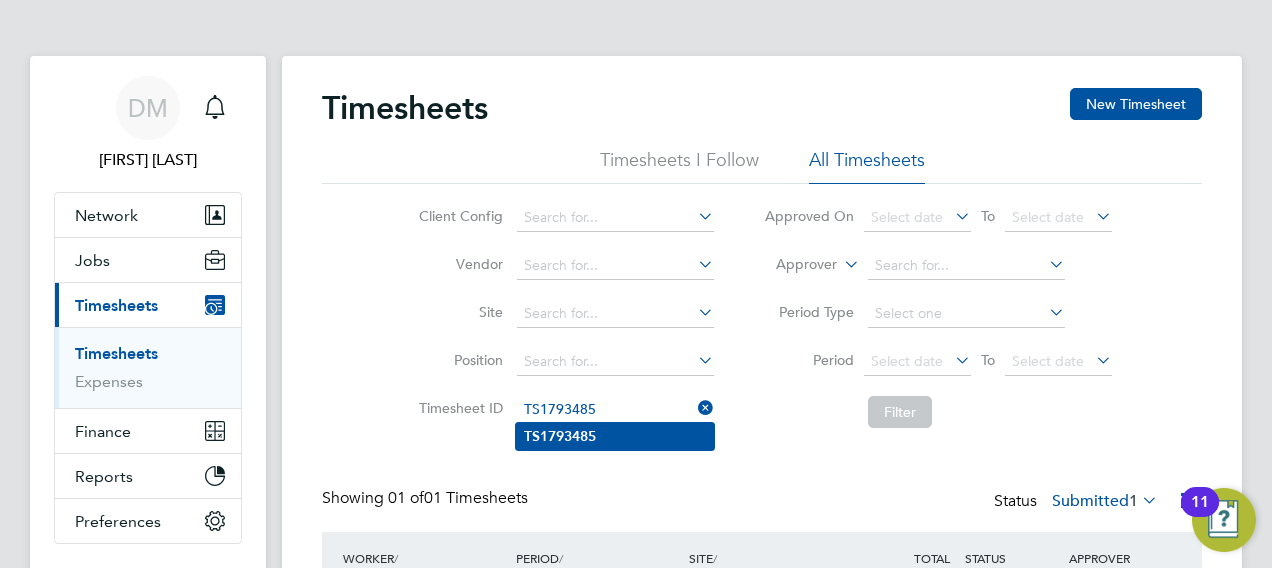 type on "TS1793485" 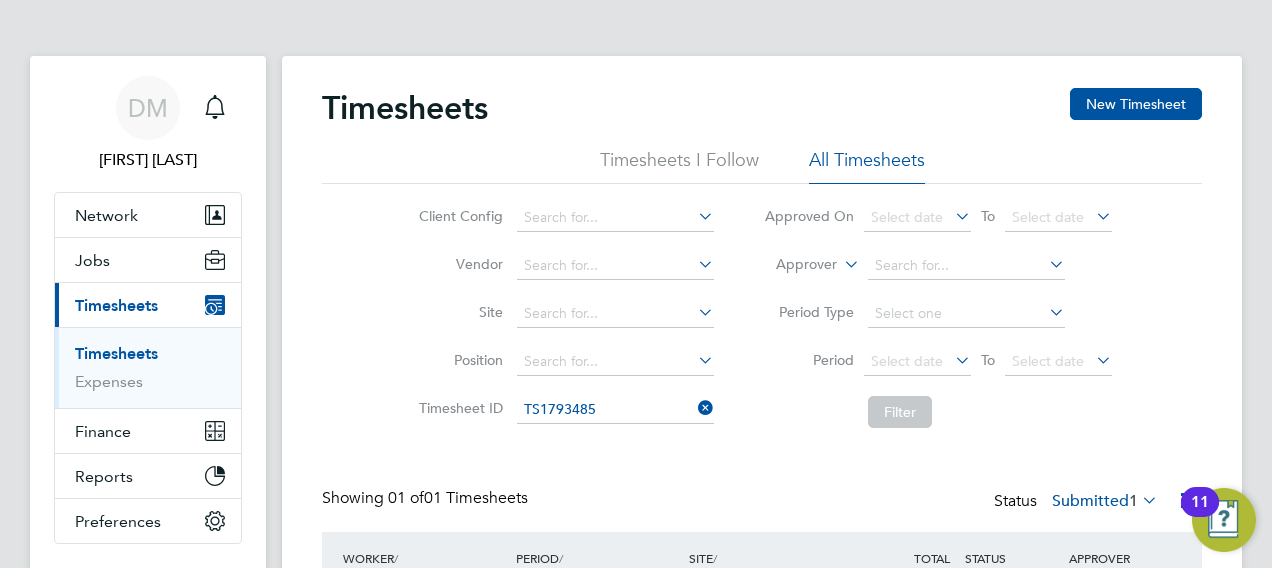 click on "TS1793485" 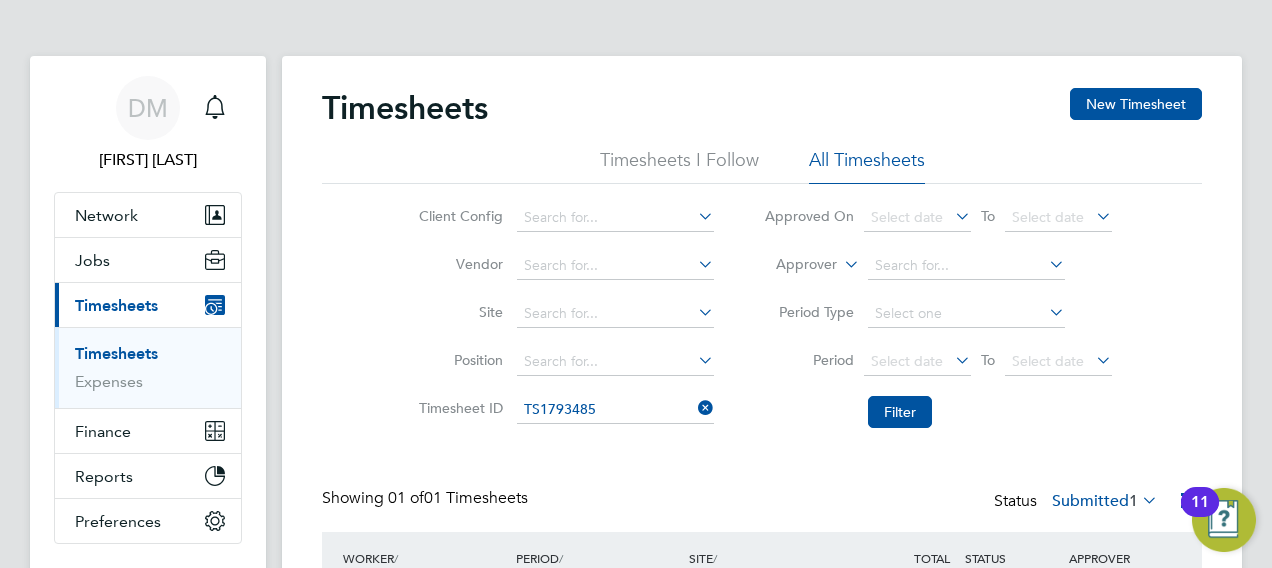 click on "Client Config   Vendor   Site   Position   Timesheet ID   TS1793485 Approved On
Select date
To
Select date
Approver     Period Type   Period
Select date
To
Select date
Filter" 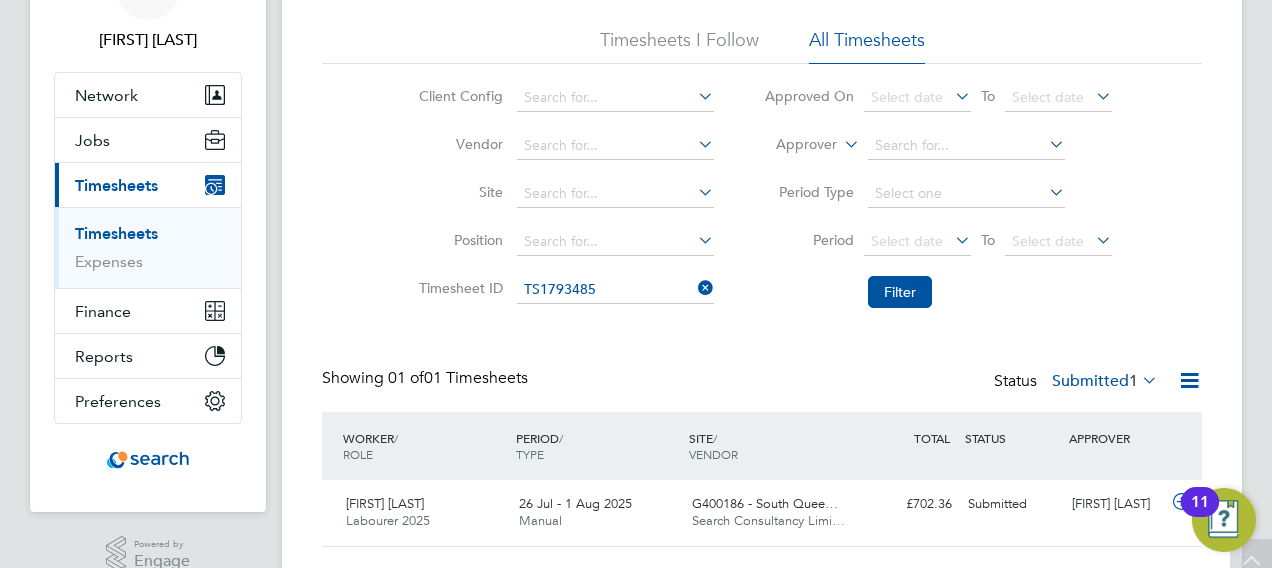 scroll, scrollTop: 160, scrollLeft: 0, axis: vertical 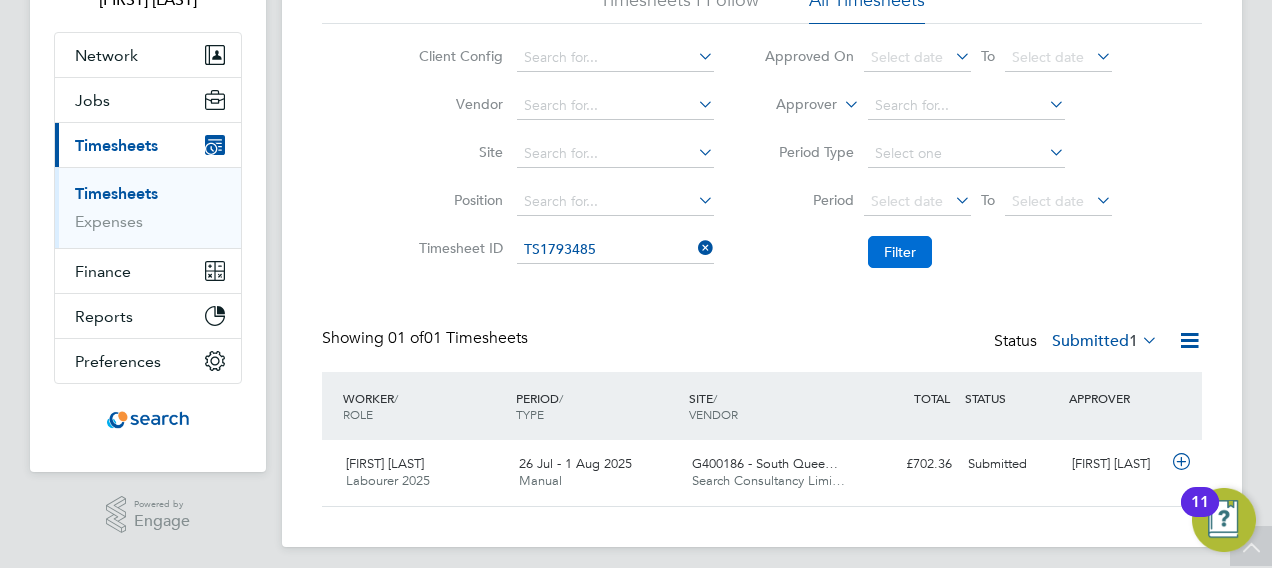 click on "Filter" 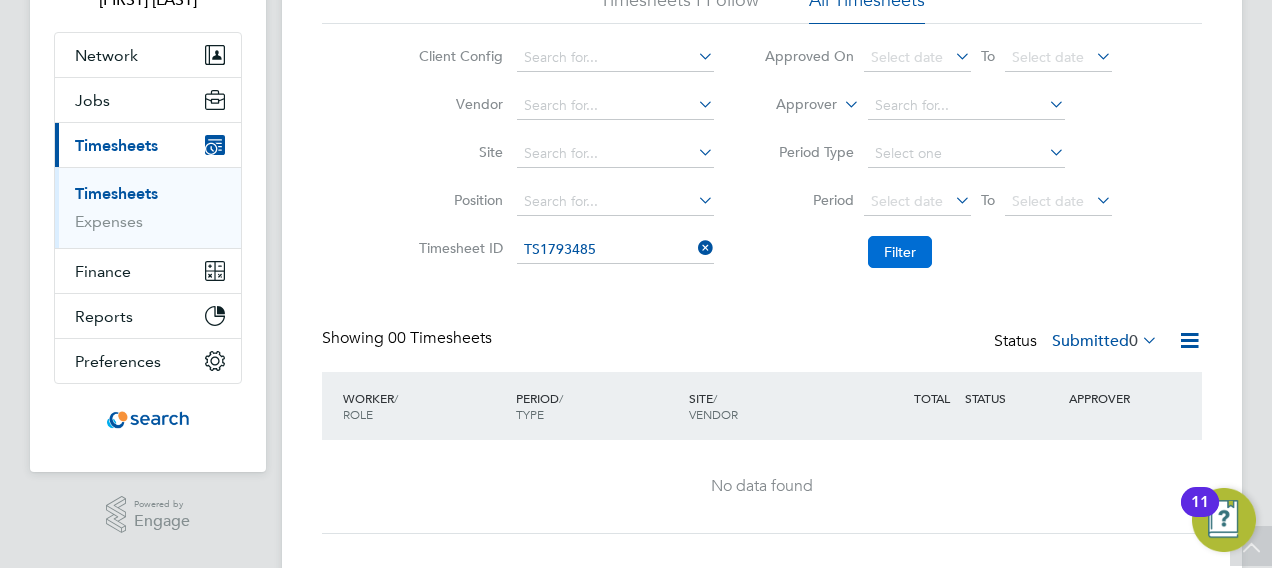click on "Filter" 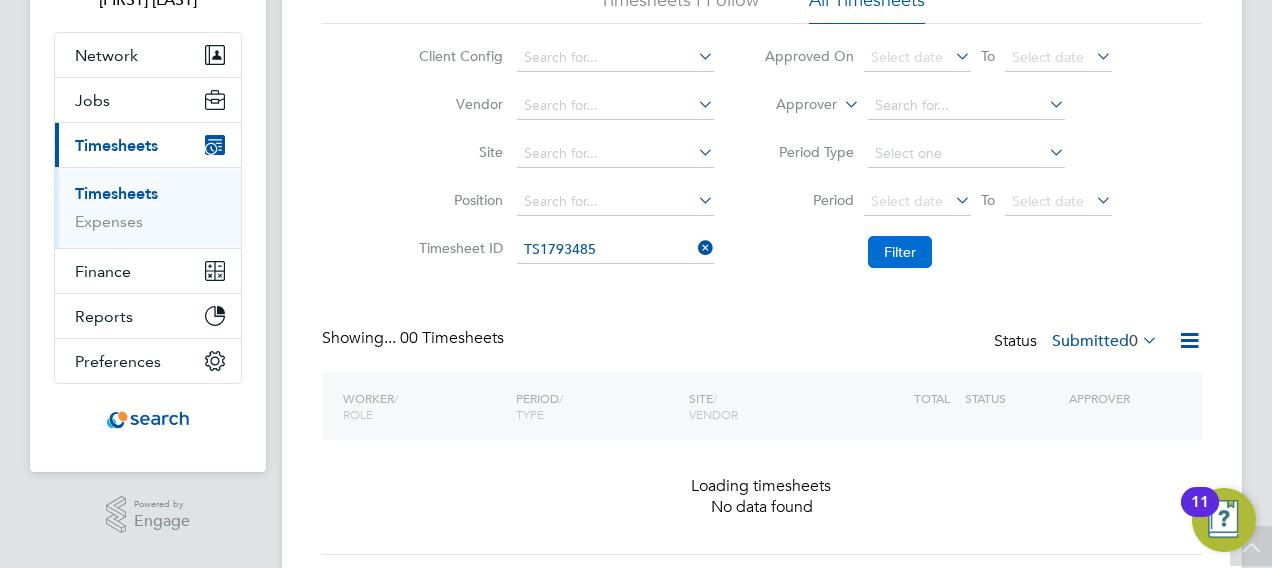 click on "Filter" 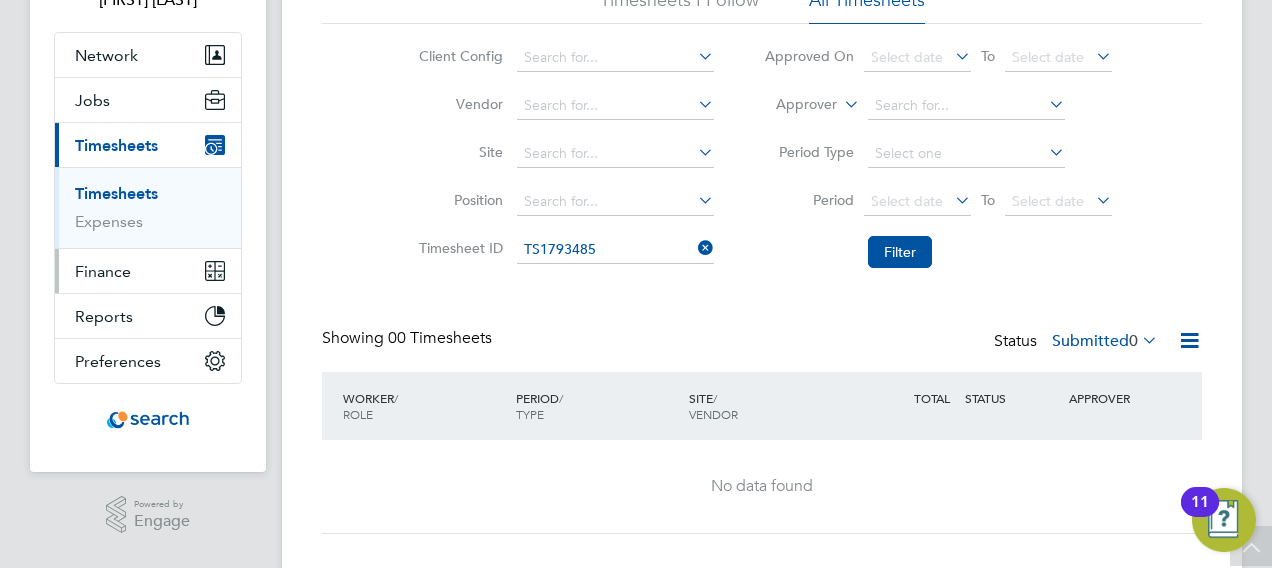 click on "Finance" at bounding box center [103, 271] 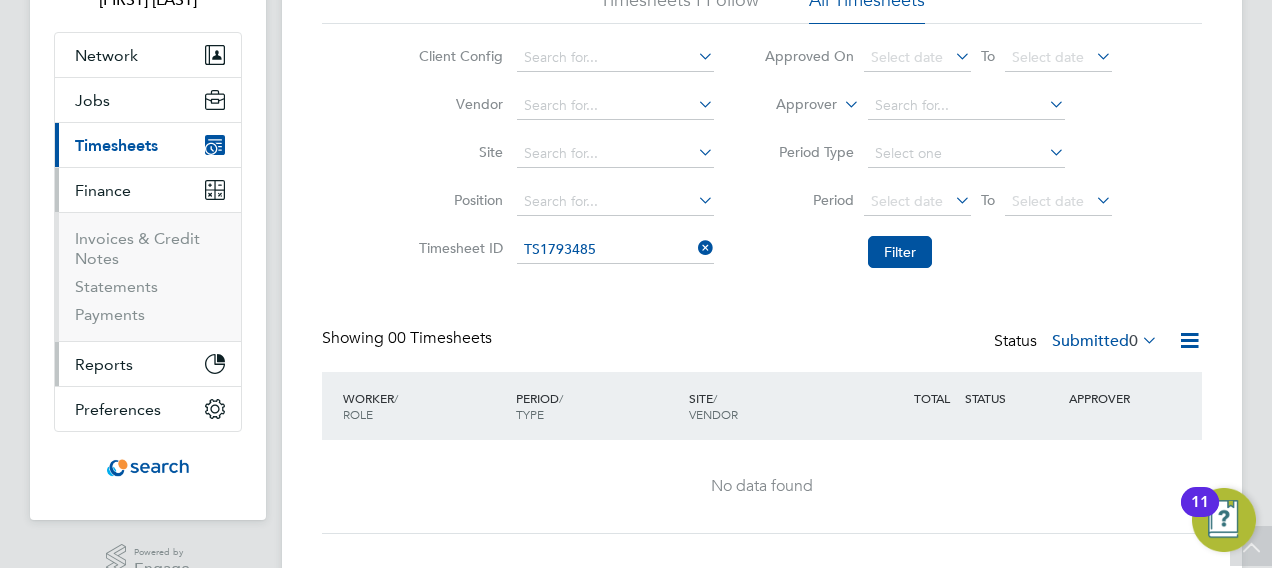 click on "Reports" at bounding box center (104, 364) 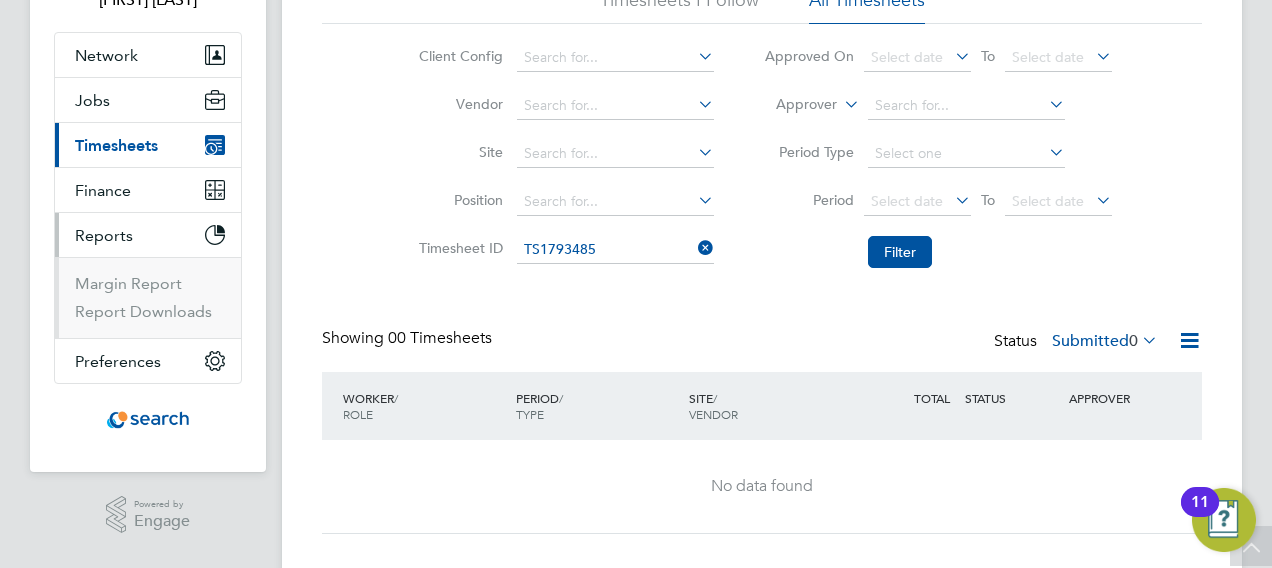 click on "DM   Dale Moffat   Notifications
Applications:   Network
Team Members   Businesses   Sites   Workers   Contacts   Jobs
Positions   Vacancies   Placements   Current page:   Timesheets
Timesheets   Expenses   Finance
Invoices & Credit Notes   Statements   Payments   Reports
Margin Report   Report Downloads   Preferences
My Business   Doc. Requirements   VMS Configurations   Notifications   Activity Logs
.st0{fill:#C0C1C2;}
Powered by Engage Timesheets New Timesheet Timesheets I Follow All Timesheets Client Config   Vendor   Site   Position   Timesheet ID   TS1793485 Approved On
Select date
To
Select date
Approver     Period Type   Period
Select date
To
Select date
Filter Showing" at bounding box center [636, 223] 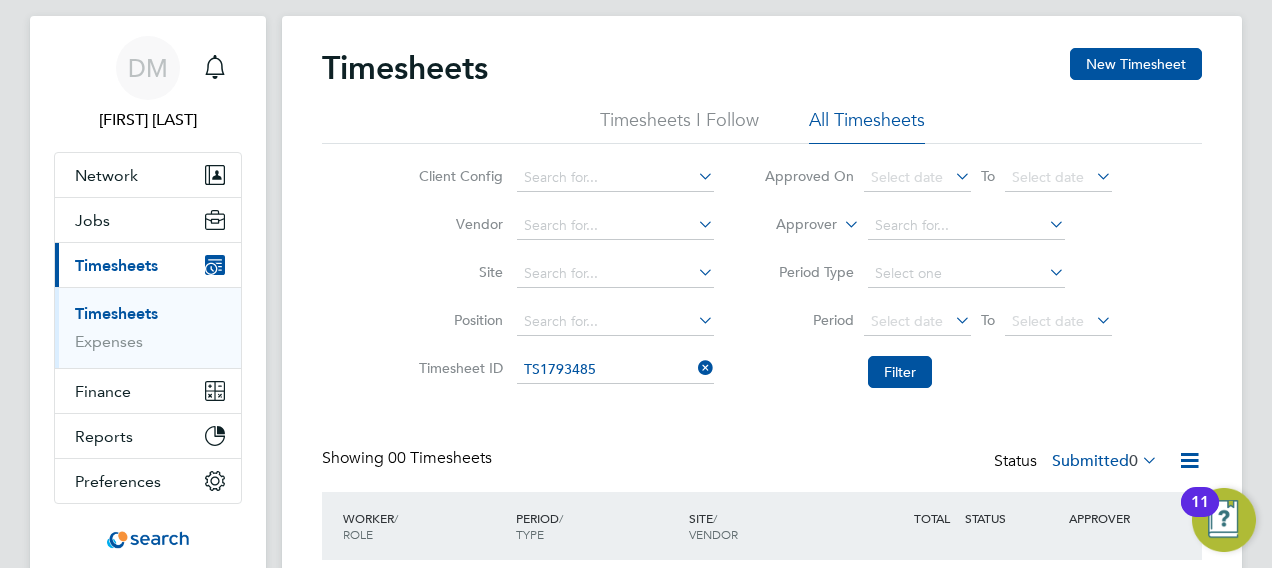 scroll, scrollTop: 0, scrollLeft: 0, axis: both 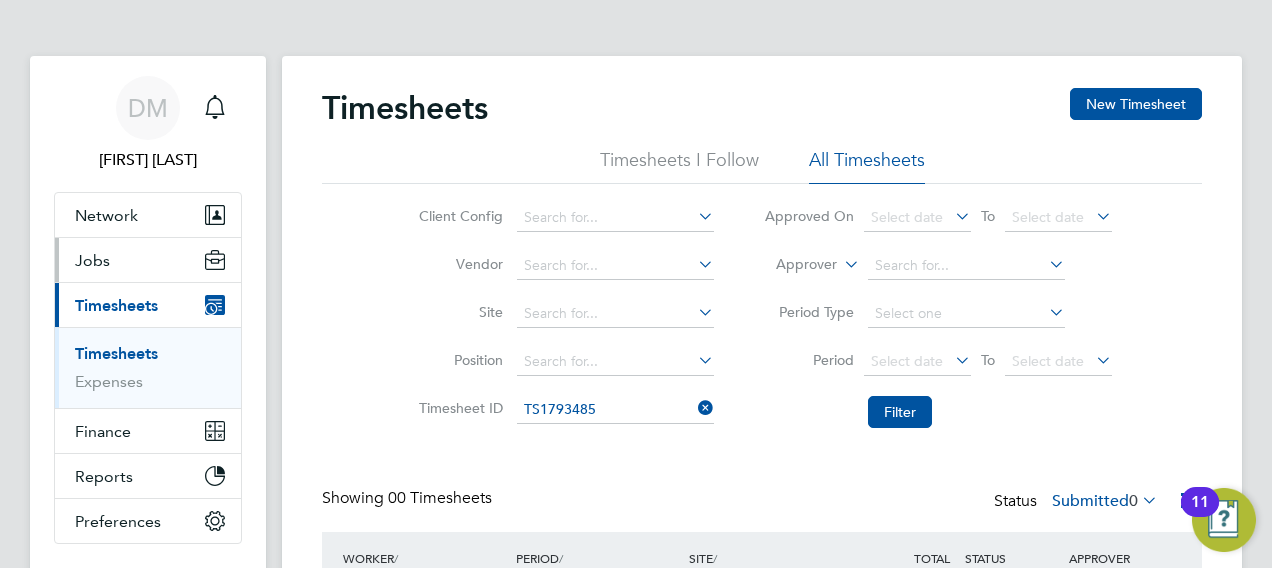 click on "Jobs" at bounding box center (148, 260) 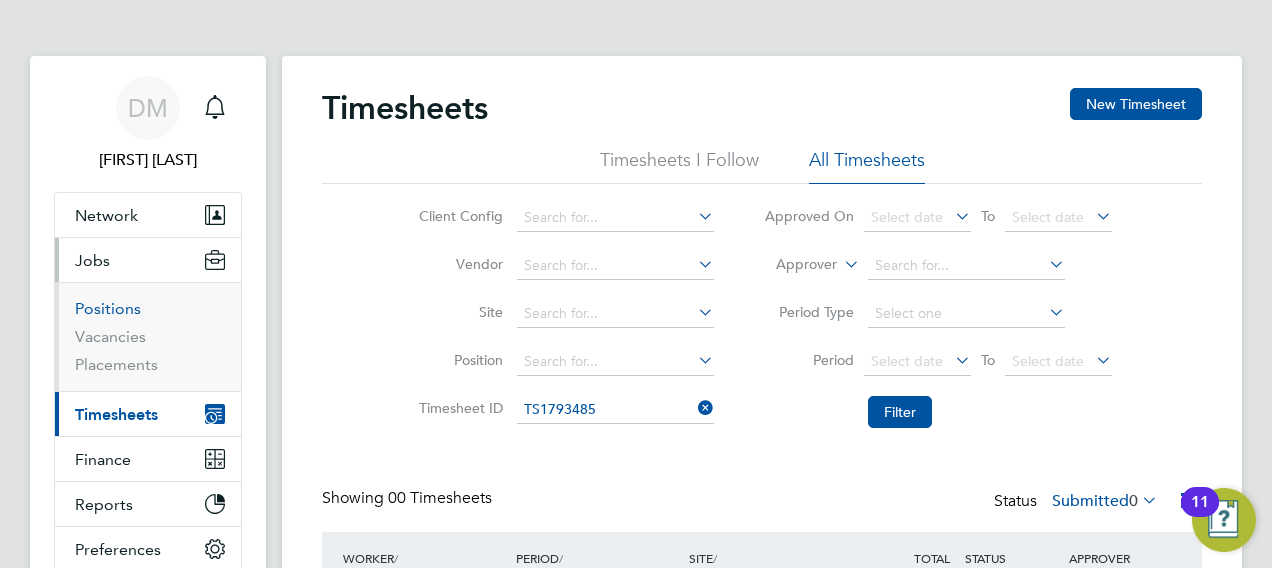 click on "Positions" at bounding box center (108, 308) 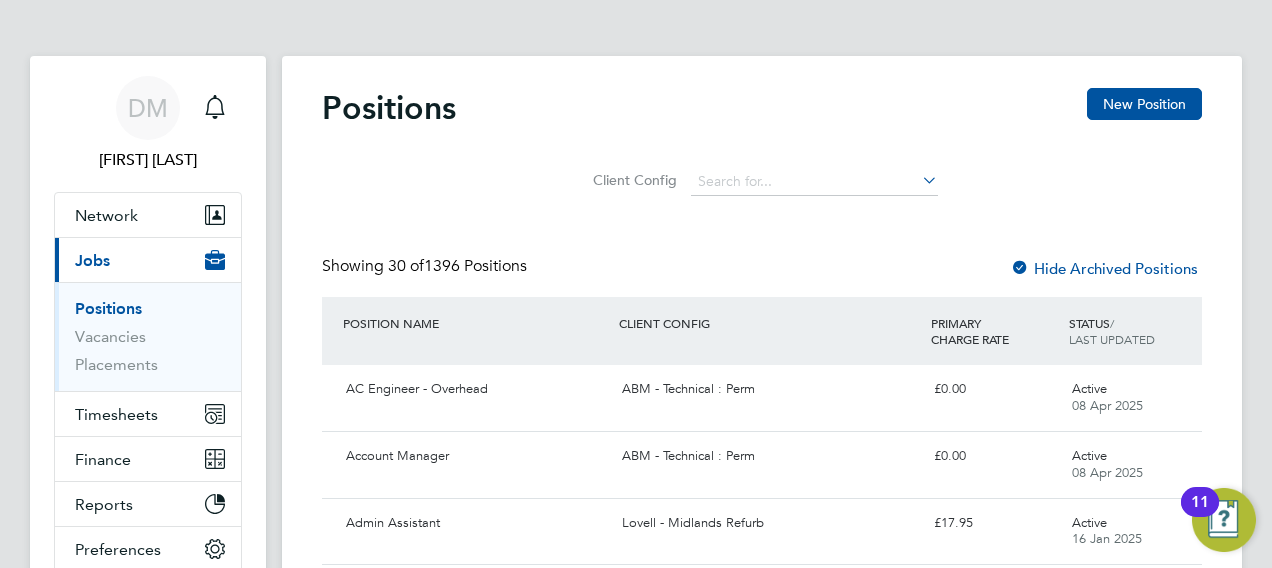 click on "Placements" at bounding box center (150, 365) 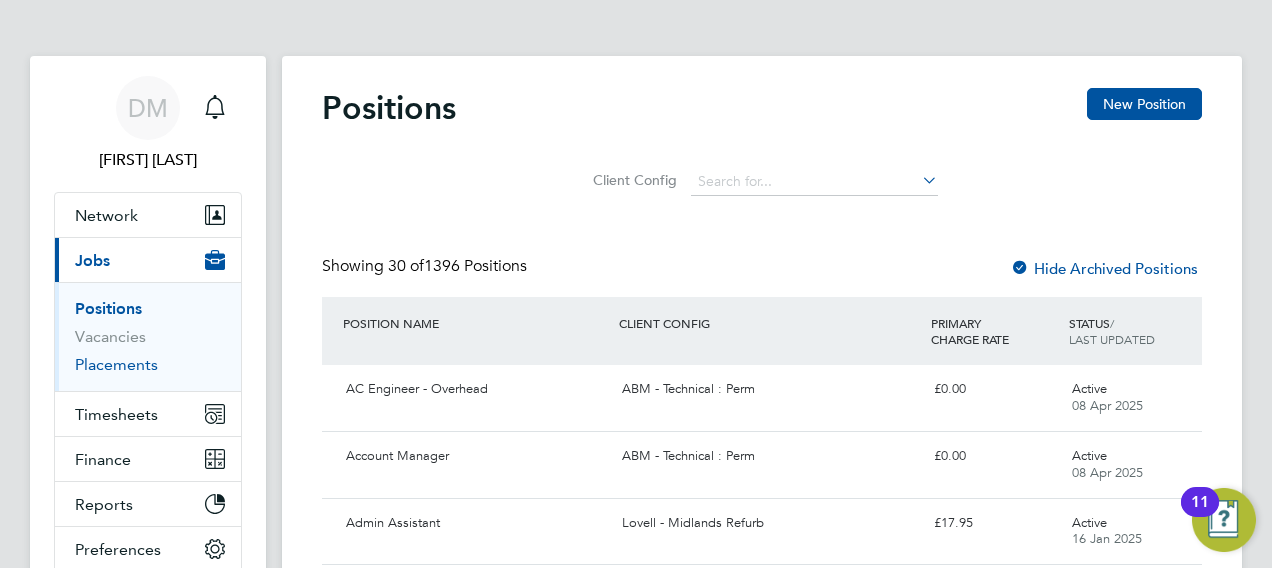 click on "Placements" at bounding box center (116, 364) 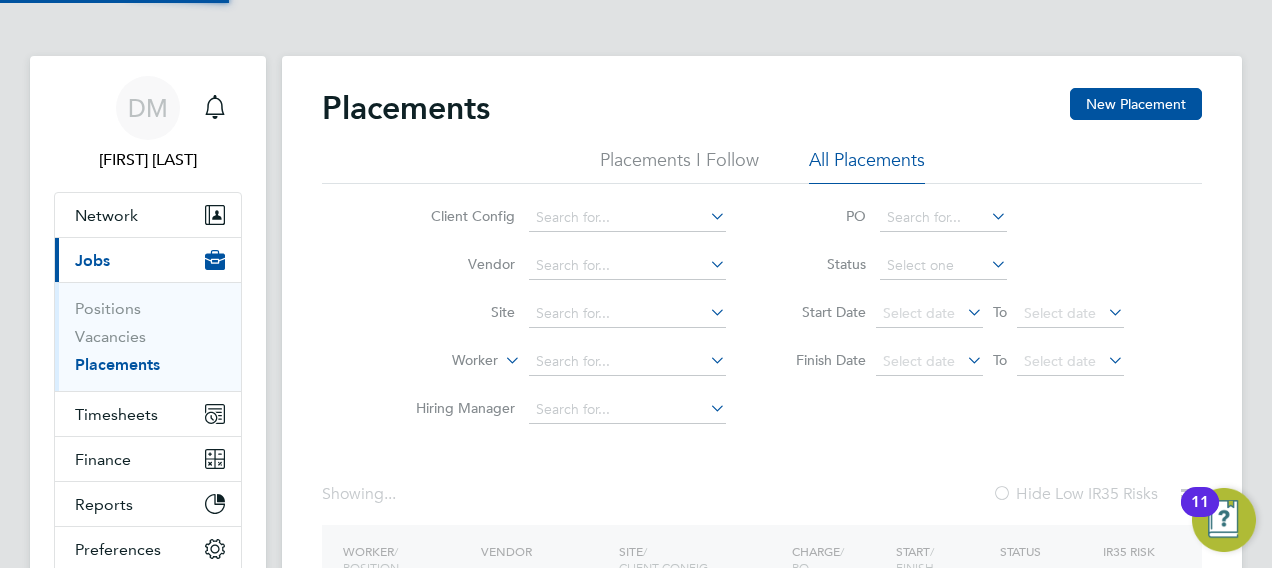 click on "Worker" 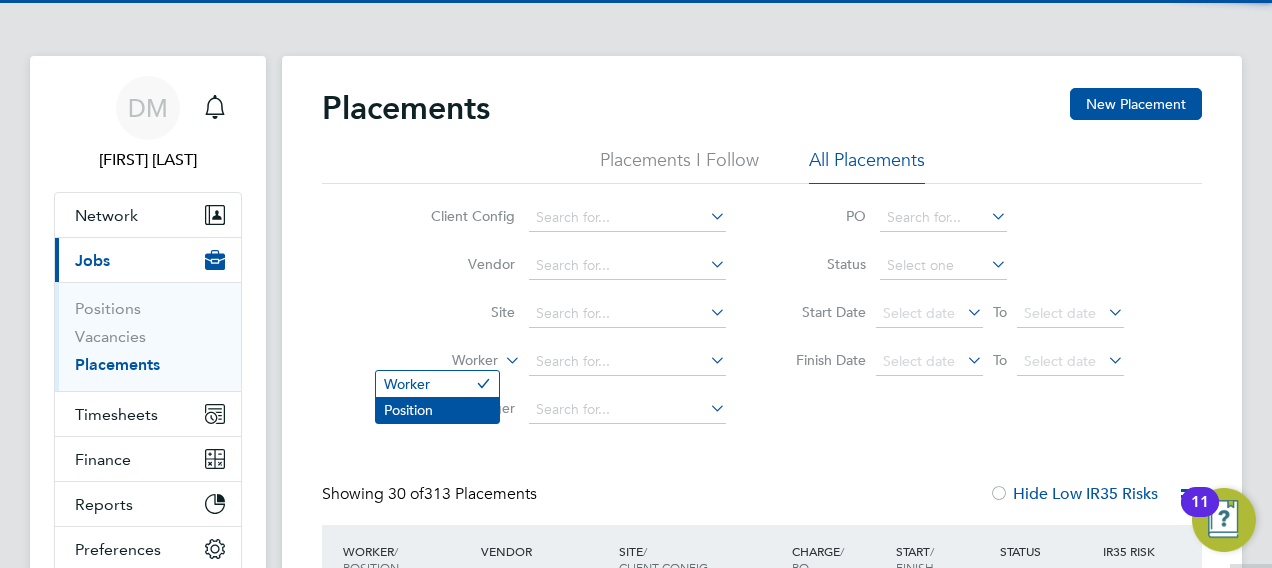 scroll, scrollTop: 480, scrollLeft: 0, axis: vertical 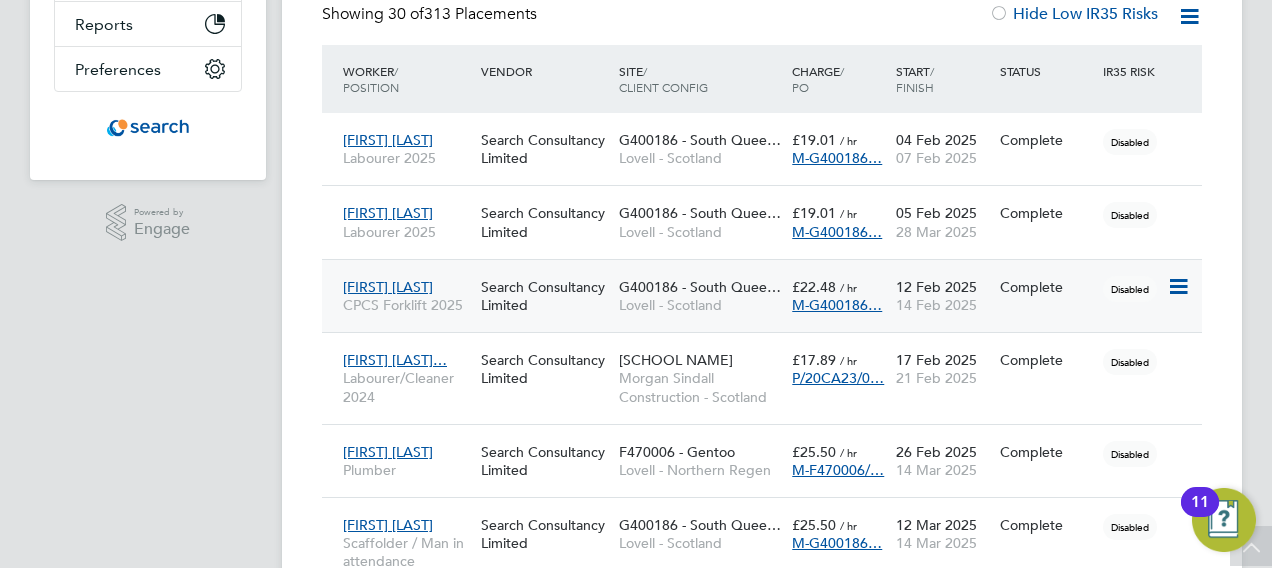 click on "[FIRST] [LAST]" 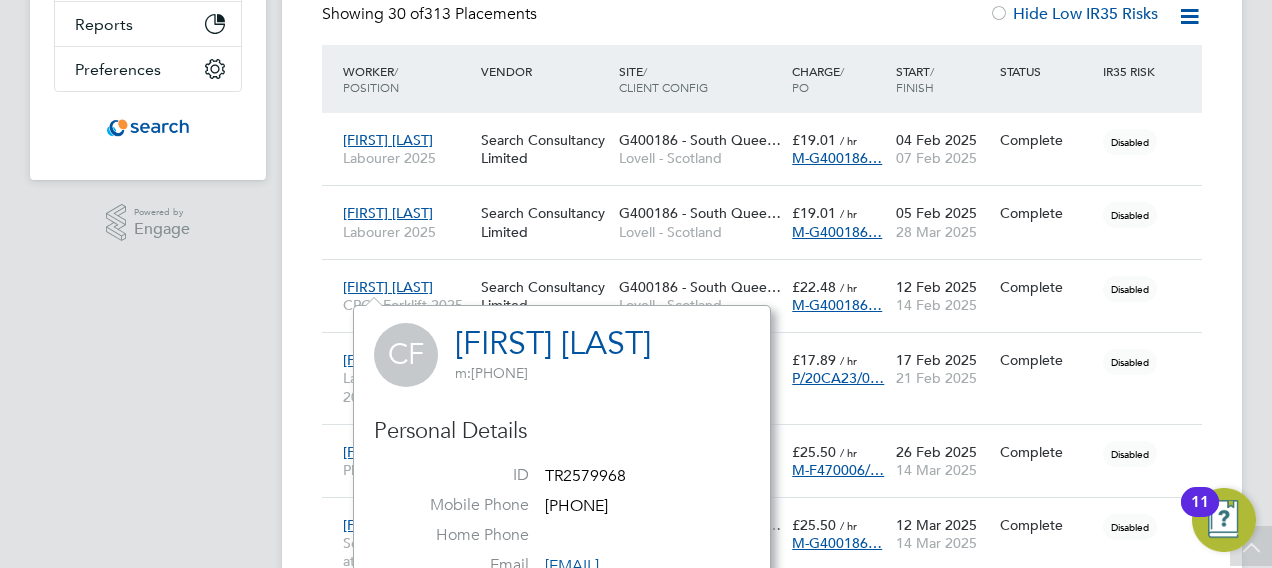 click on "DM   [FIRST] [LAST]   Notifications
Applications:   Network
Team Members   Businesses   Sites   Workers   Contacts   Current page:   Jobs
Positions   Vacancies   Placements   Timesheets
Timesheets   Expenses   Finance
Invoices & Credit Notes   Statements   Payments   Reports
Margin Report   Report Downloads   Preferences
My Business   Doc. Requirements   VMS Configurations   Notifications   Activity Logs
.st0{fill:#C0C1C2;}
Powered by Engage" at bounding box center (148, 1184) 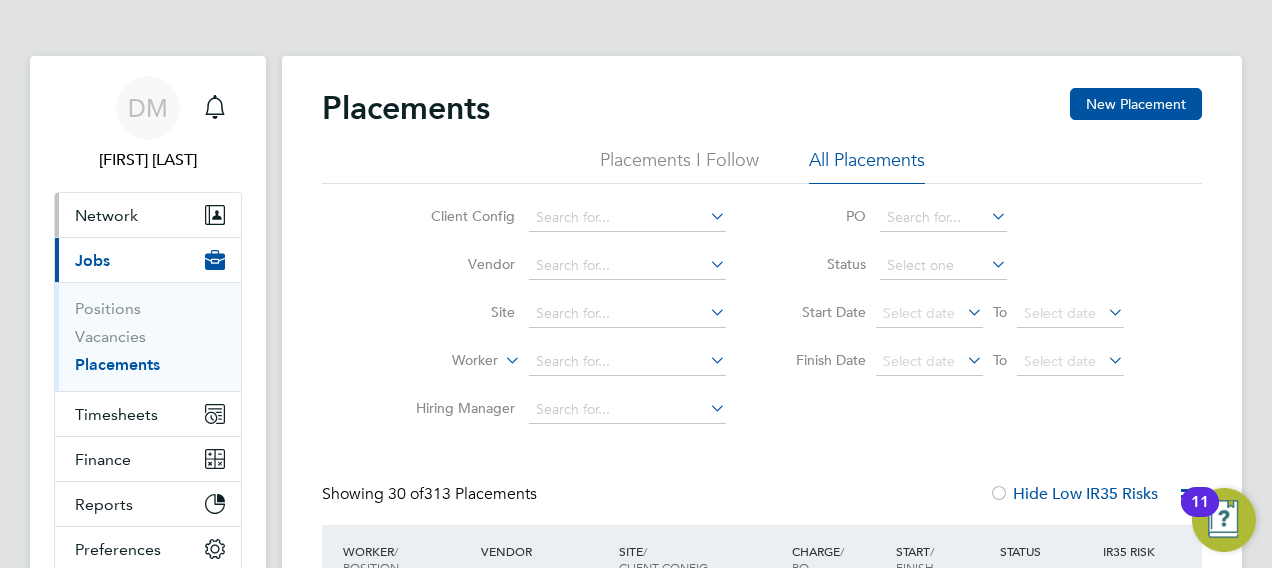 click on "Network" at bounding box center [106, 215] 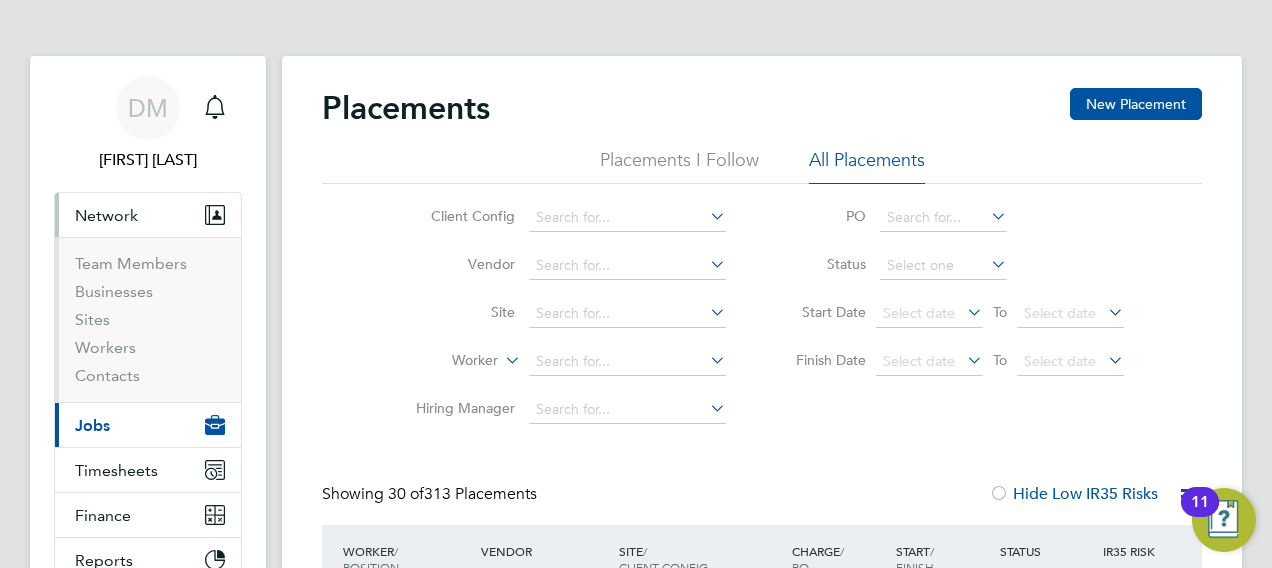 click on "DM   Dale Moffat   Notifications" at bounding box center (148, 124) 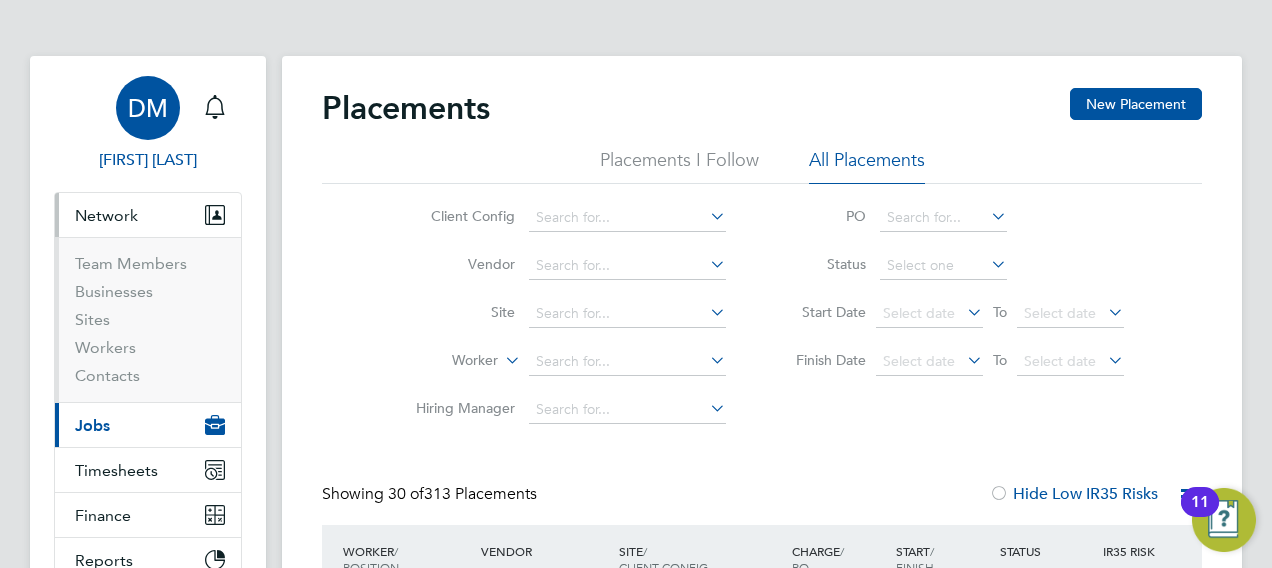 click on "[FIRST] [LAST]" at bounding box center (148, 160) 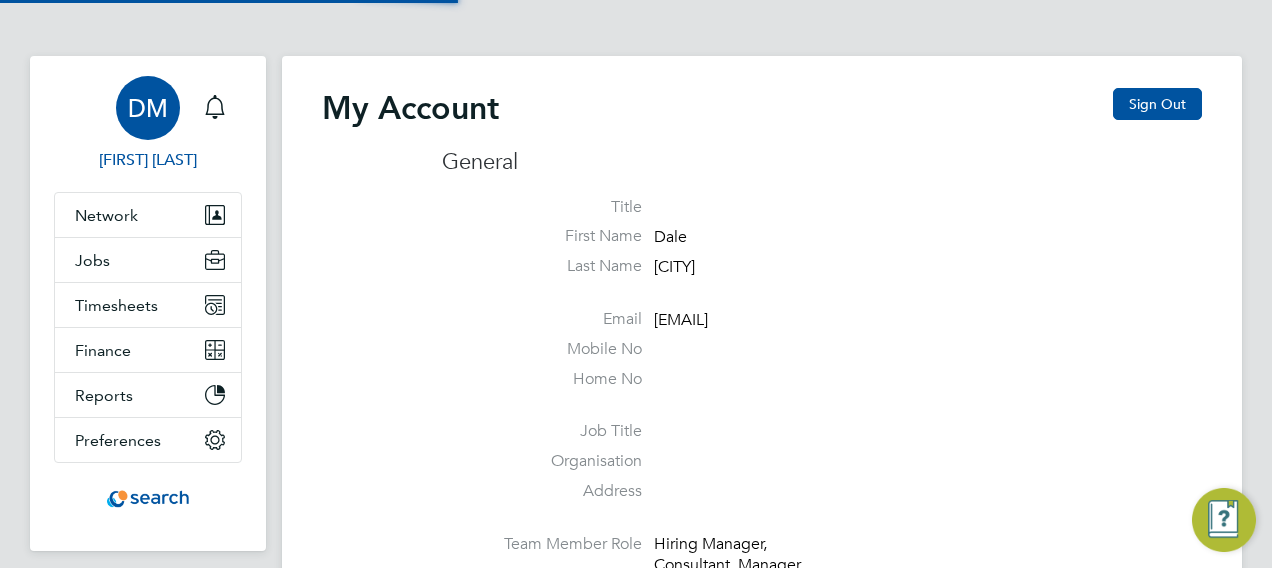 type on "[EMAIL]" 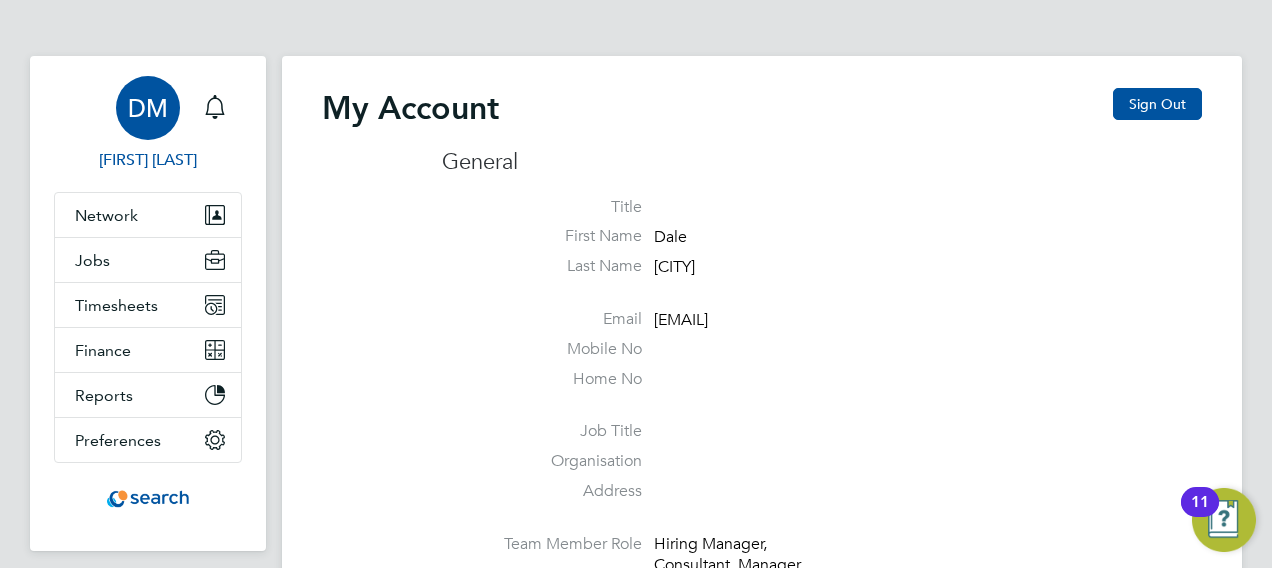 click on "My Account Sign Out General Title First Name Dale Last Name Moffat Email dale.moffat@search.co.uk Mobile No Home No Job Title Organisation Address Team Member Role Hiring Manager, Consultant, Manager, Finance Admin, Finance Controller, Administrator Preferences Invoice Contact No Payrun Updates No Agency Consultant No Notifications Send via email Login Details Mandatory Fields Current Email dale.moffat@search.co.uk New Email Retype New Email dale.moffat@search.co.uk Save Current Password New Password Retype New Password Save Two-step Verification Two factor authentication makes your account more secure, providing better protection to your data. Two-step verification is disabled Once it is enabled, you will need your unique code generated by a third party authenticator app like  1Password ,  Authy  and  Google Authenticator  to sign in. The easiest way to set it up is by using your mobile. Make sure you have one of the apps above installed before you begin. Set up two-step verification" 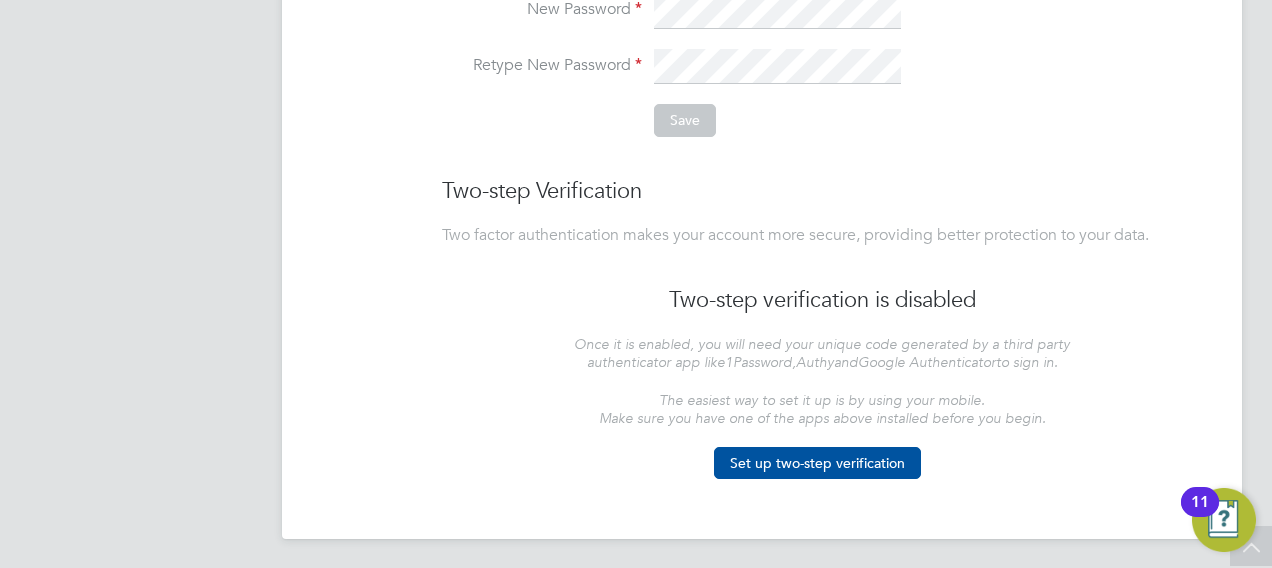 drag, startPoint x: 438, startPoint y: 305, endPoint x: 315, endPoint y: 322, distance: 124.16924 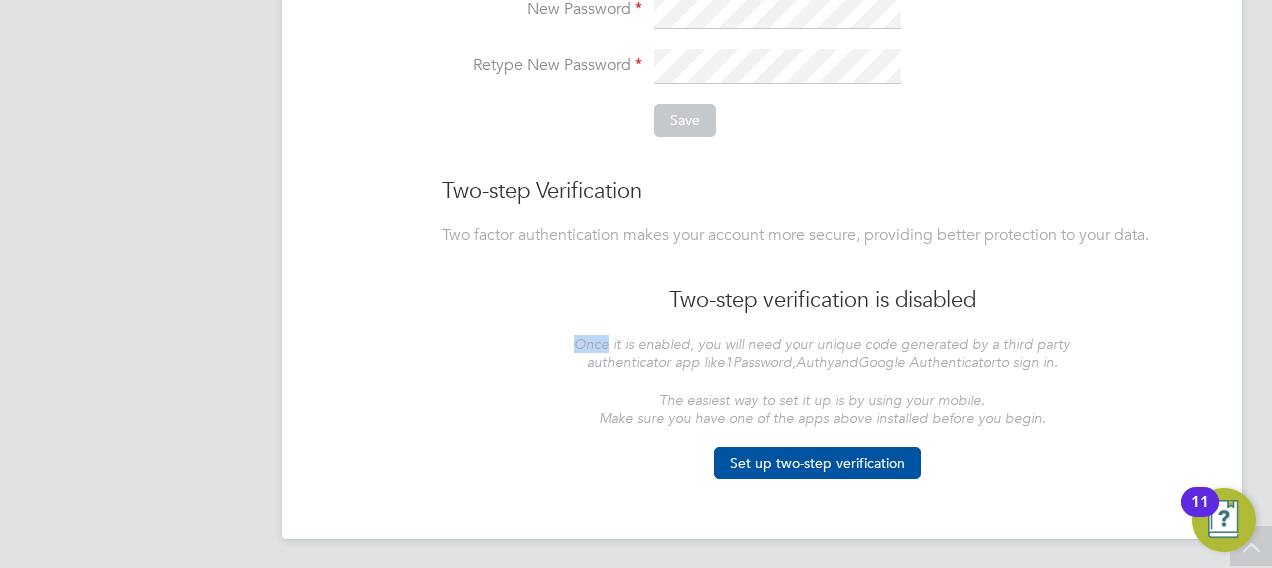 click on "My Account Sign Out General Title First Name Dale Last Name Moffat Email dale.moffat@search.co.uk Mobile No Home No Job Title Organisation Address Team Member Role Hiring Manager, Consultant, Manager, Finance Admin, Finance Controller, Administrator Preferences Invoice Contact No Payrun Updates No Agency Consultant No Notifications Send via email Login Details Mandatory Fields Current Email dale.moffat@search.co.uk New Email Retype New Email dale.moffat@search.co.uk Save Current Password New Password Retype New Password Save Two-step Verification Two factor authentication makes your account more secure, providing better protection to your data. Two-step verification is disabled Once it is enabled, you will need your unique code generated by a third party authenticator app like  1Password ,  Authy  and  Google Authenticator  to sign in. The easiest way to set it up is by using your mobile. Make sure you have one of the apps above installed before you begin. Set up two-step verification" 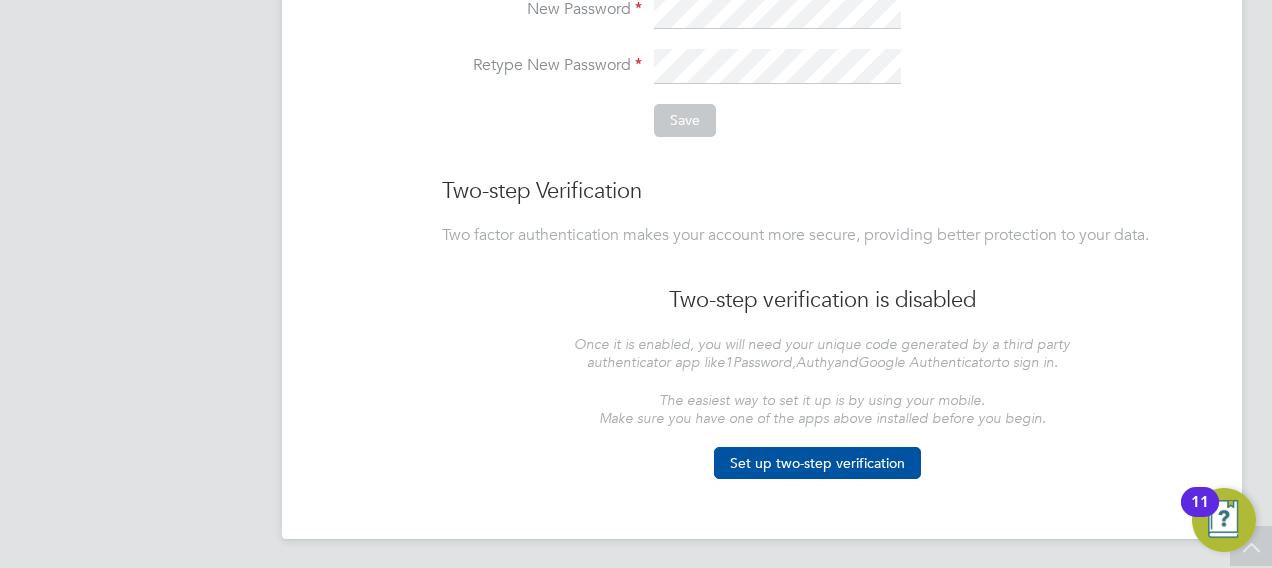 click on "DM   Dale Moffat   Notifications
Applications:   Network
Team Members   Businesses   Sites   Workers   Contacts   Jobs
Positions   Vacancies   Placements   Timesheets
Timesheets   Expenses   Finance
Invoices & Credit Notes   Statements   Payments   Reports
Margin Report   Report Downloads   Preferences
My Business   Doc. Requirements   VMS Configurations   Notifications   Activity Logs
.st0{fill:#C0C1C2;}
Powered by Engage My Account Sign Out General Title First Name Dale Last Name Moffat Email dale.moffat@search.co.uk Mobile No Home No Job Title Organisation Address Team Member Role Hiring Manager, Consultant, Manager, Finance Admin, Finance Controller, Administrator Preferences Invoice Contact No Payrun Updates No No Save" at bounding box center (636, -321) 